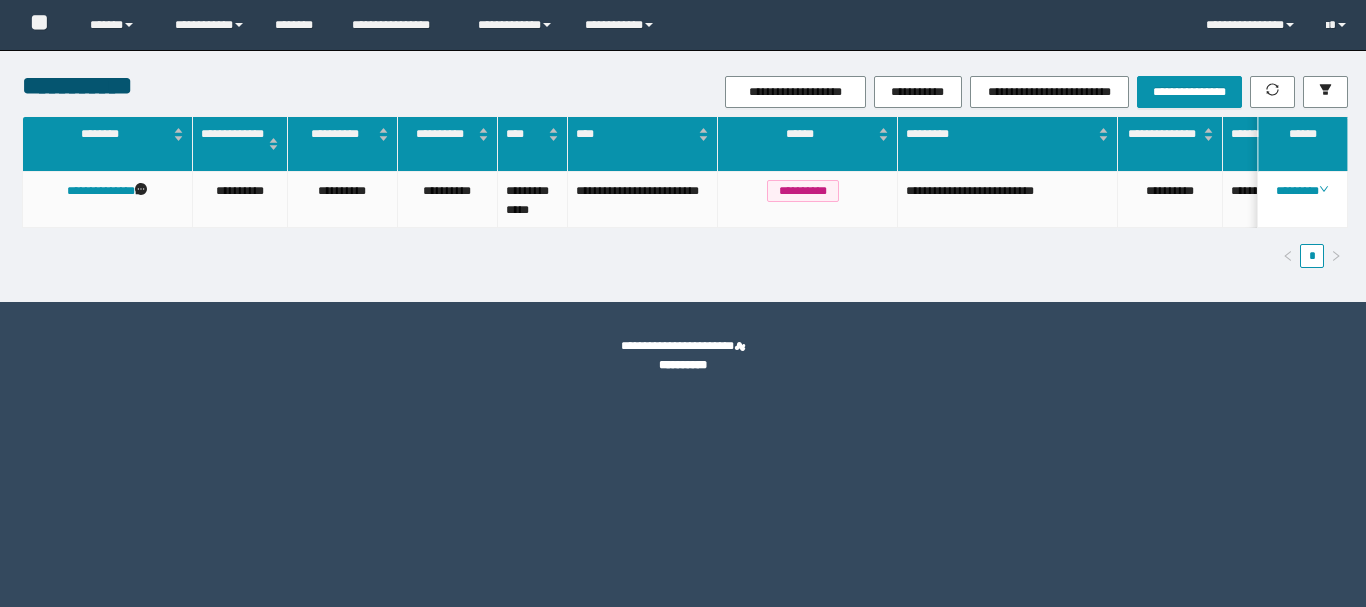 scroll, scrollTop: 0, scrollLeft: 0, axis: both 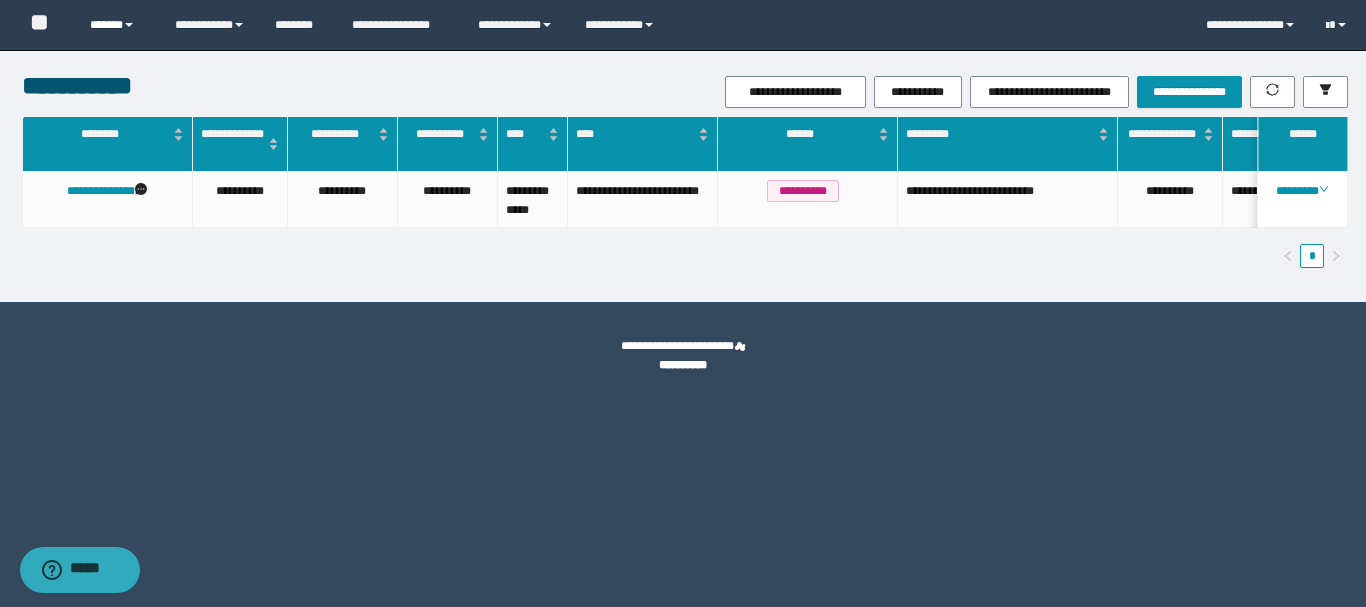 click on "******" at bounding box center [117, 25] 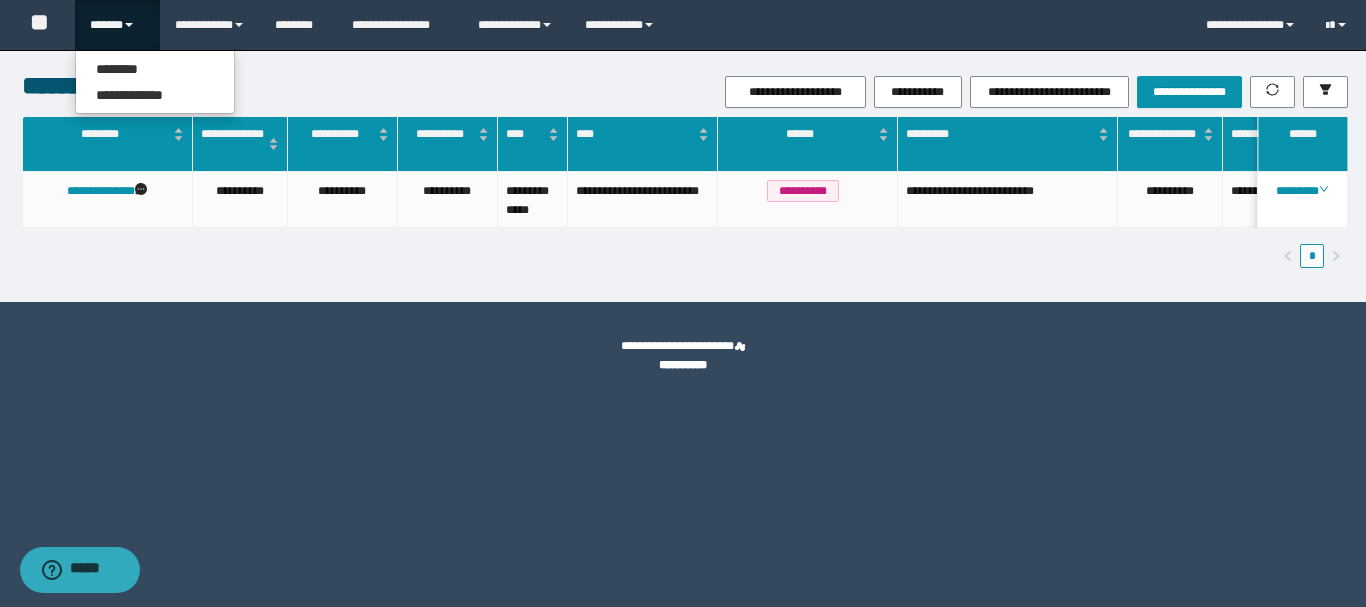 click on "******" at bounding box center [117, 25] 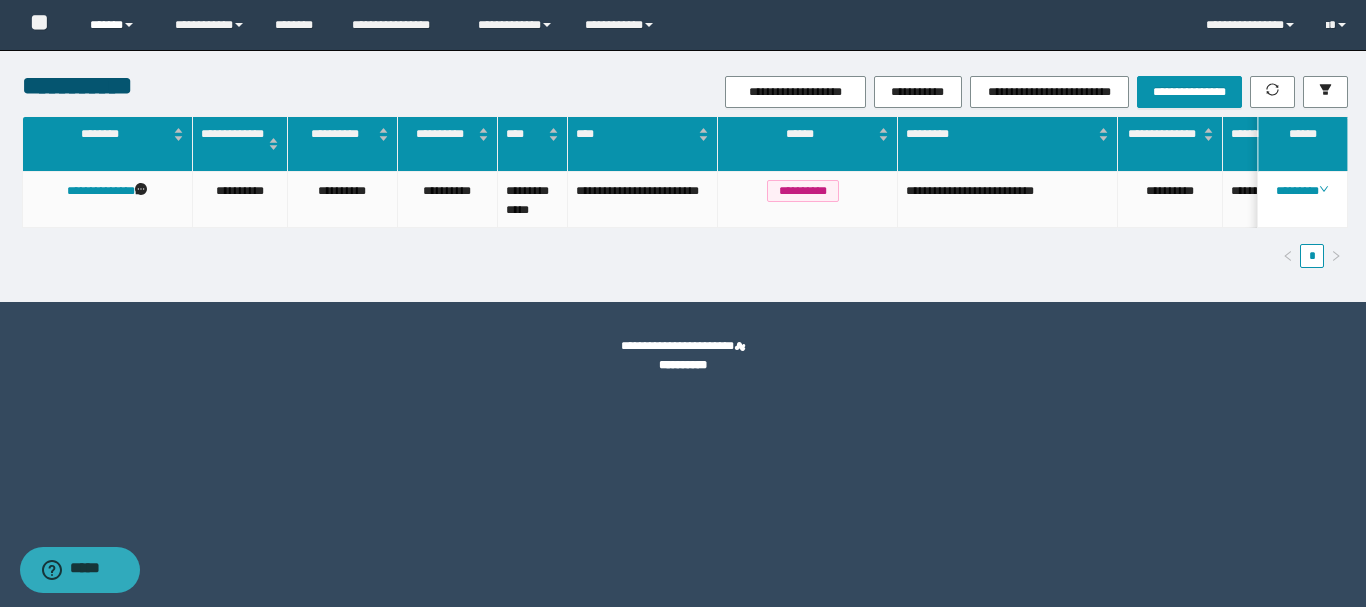 click on "******" at bounding box center (117, 25) 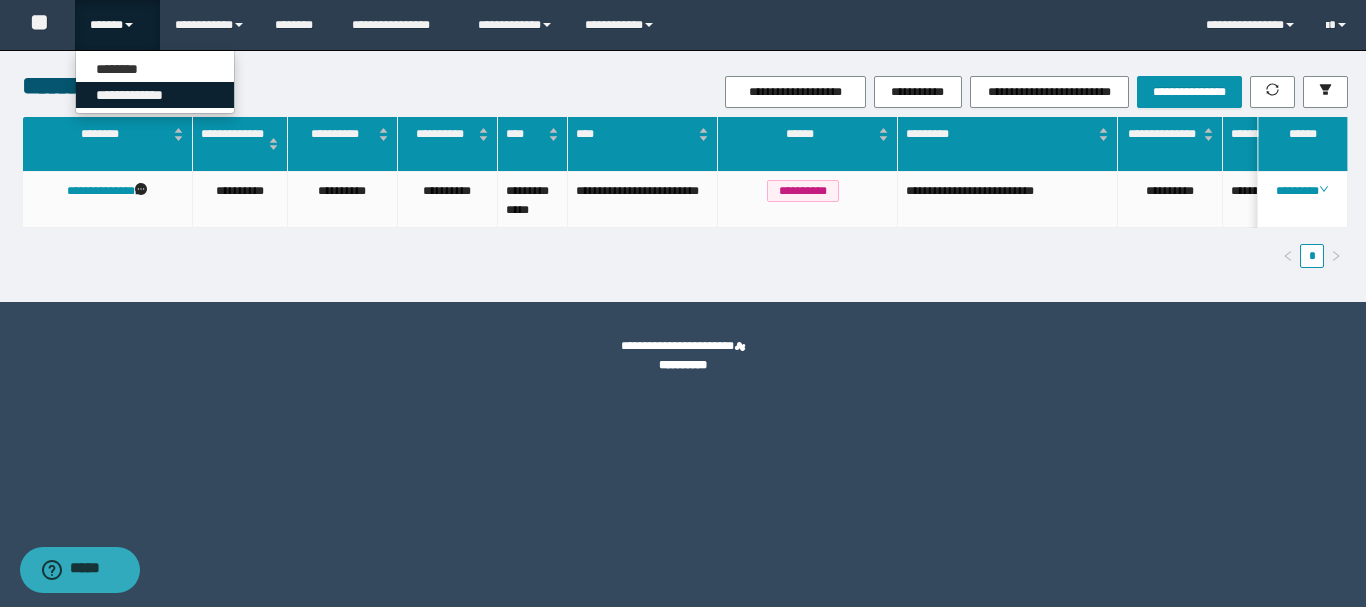 click on "**********" at bounding box center (155, 95) 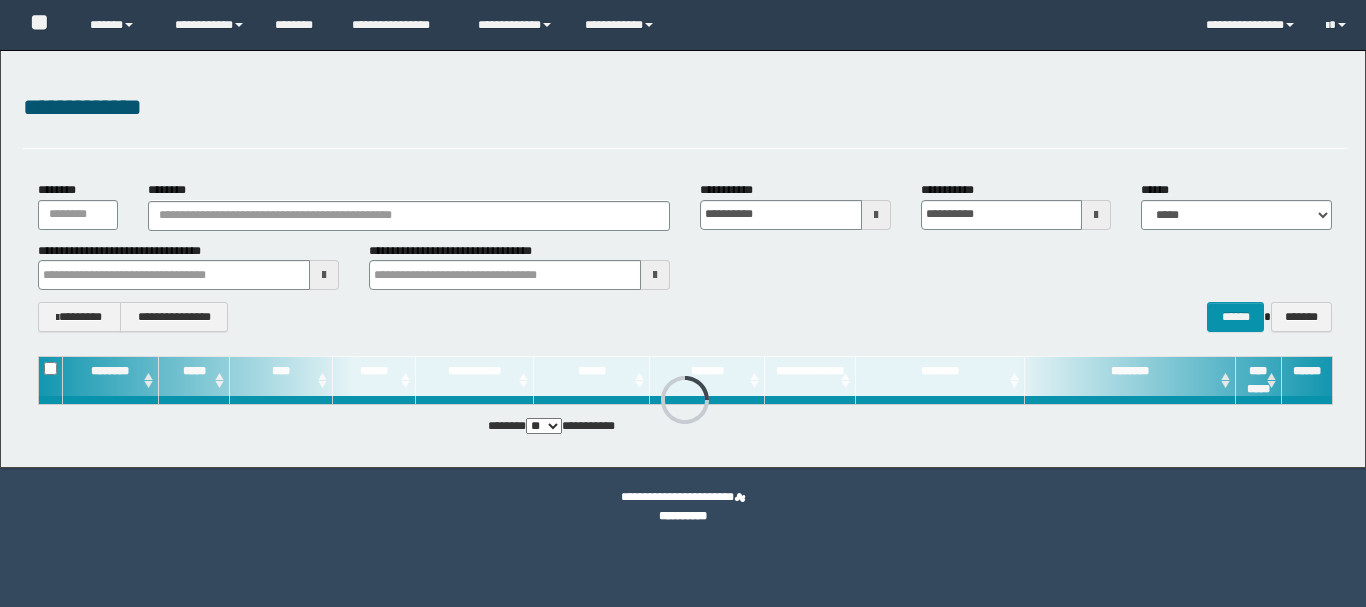 scroll, scrollTop: 0, scrollLeft: 0, axis: both 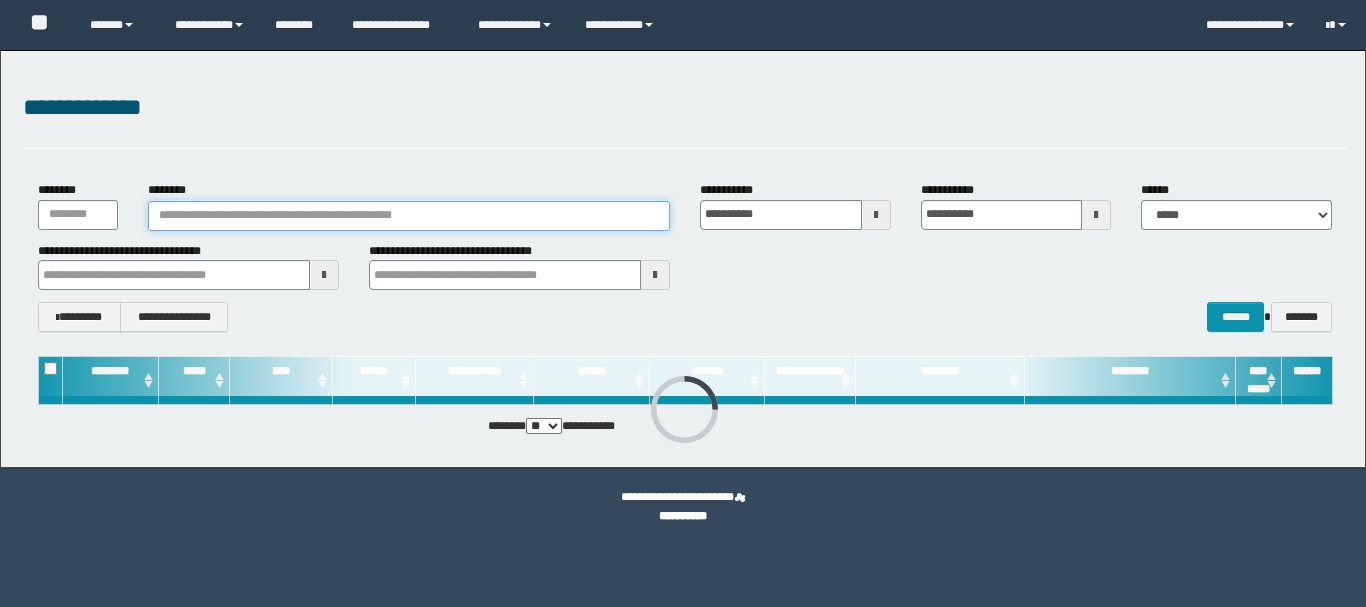 click on "********" at bounding box center (409, 216) 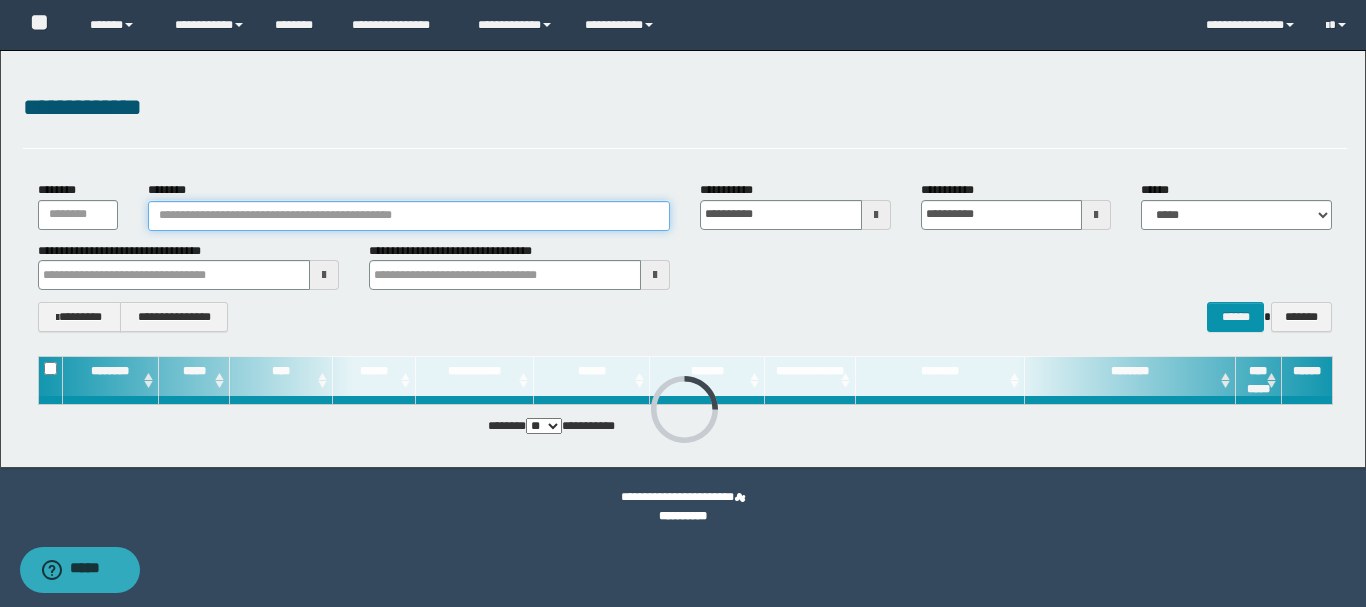 paste on "**********" 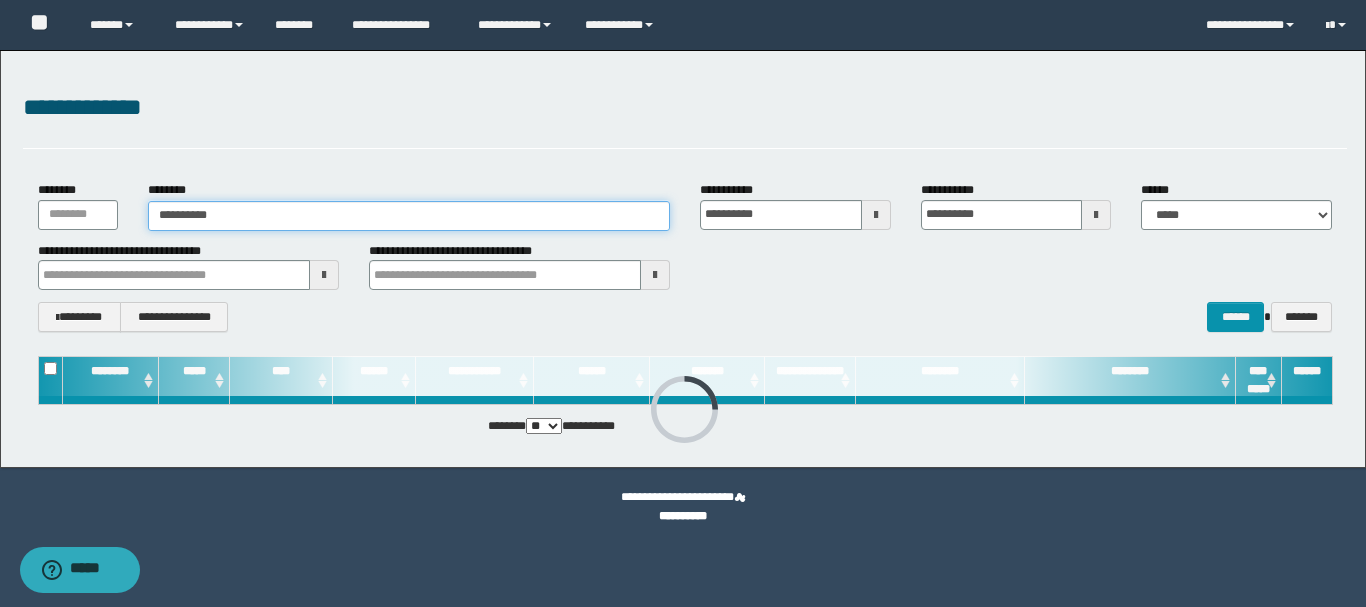 type on "**********" 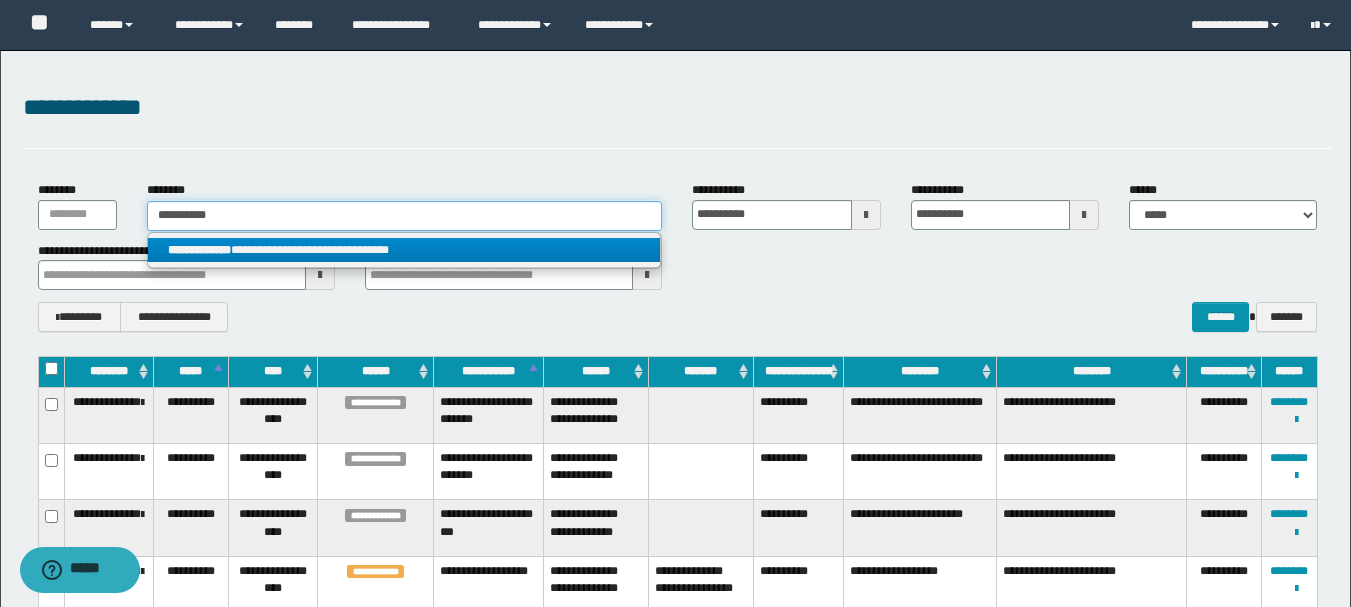 type on "**********" 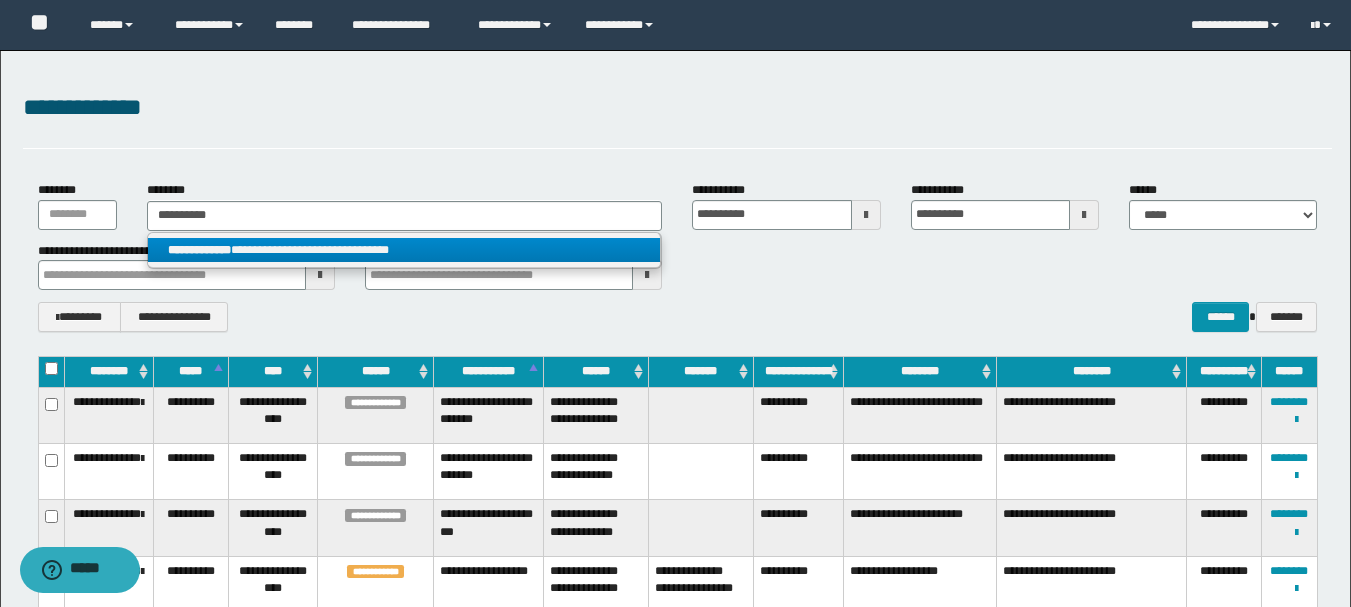 click on "**********" at bounding box center [404, 250] 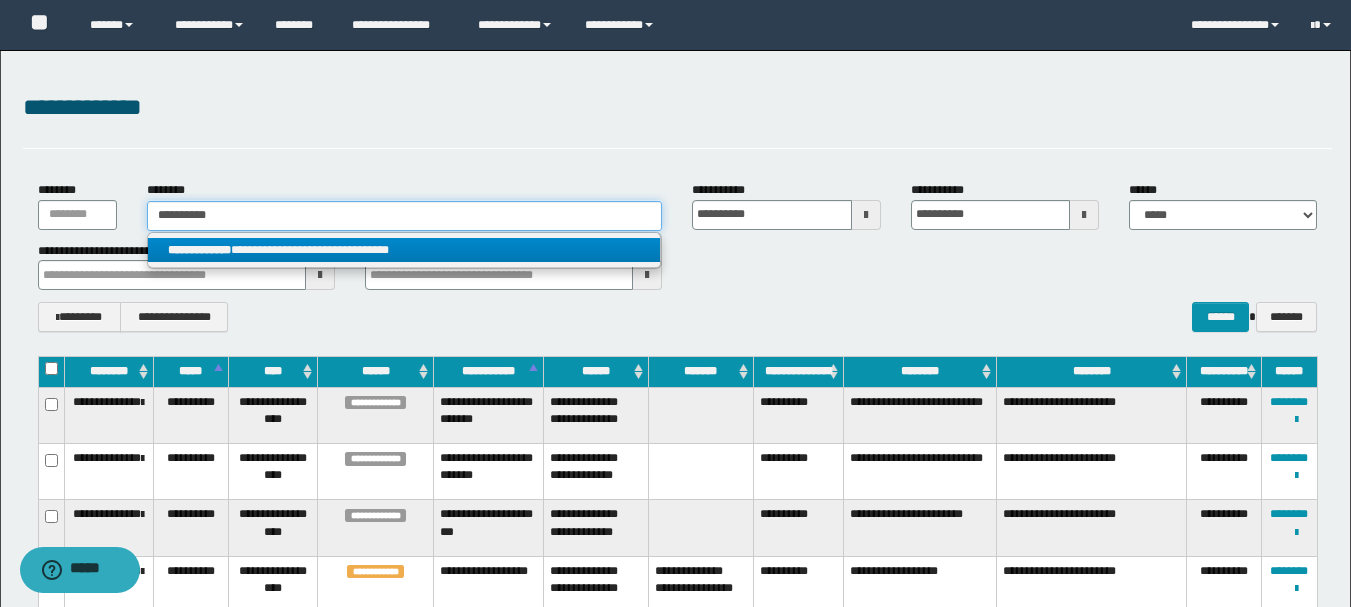 type 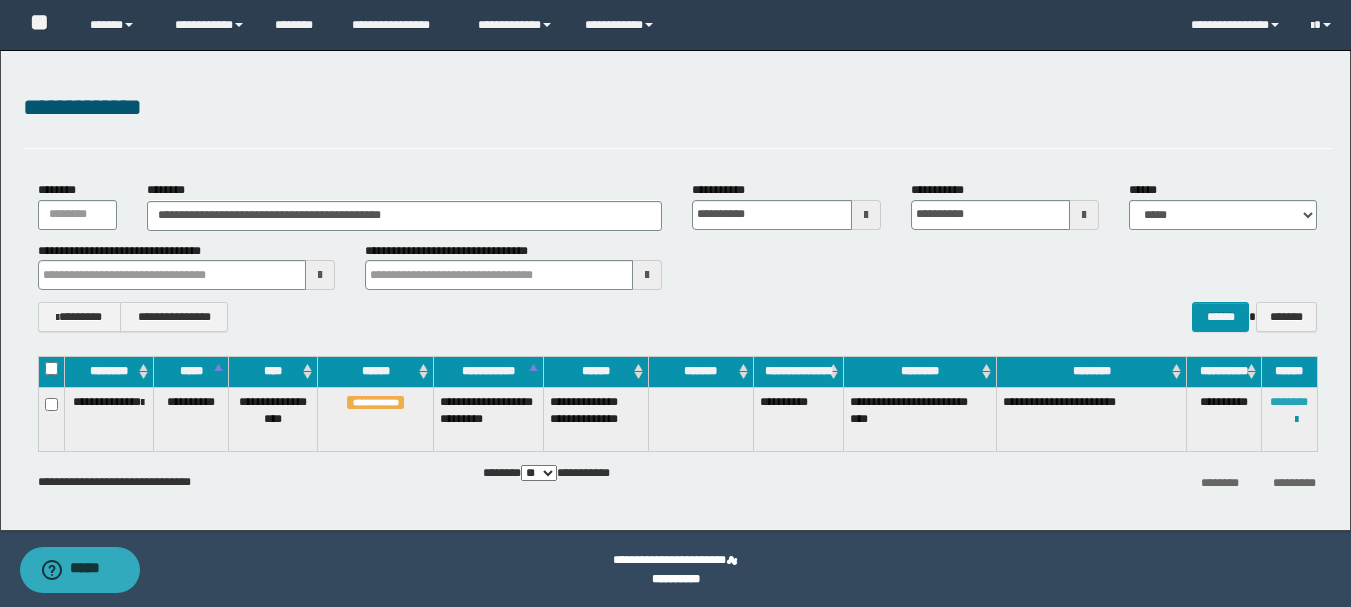 click on "********" at bounding box center (1289, 402) 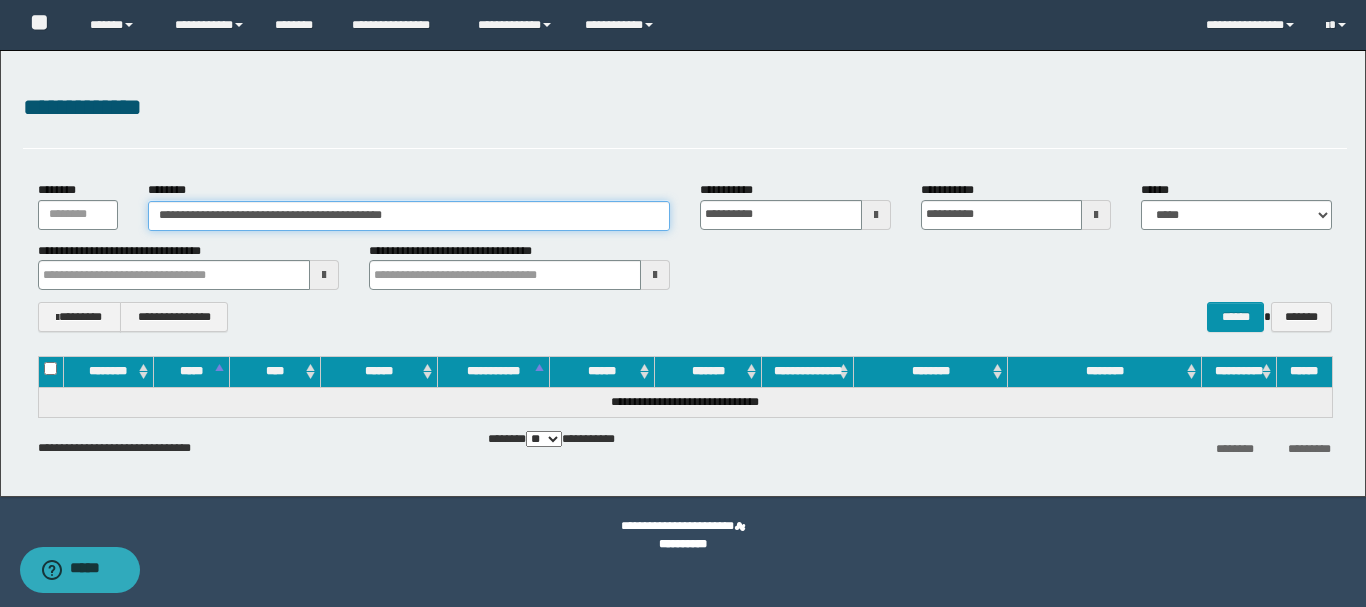 drag, startPoint x: 242, startPoint y: 214, endPoint x: 176, endPoint y: 213, distance: 66.007576 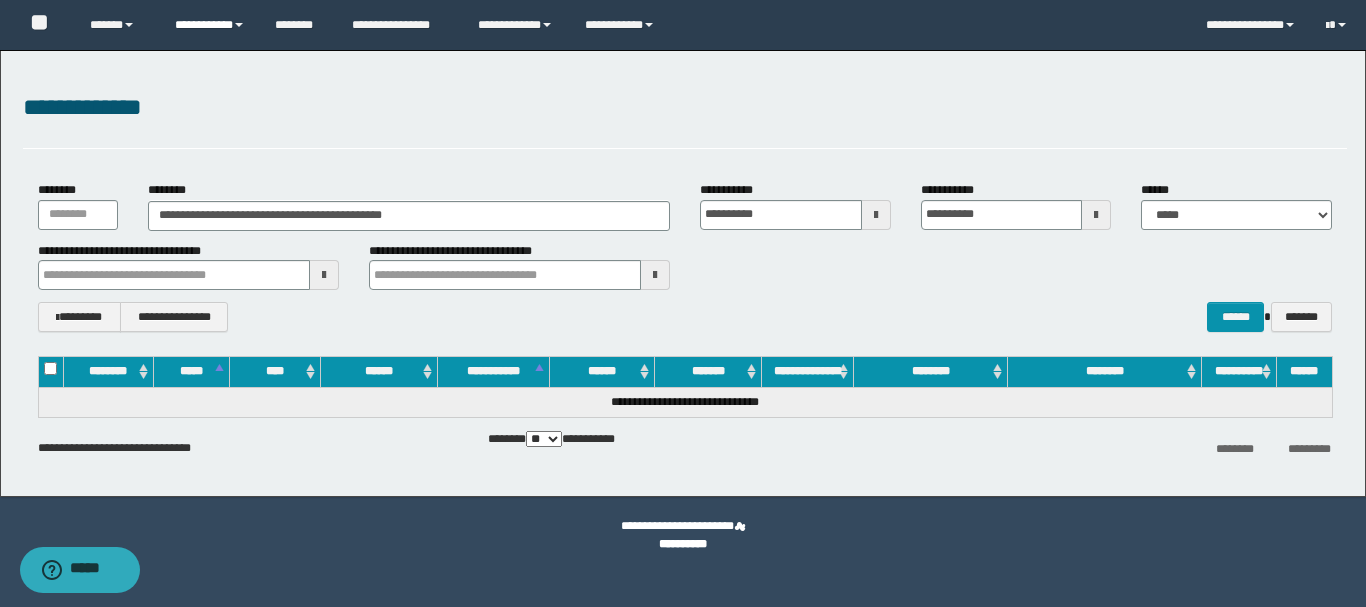 click on "**********" at bounding box center (210, 25) 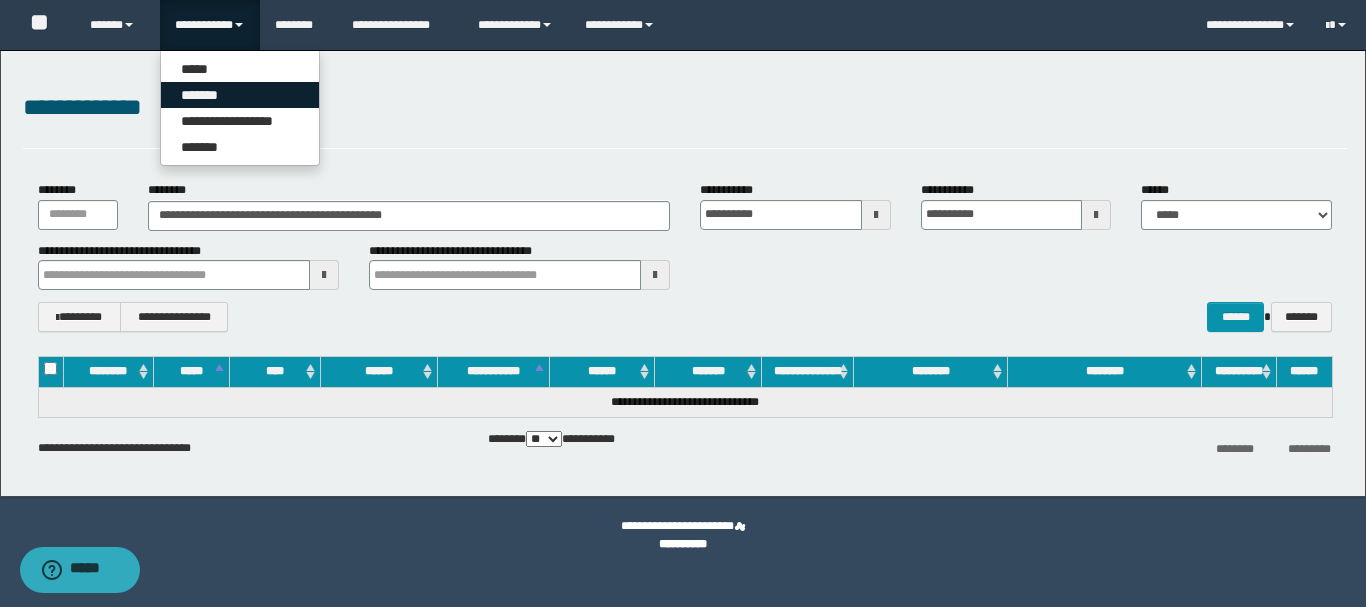 click on "*******" at bounding box center [240, 95] 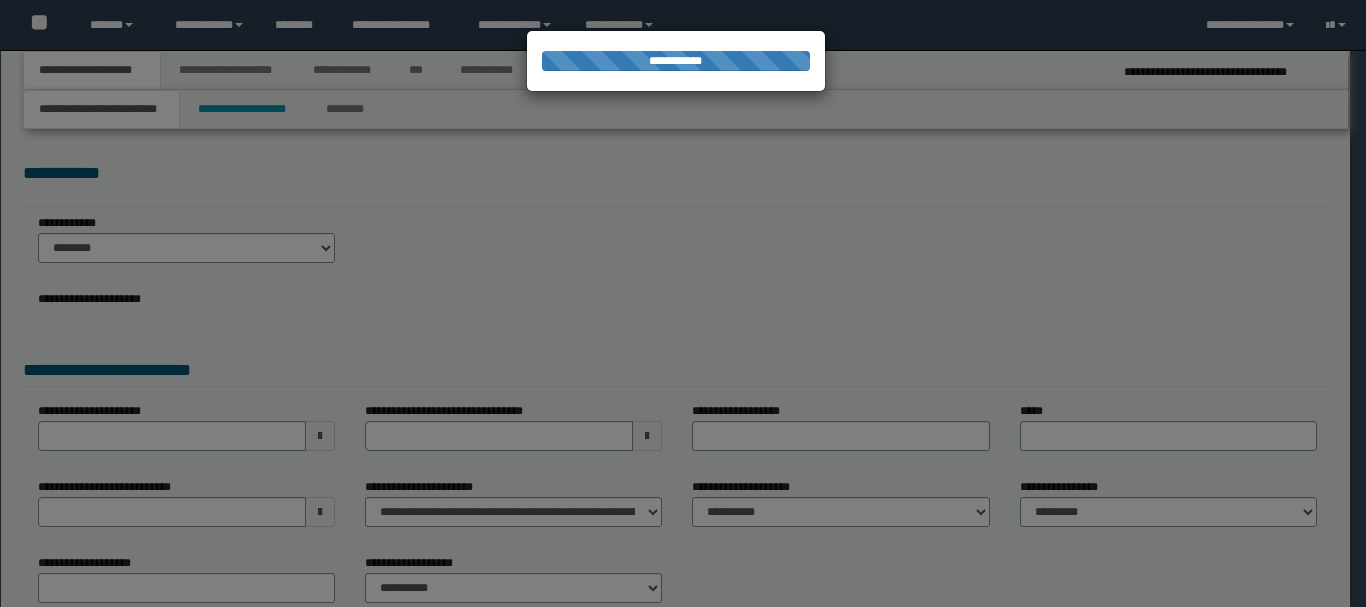 scroll, scrollTop: 0, scrollLeft: 0, axis: both 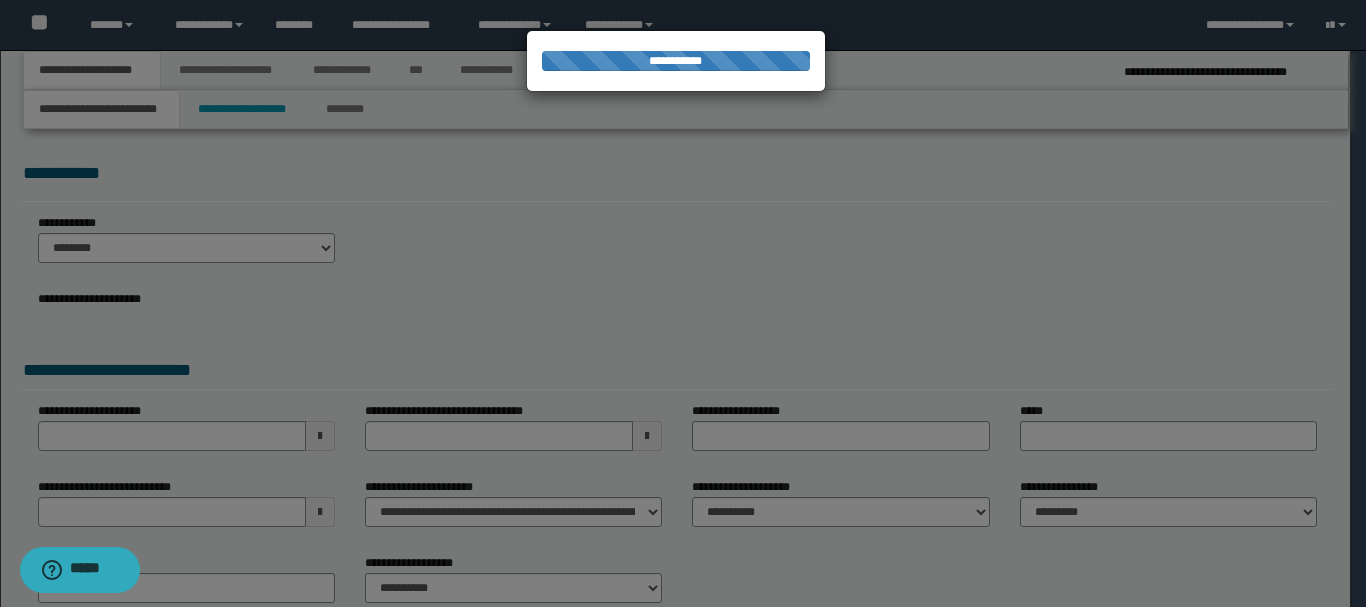 select on "*" 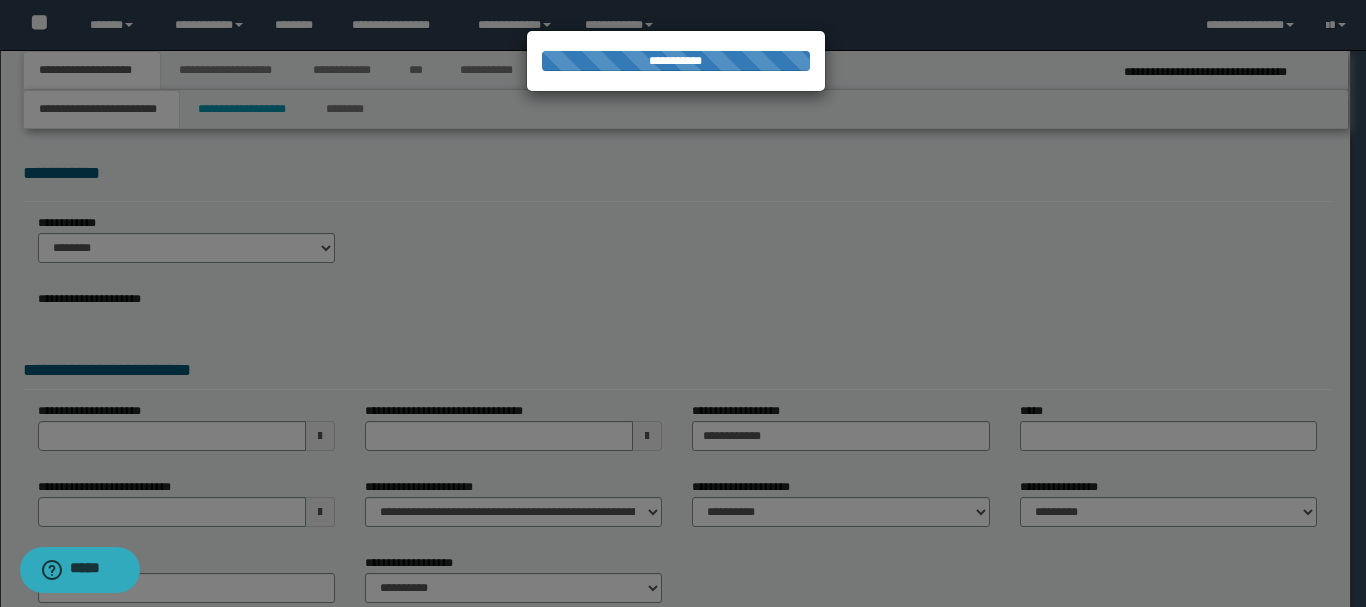 type on "**********" 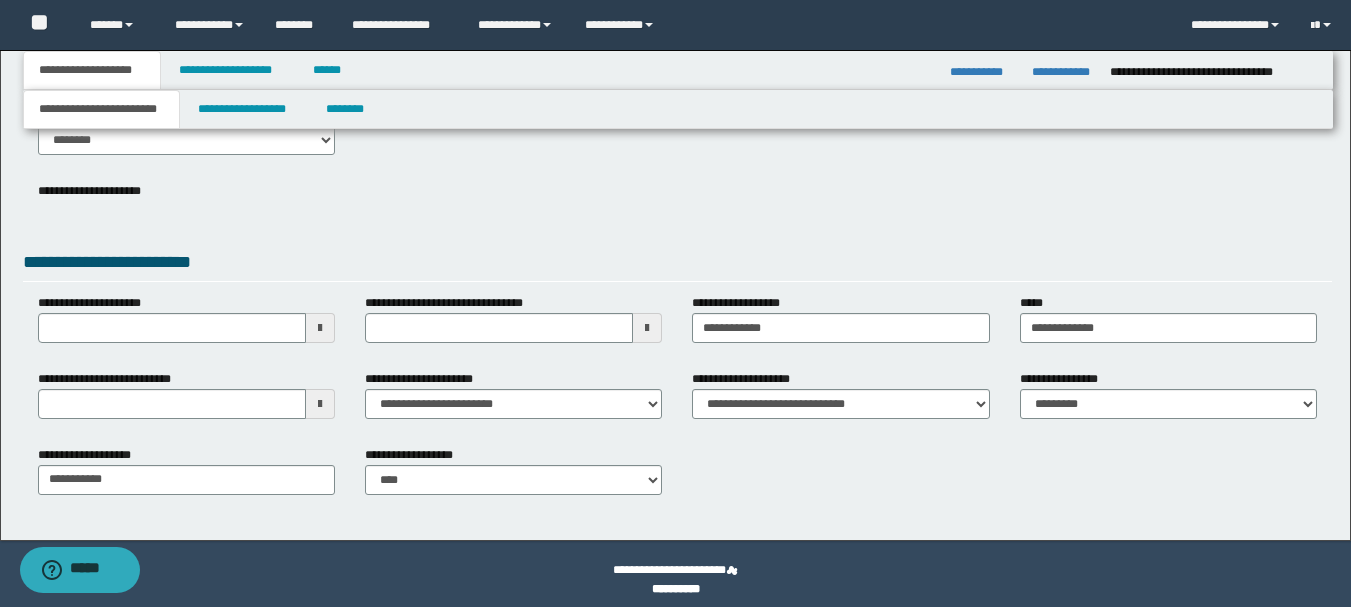 scroll, scrollTop: 119, scrollLeft: 0, axis: vertical 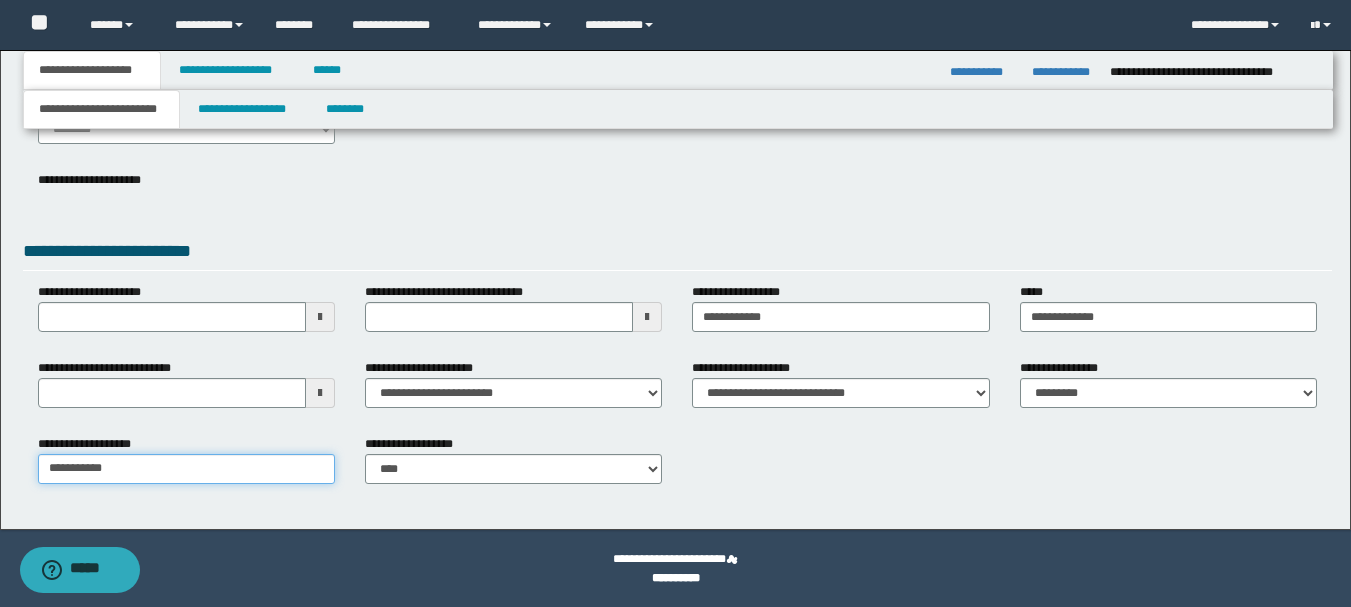 drag, startPoint x: 162, startPoint y: 469, endPoint x: 0, endPoint y: 478, distance: 162.2498 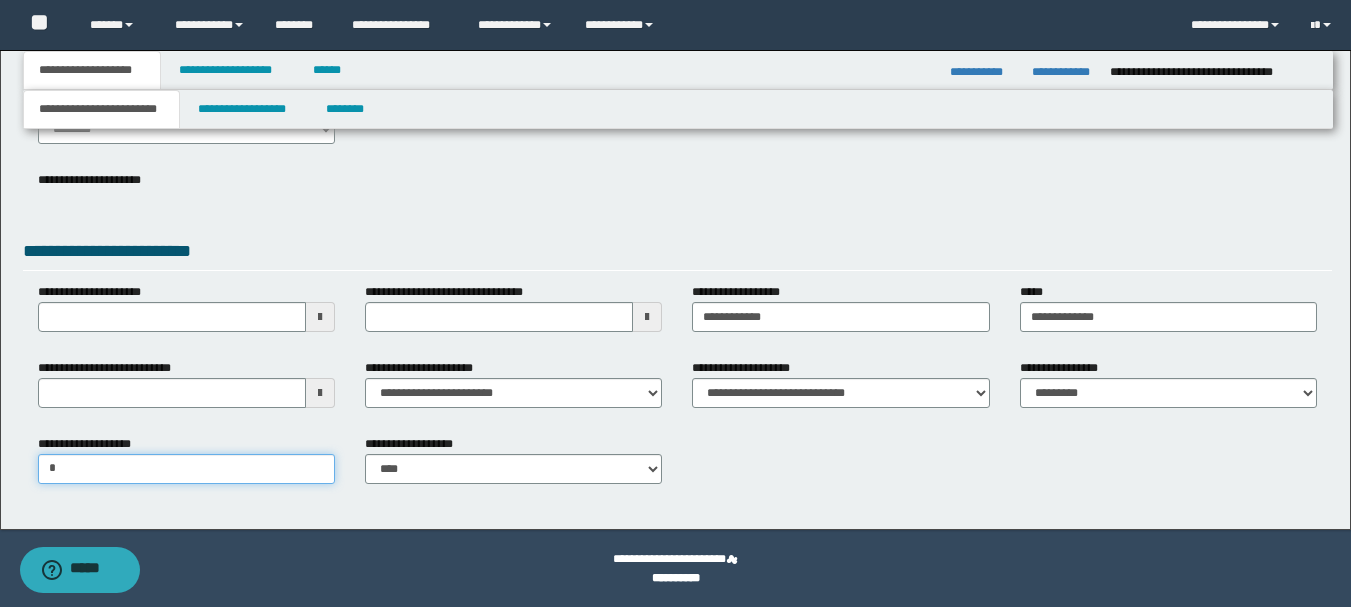 click on "**********" at bounding box center (186, 469) 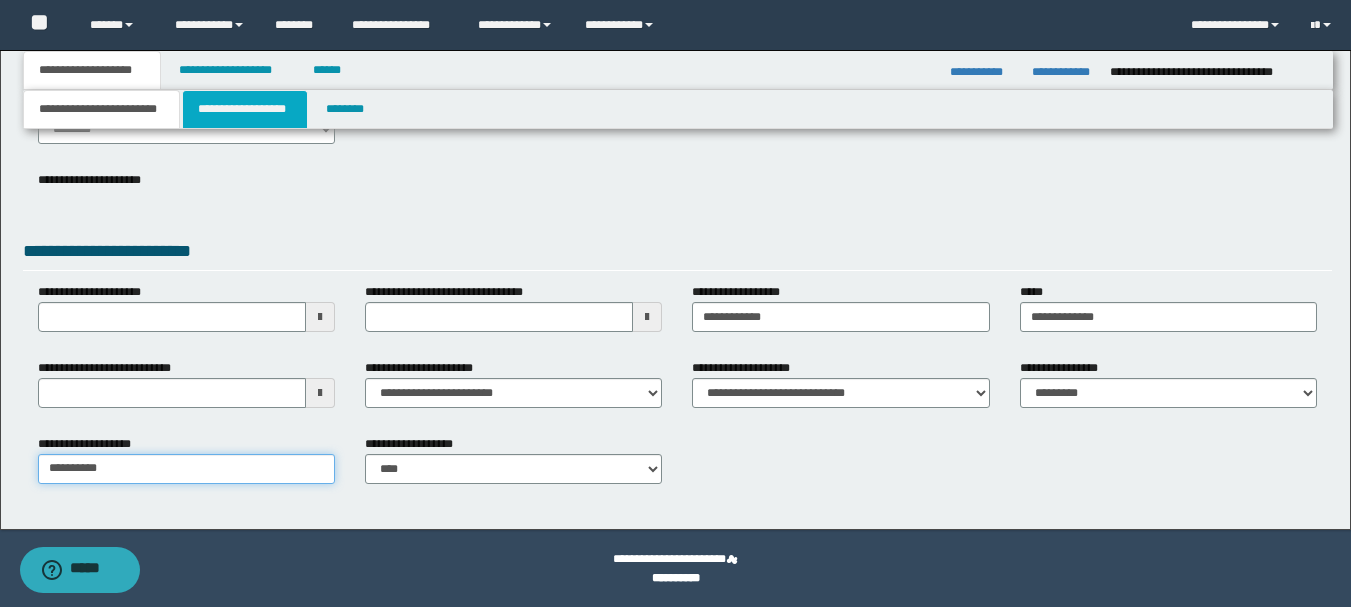 type on "*********" 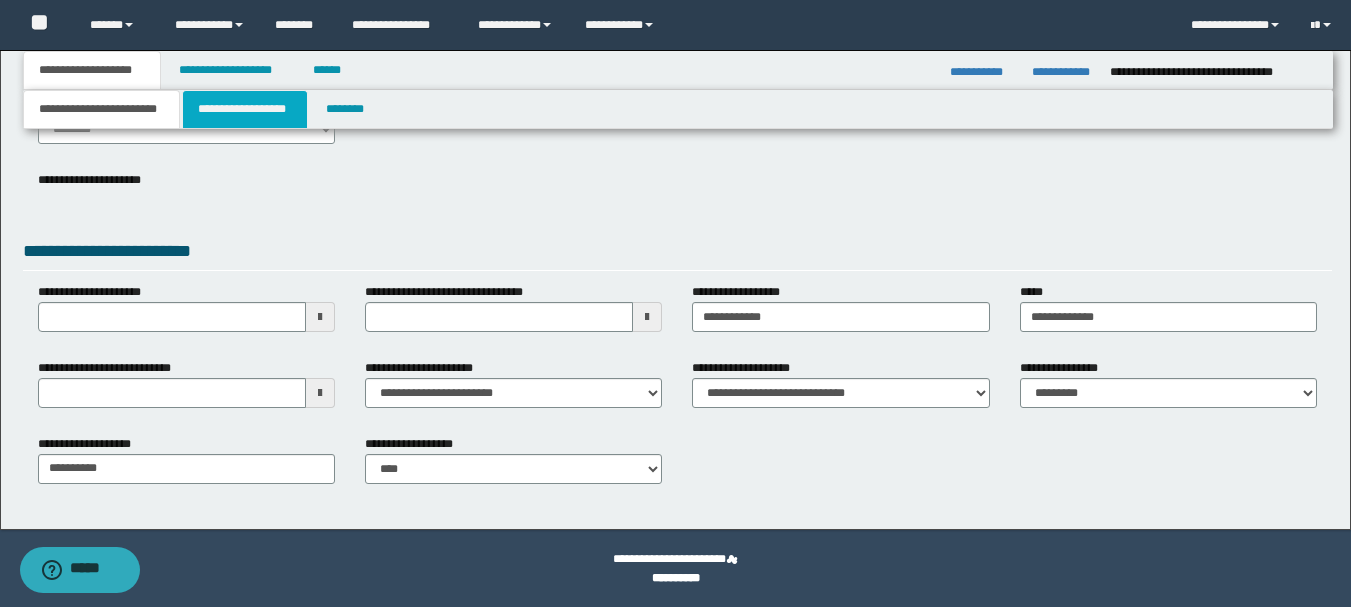 click on "**********" at bounding box center (245, 109) 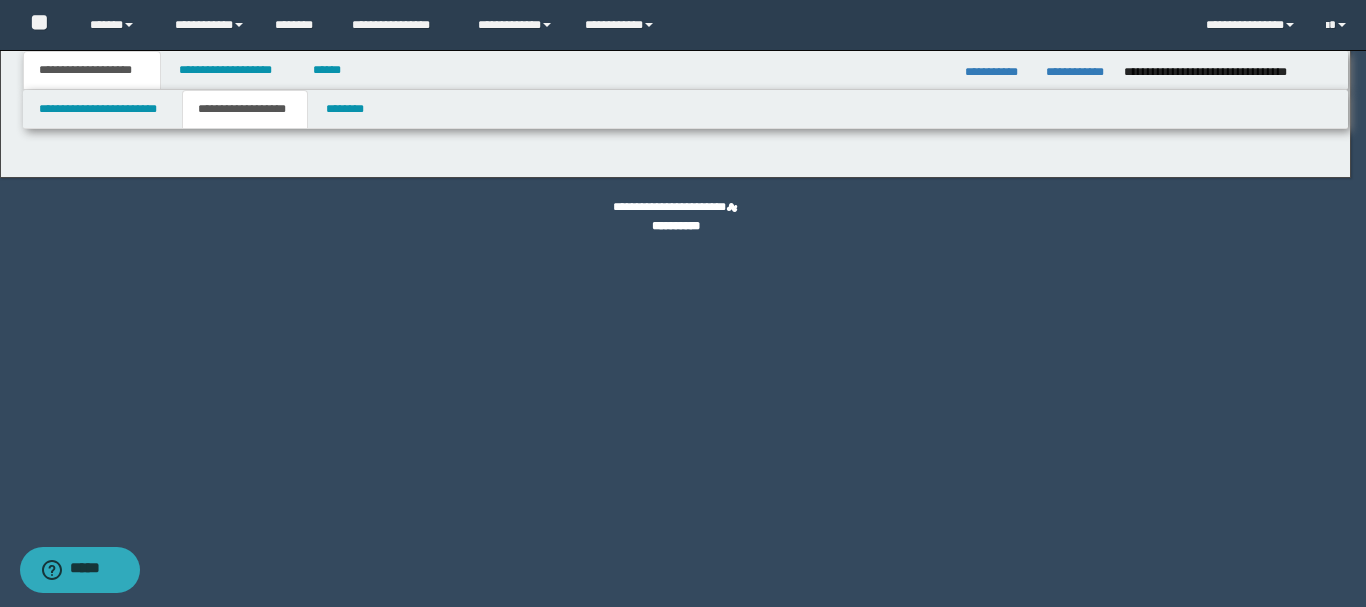 type on "**********" 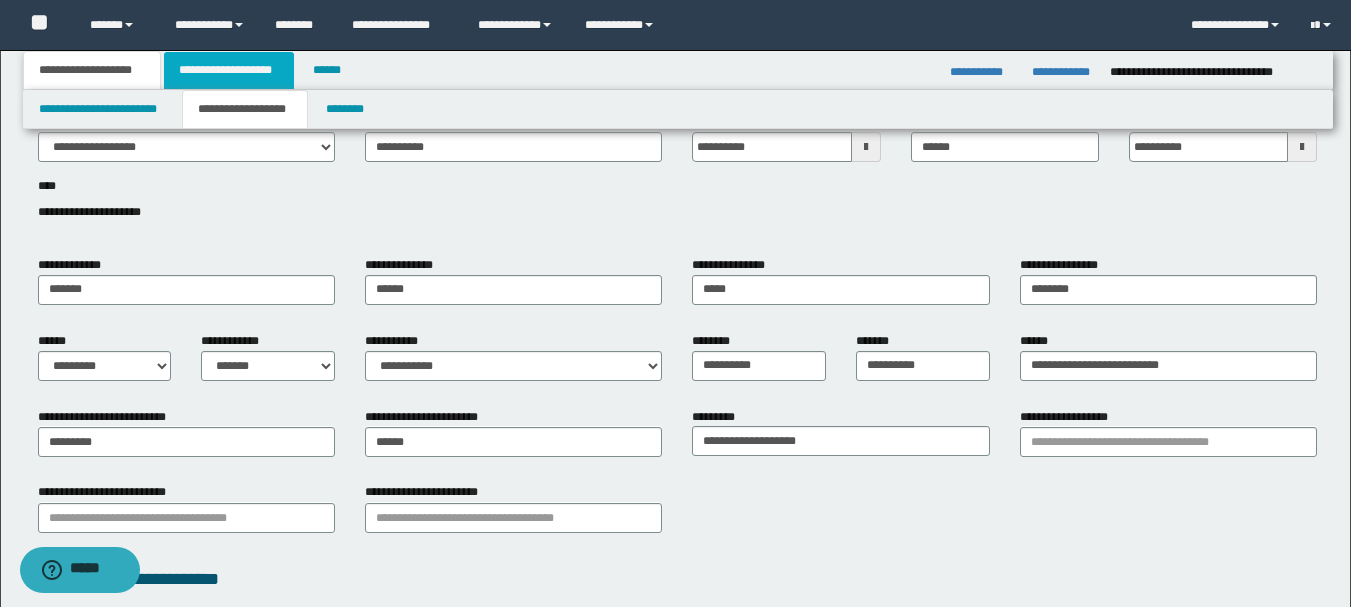 scroll, scrollTop: 100, scrollLeft: 0, axis: vertical 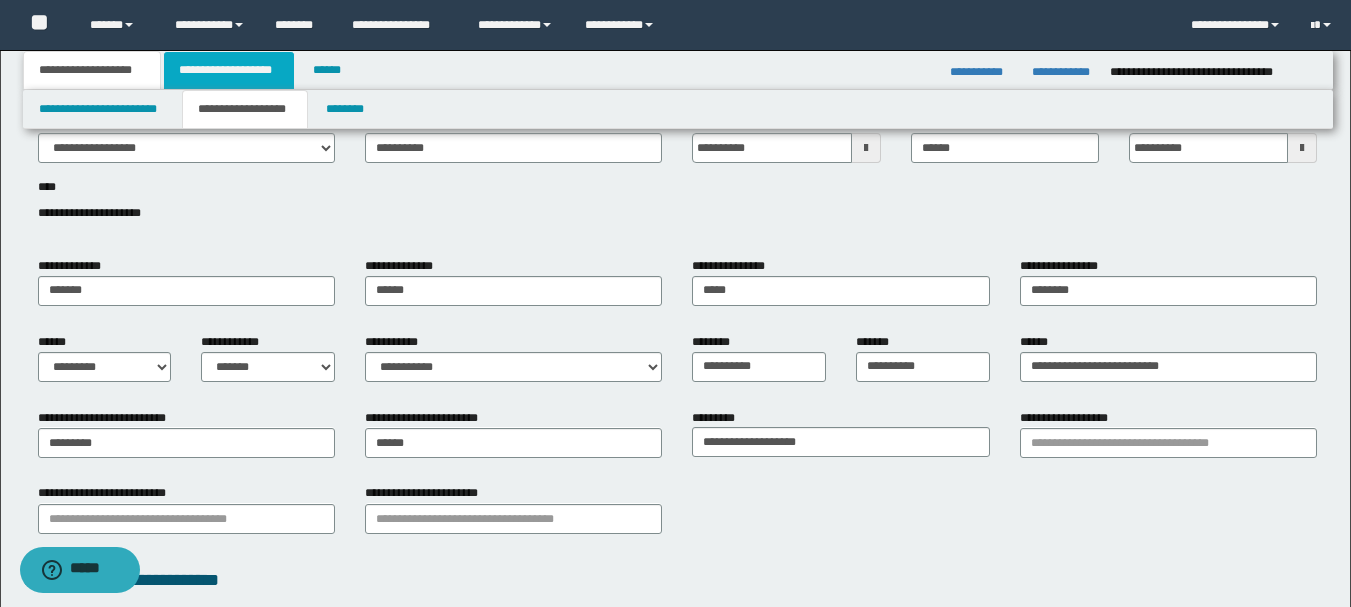 click on "**********" at bounding box center [229, 70] 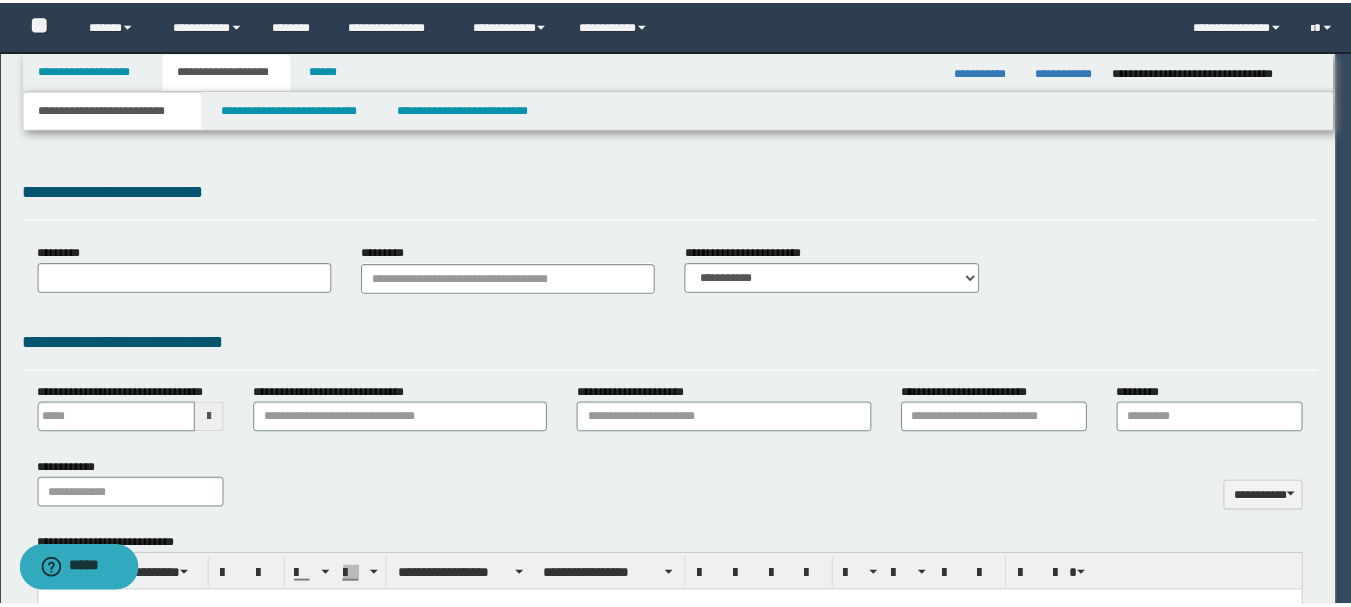 scroll, scrollTop: 0, scrollLeft: 0, axis: both 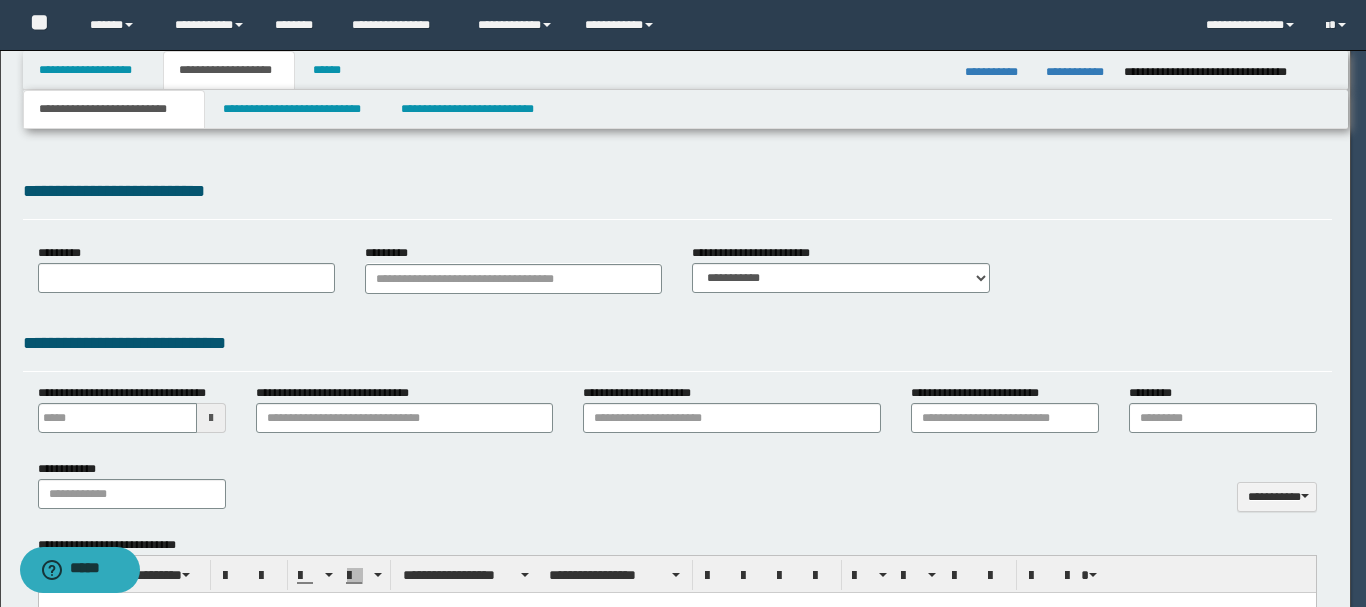 type on "**********" 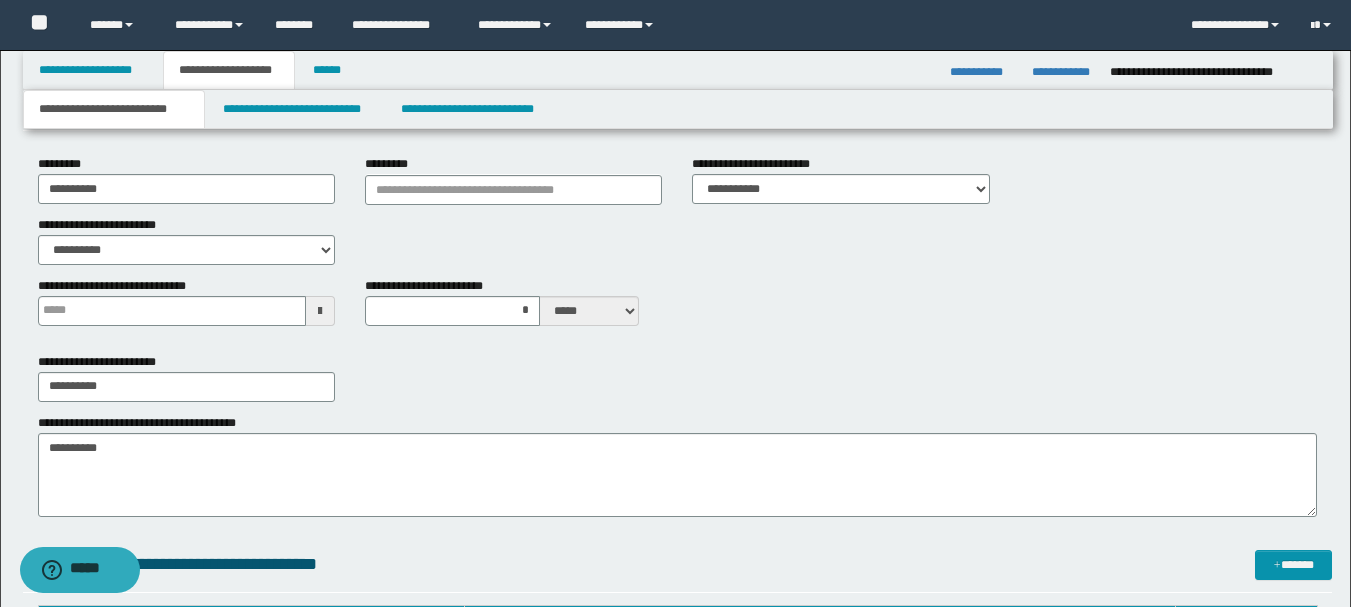 scroll, scrollTop: 200, scrollLeft: 0, axis: vertical 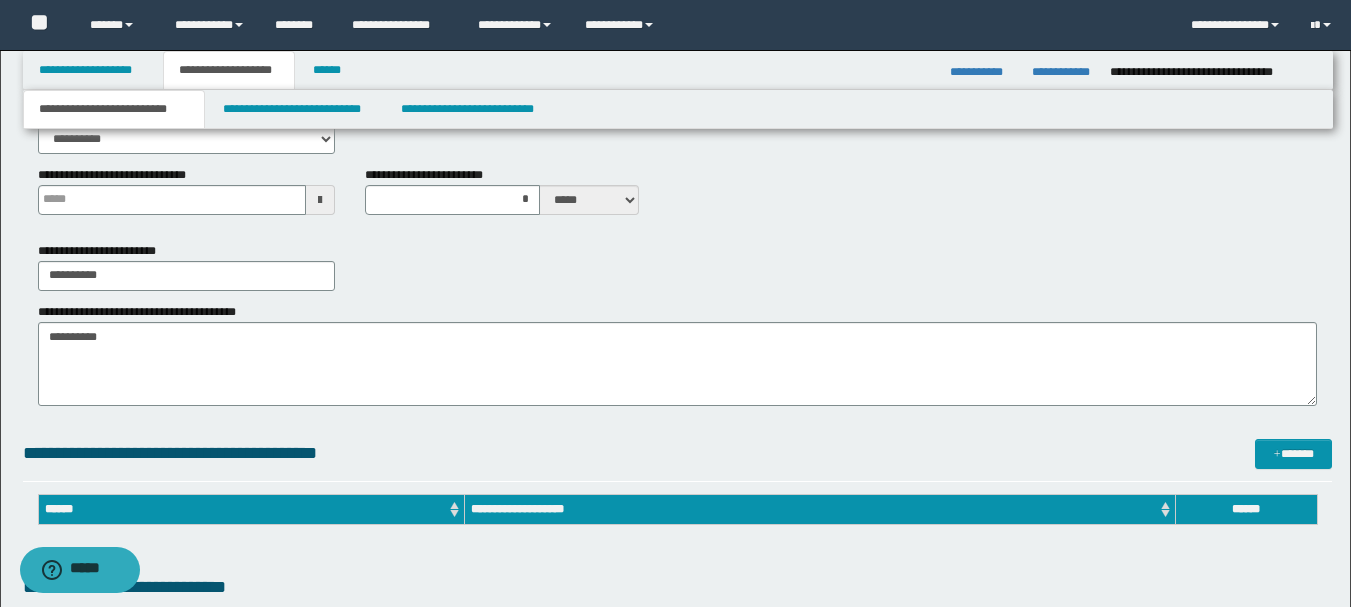 type 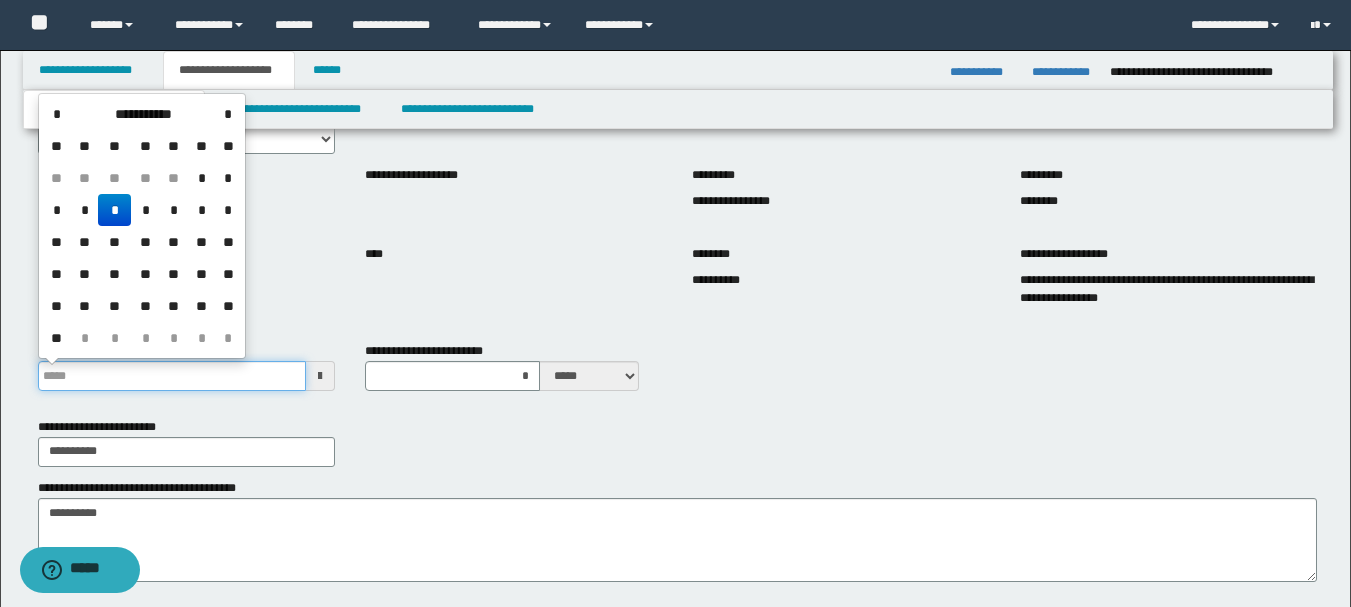 click on "**********" at bounding box center (172, 376) 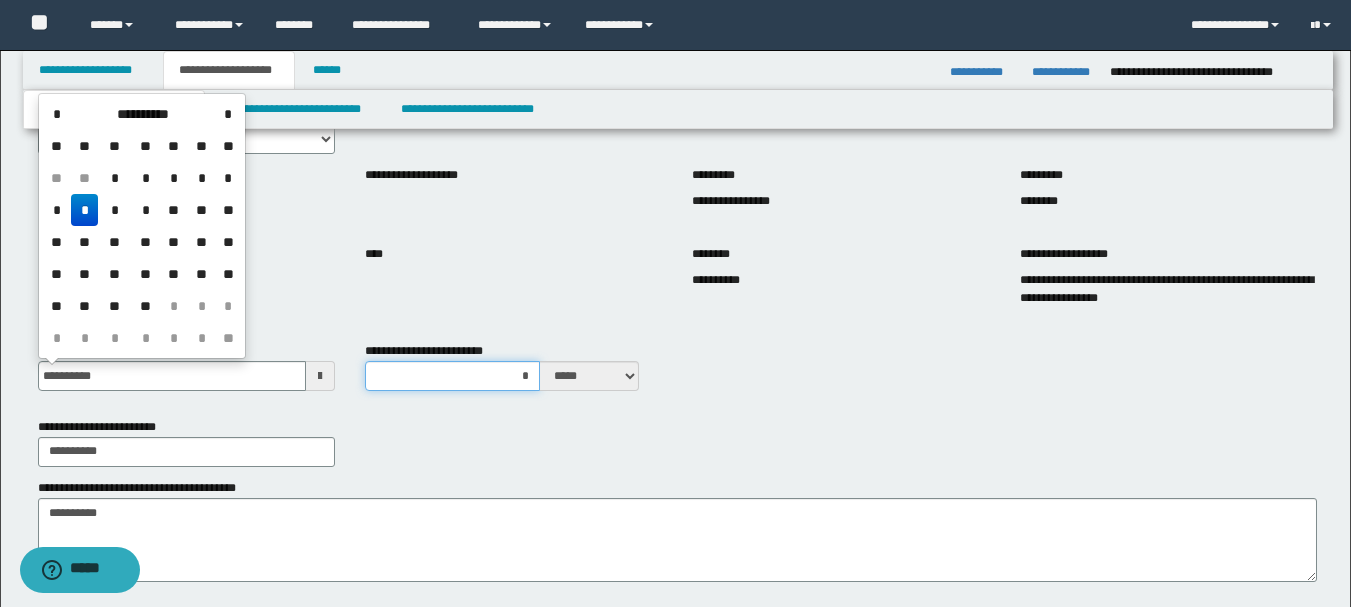 type on "**********" 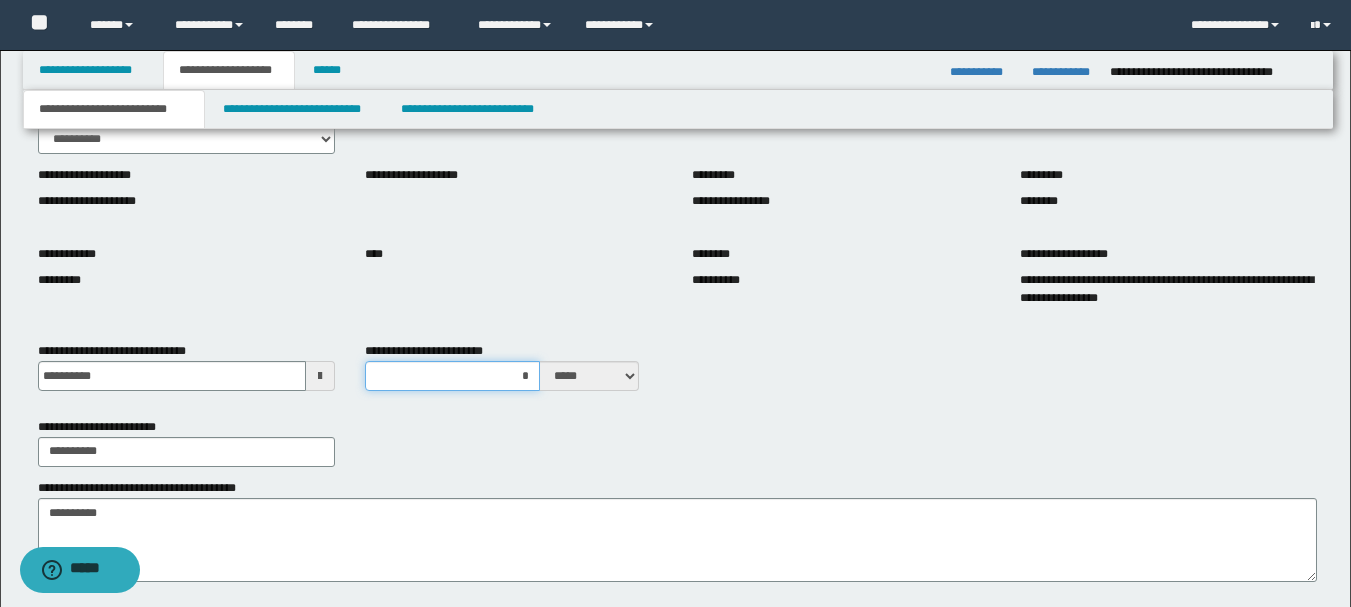 click on "*" at bounding box center [452, 376] 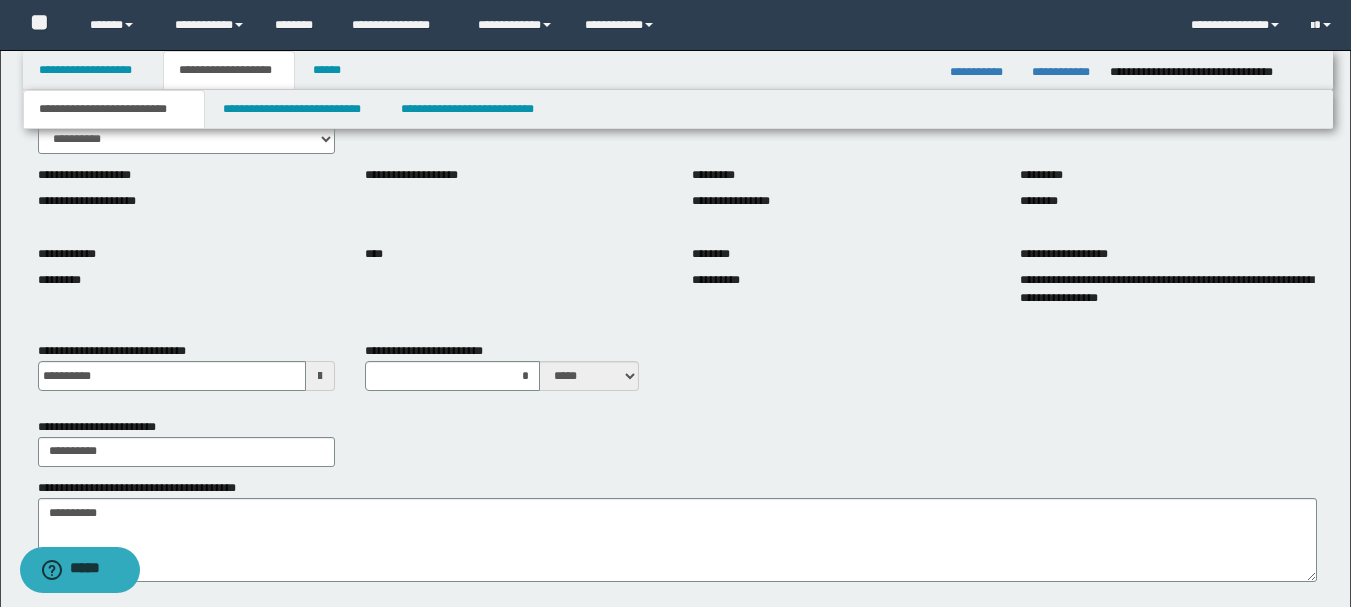 click on "**********" at bounding box center (677, 424) 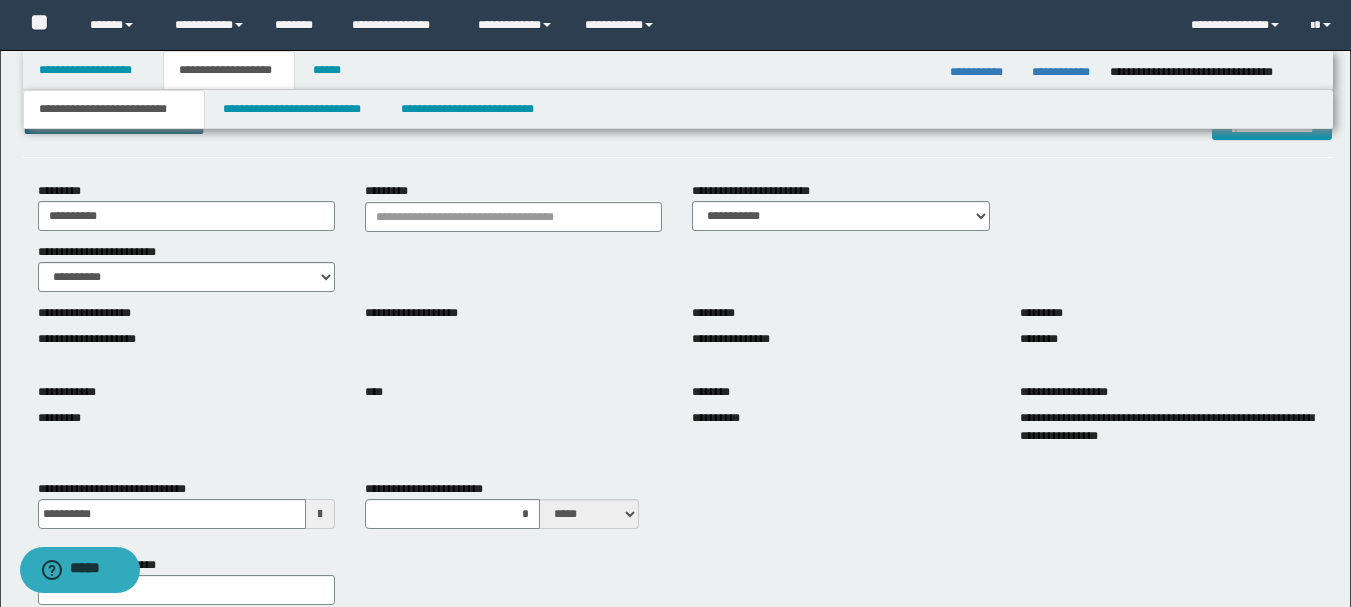 scroll, scrollTop: 0, scrollLeft: 0, axis: both 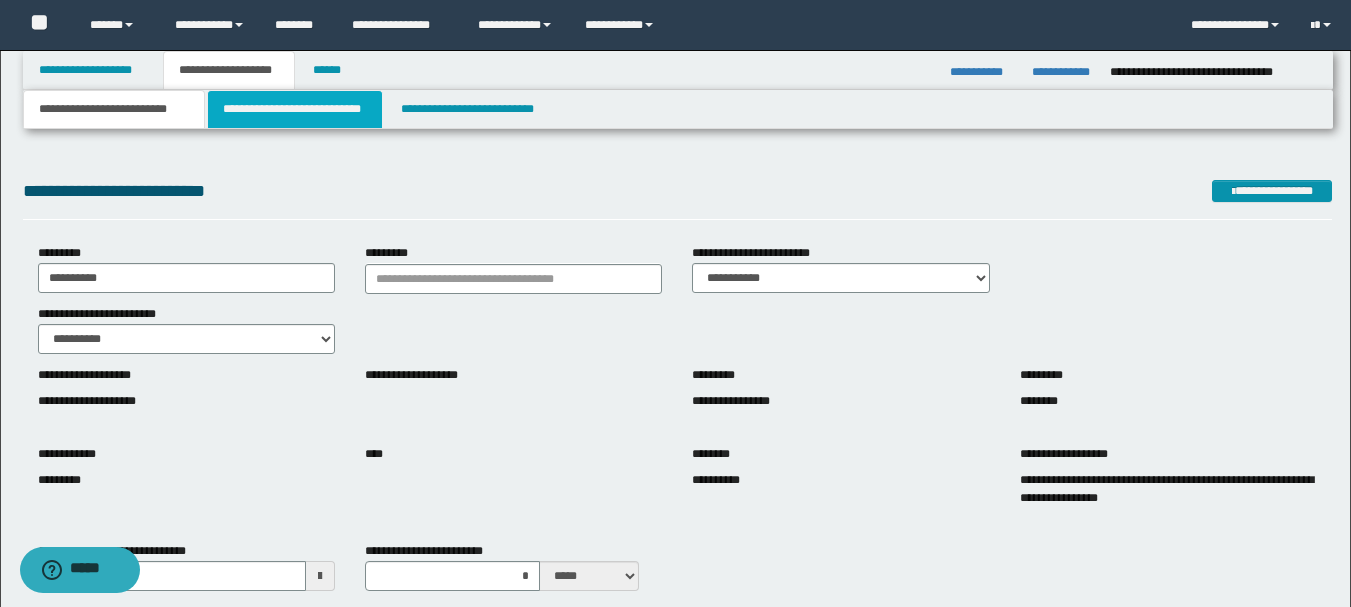 click on "**********" at bounding box center (295, 109) 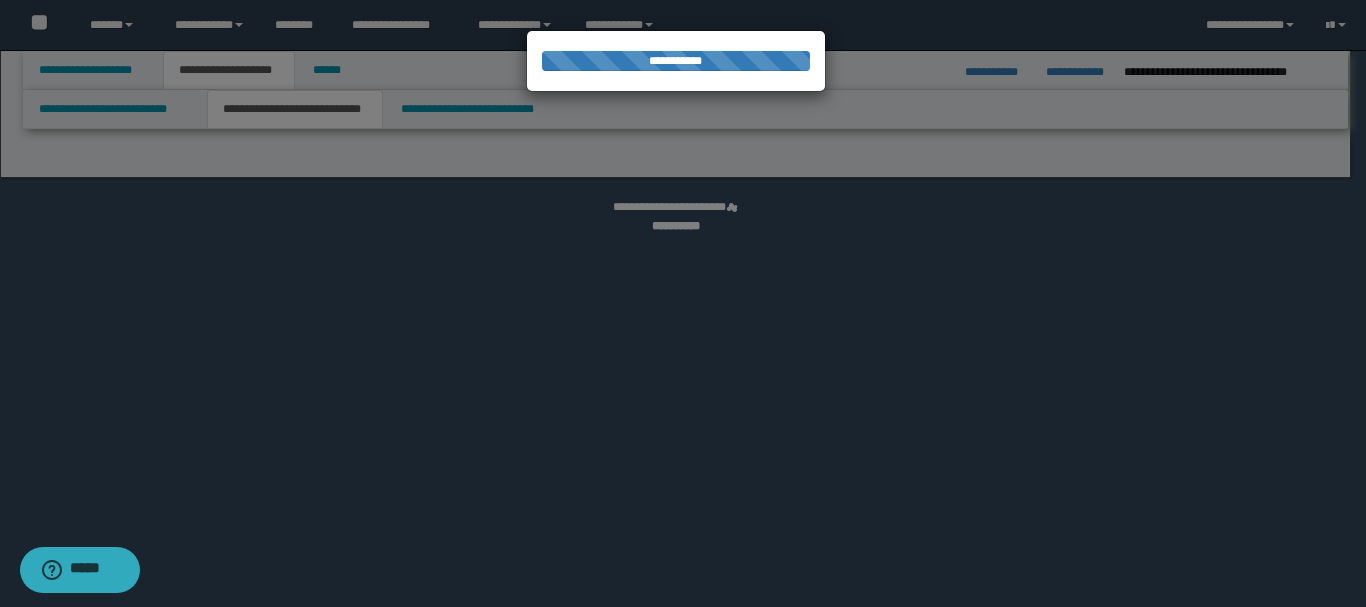 select on "*" 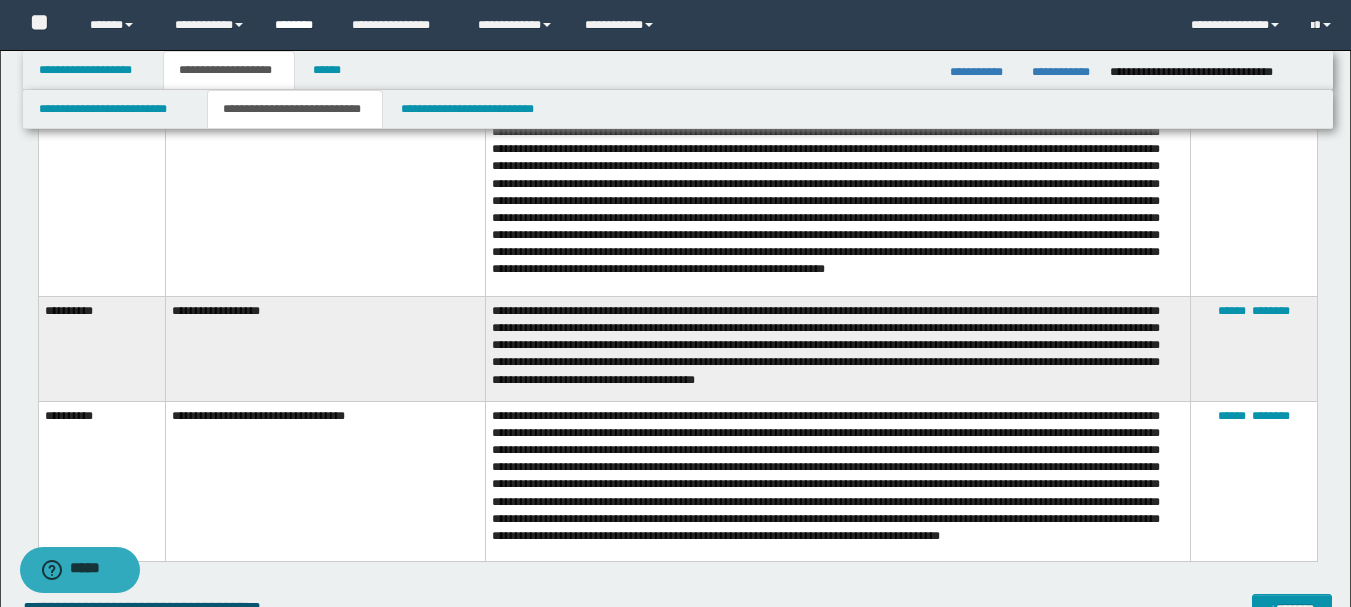 scroll, scrollTop: 772, scrollLeft: 0, axis: vertical 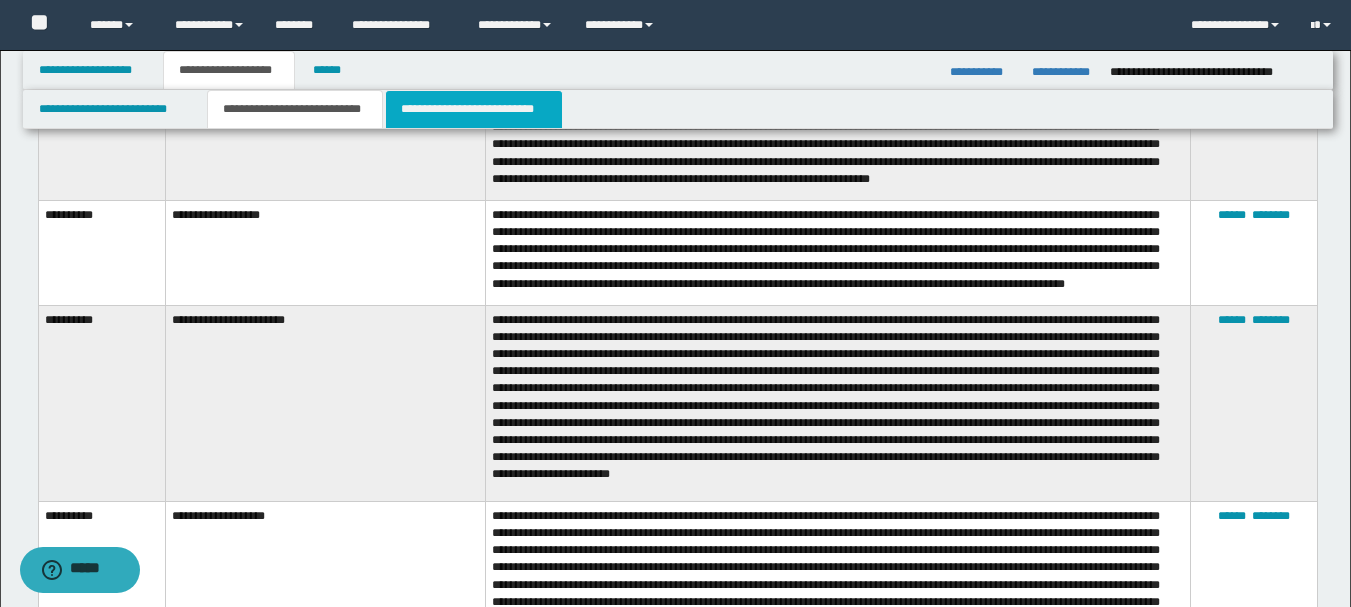 click on "**********" at bounding box center [474, 109] 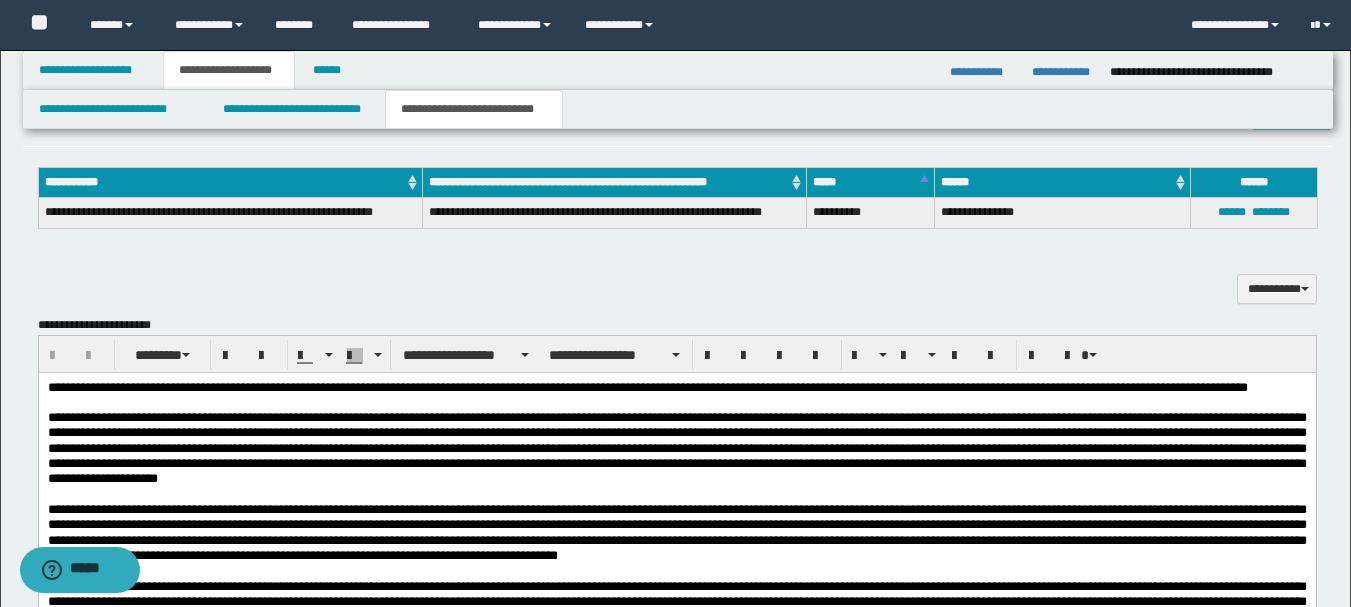 scroll, scrollTop: 600, scrollLeft: 0, axis: vertical 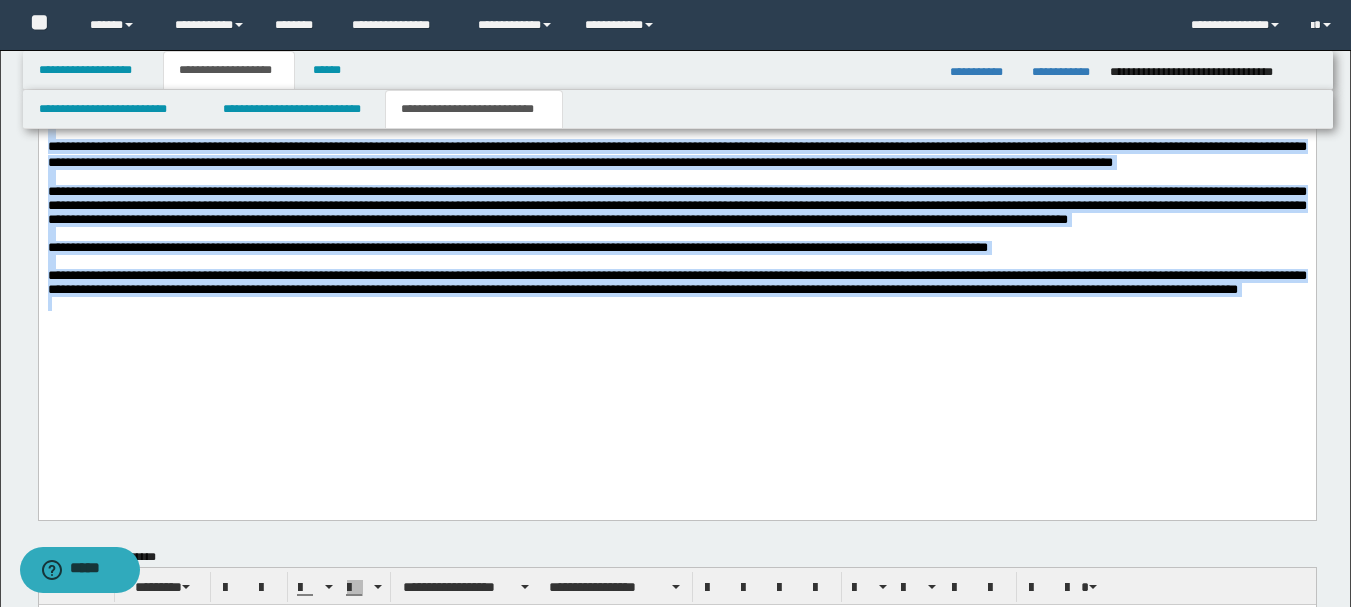 drag, startPoint x: 48, startPoint y: -354, endPoint x: 474, endPoint y: 418, distance: 881.73694 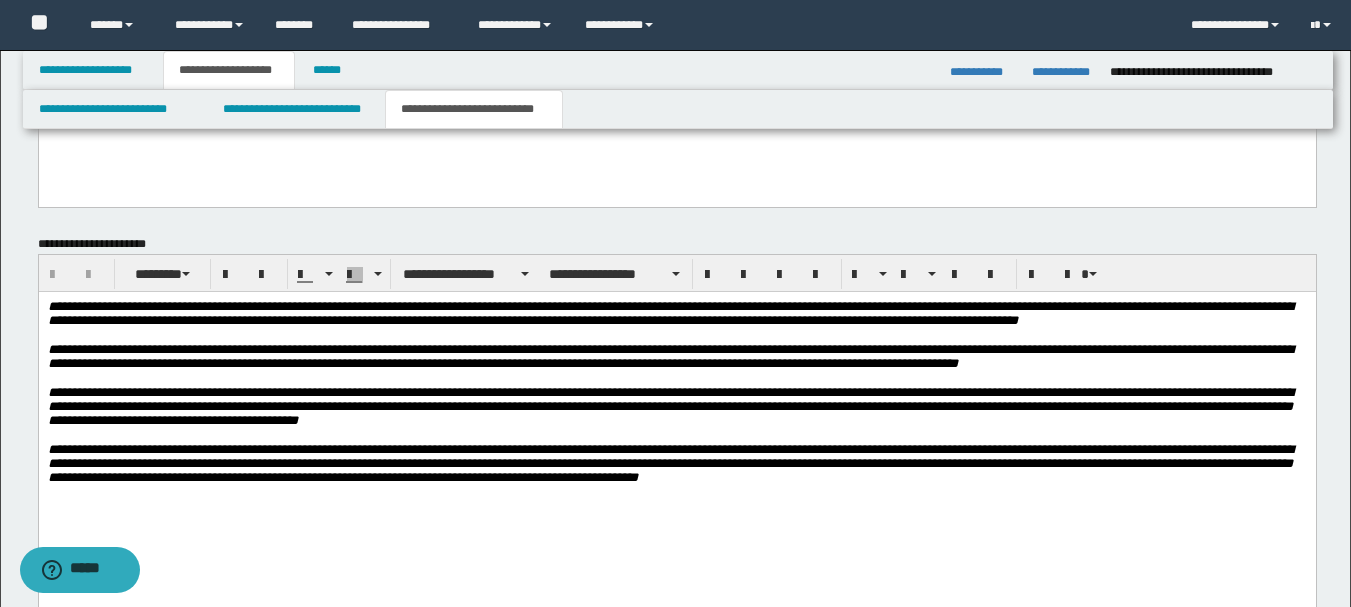 scroll, scrollTop: 1800, scrollLeft: 0, axis: vertical 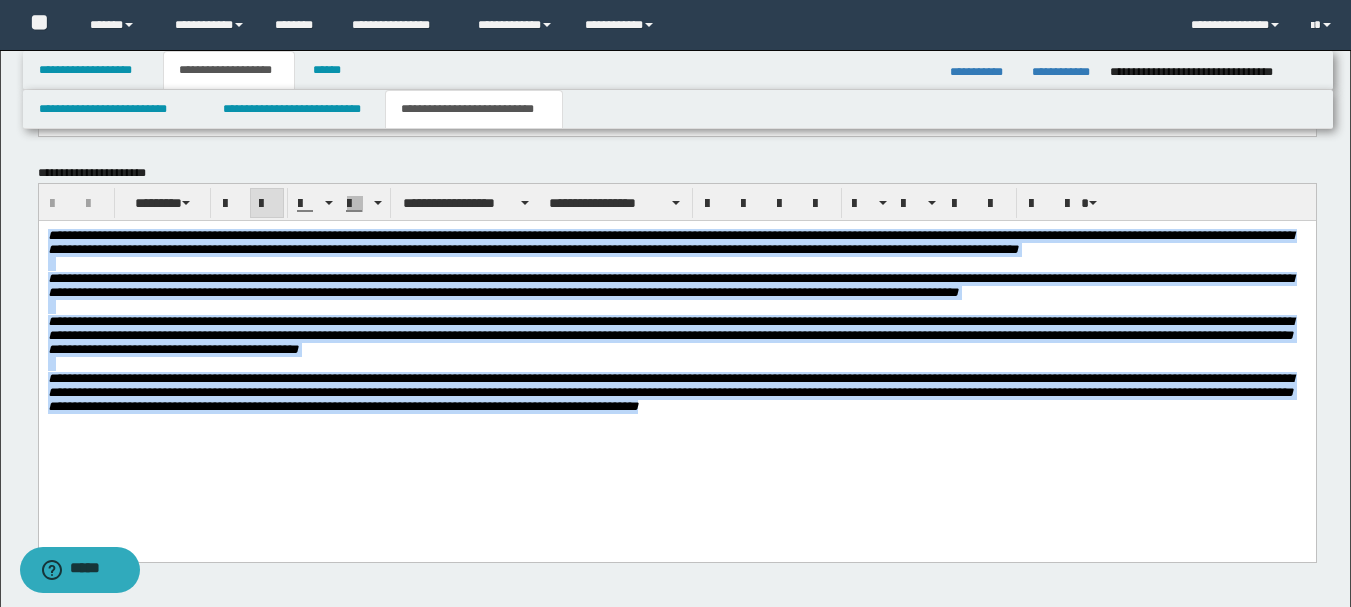 drag, startPoint x: 1272, startPoint y: 451, endPoint x: 38, endPoint y: 203, distance: 1258.674 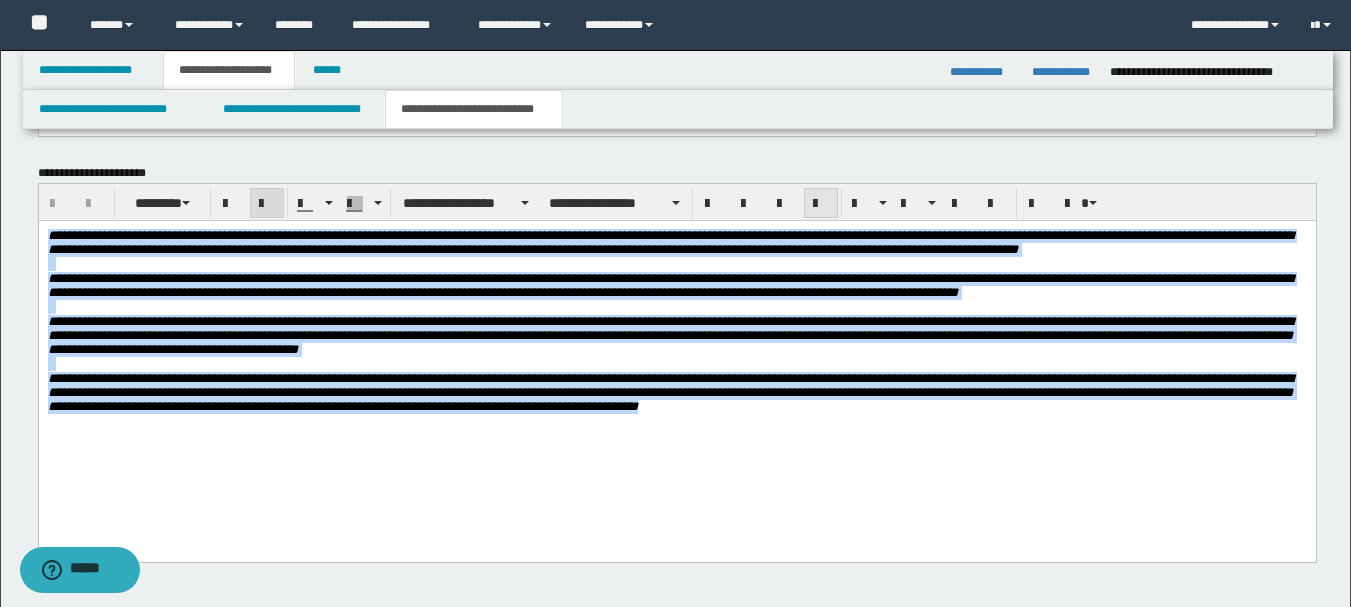 click at bounding box center (821, 204) 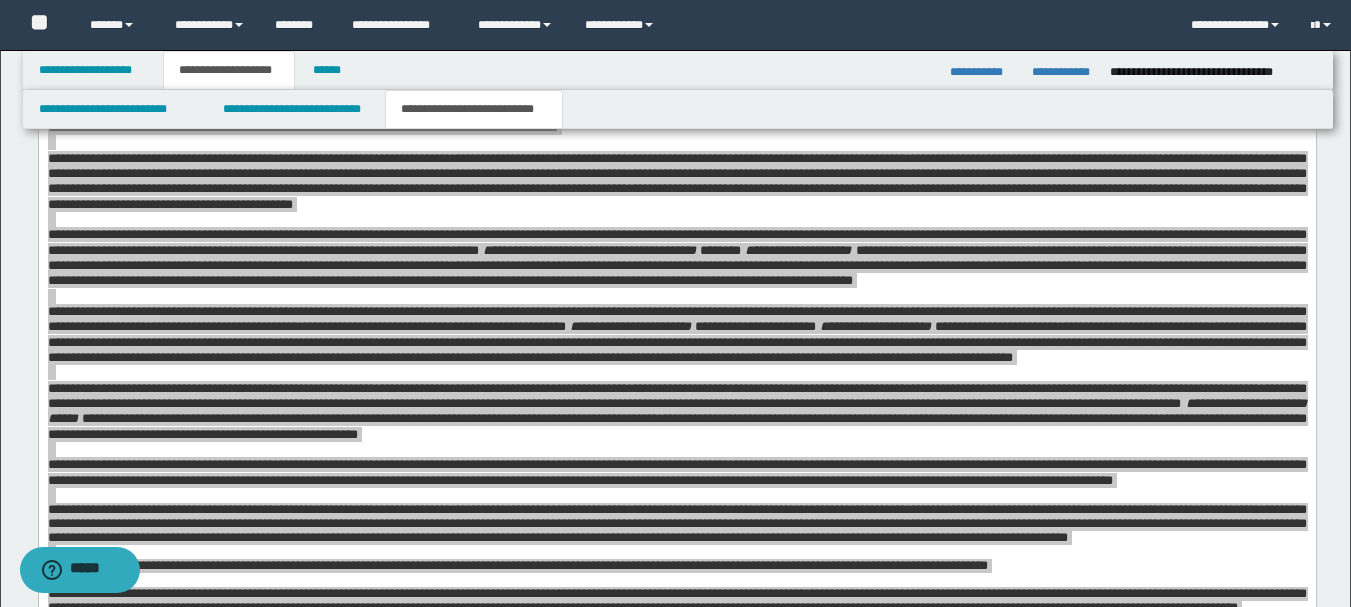 scroll, scrollTop: 1000, scrollLeft: 0, axis: vertical 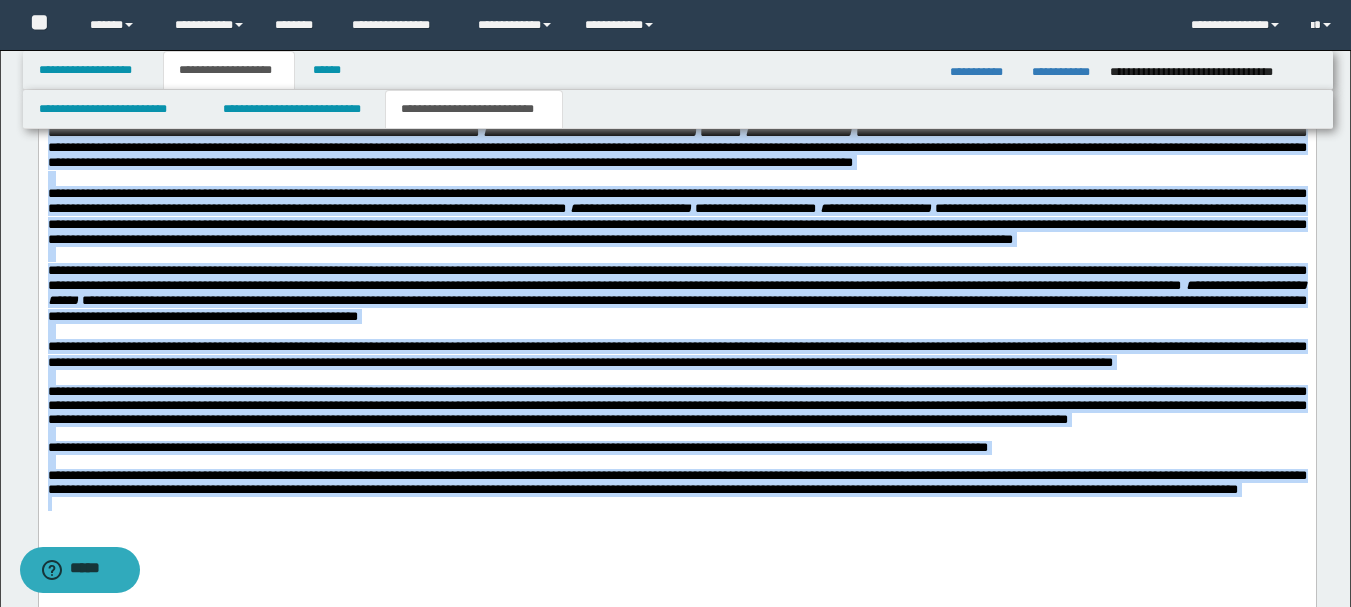 click at bounding box center (676, 331) 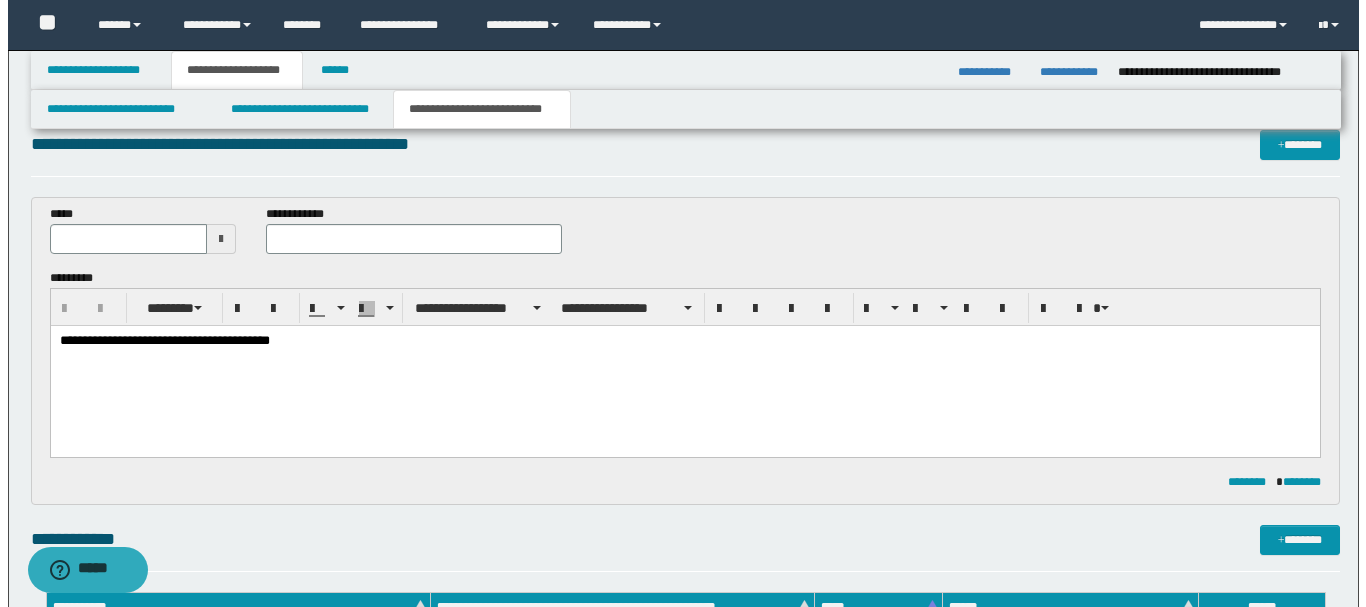 scroll, scrollTop: 0, scrollLeft: 0, axis: both 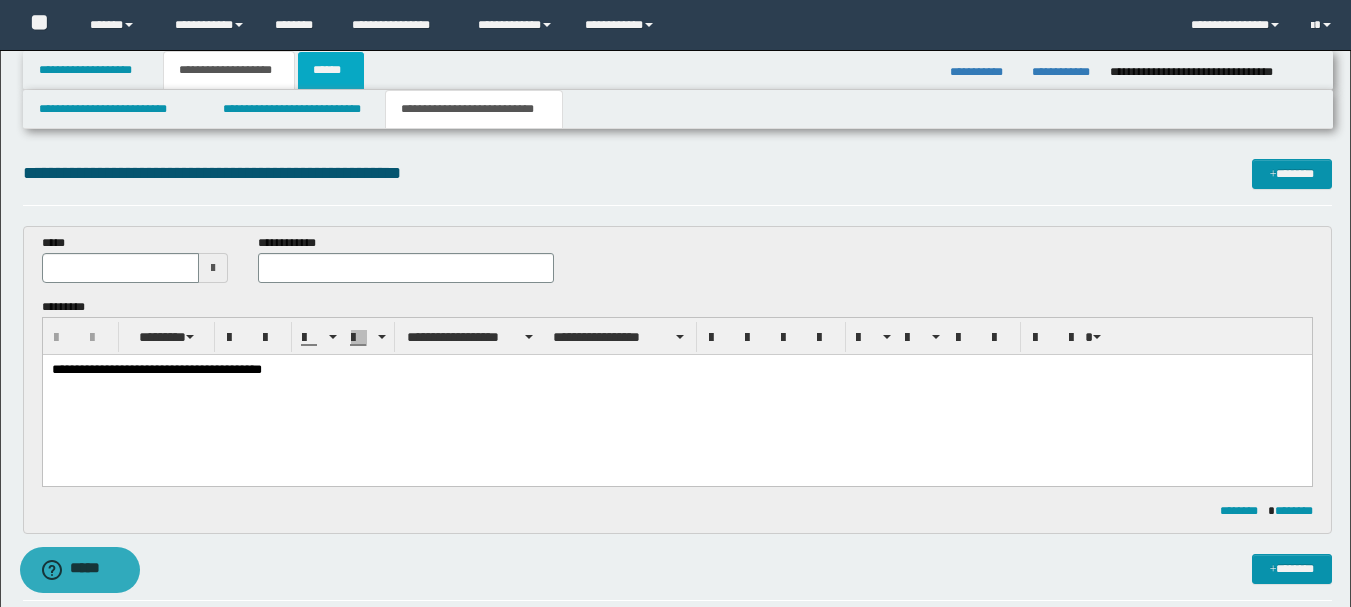 click on "******" at bounding box center [331, 70] 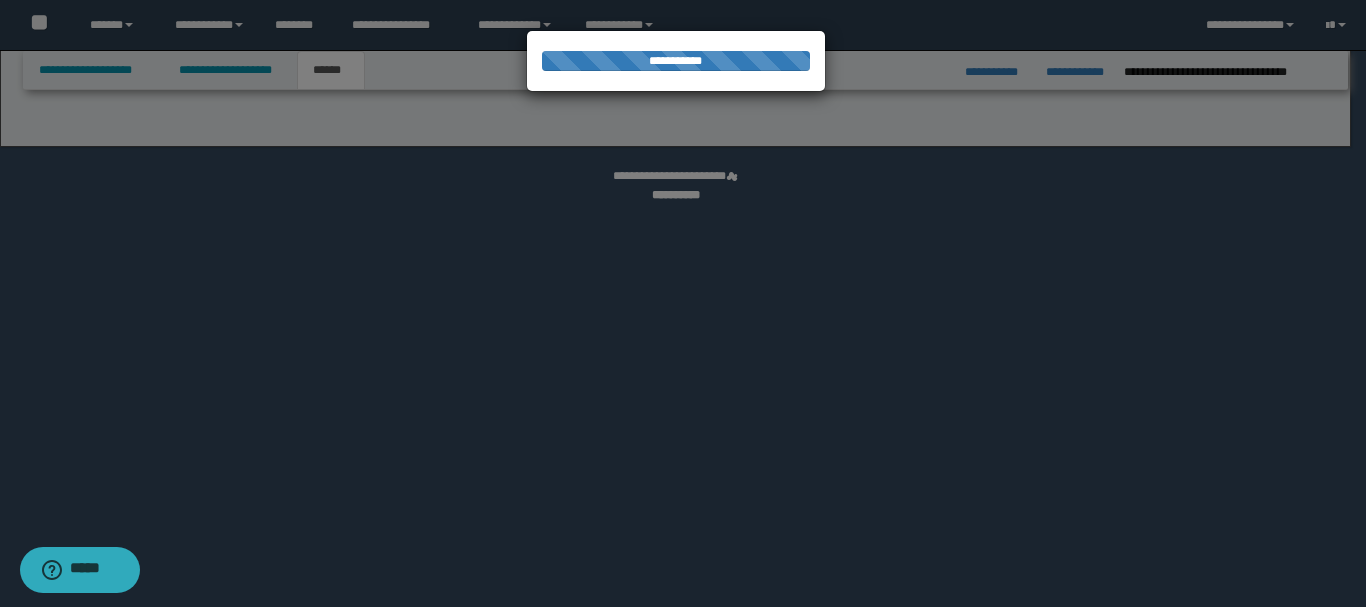 select on "*" 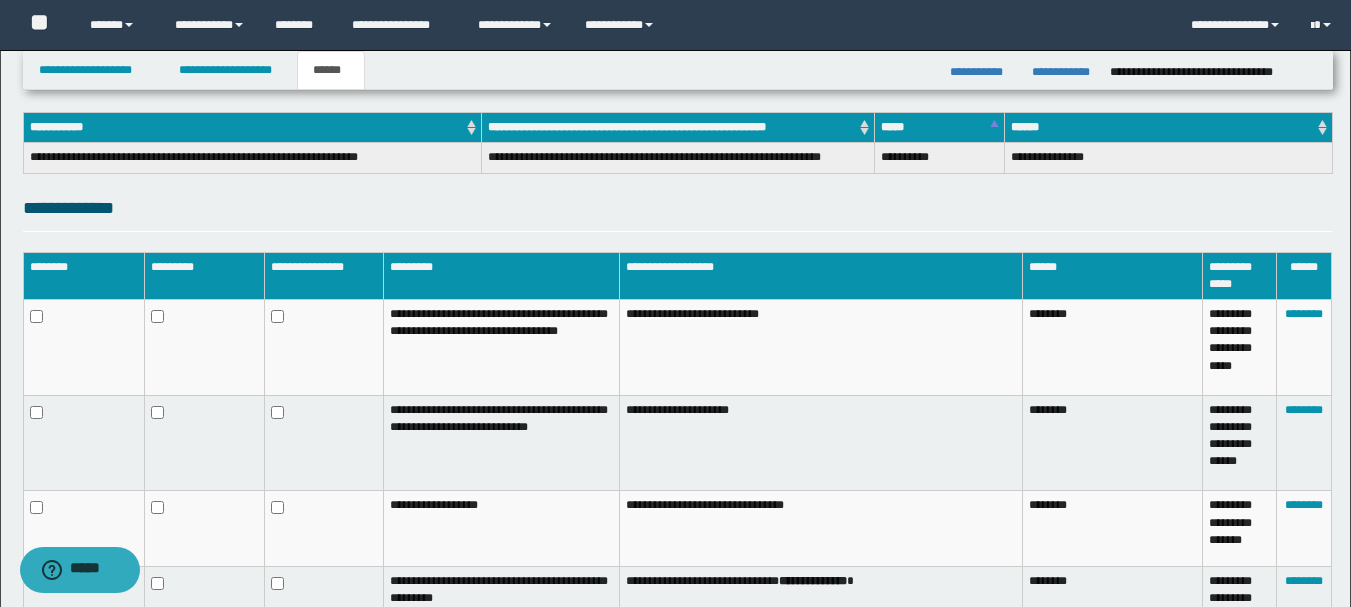 scroll, scrollTop: 300, scrollLeft: 0, axis: vertical 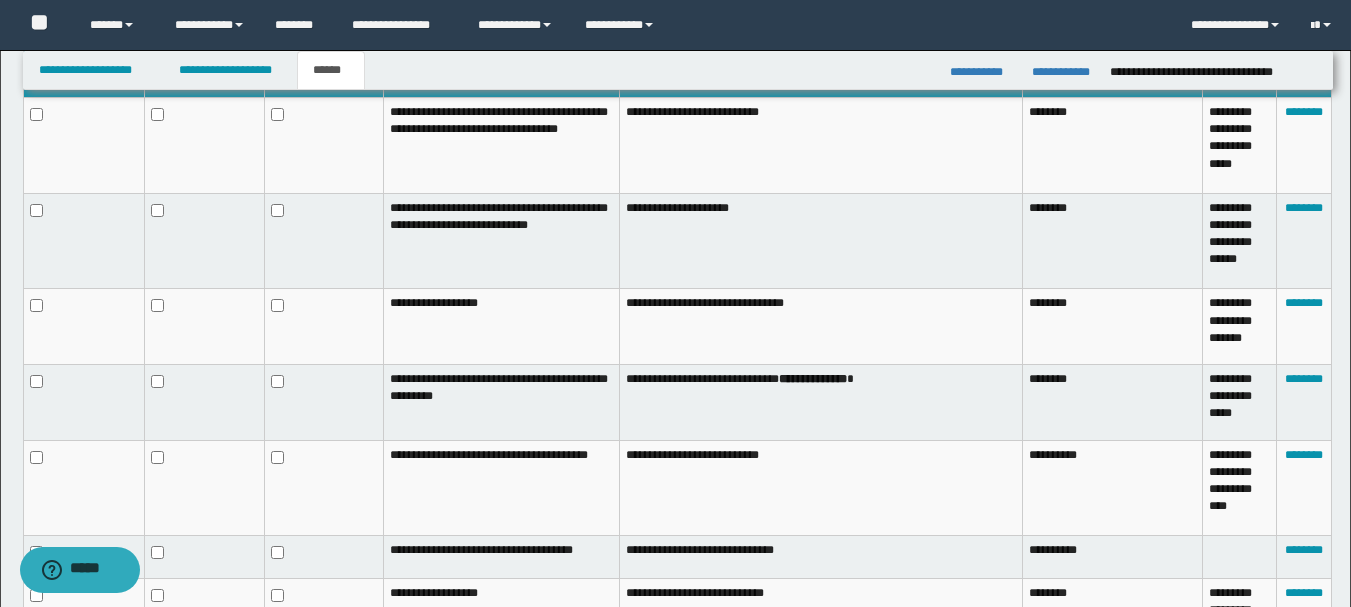 click at bounding box center (83, 403) 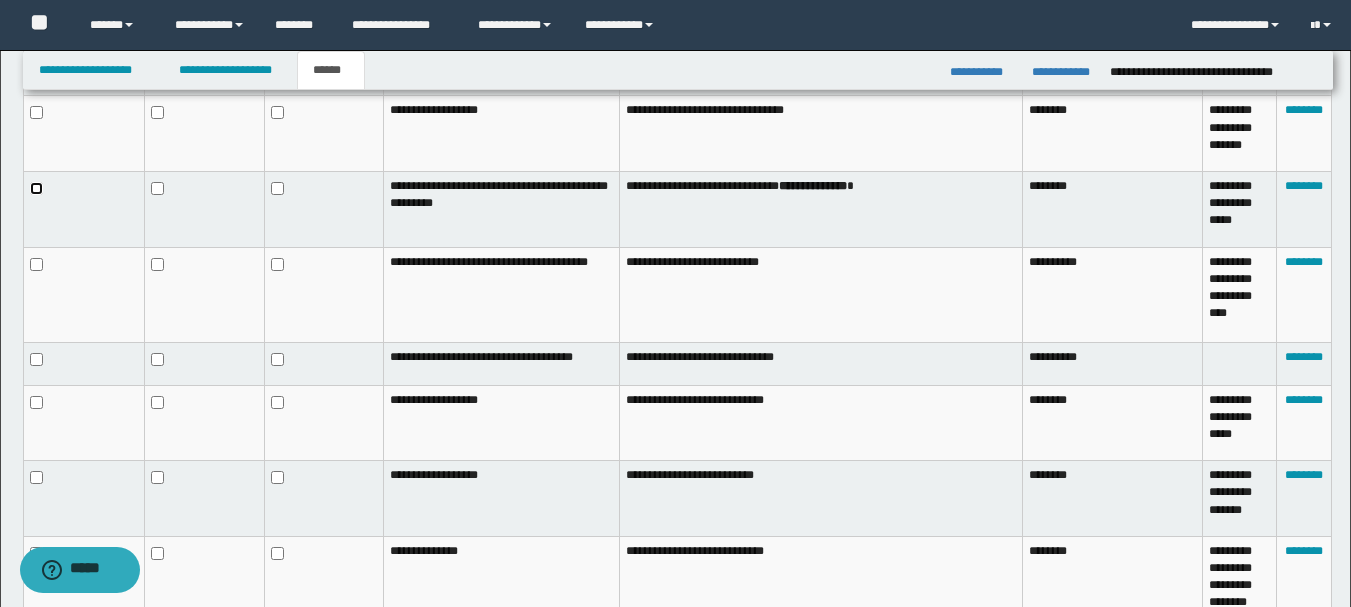 scroll, scrollTop: 700, scrollLeft: 0, axis: vertical 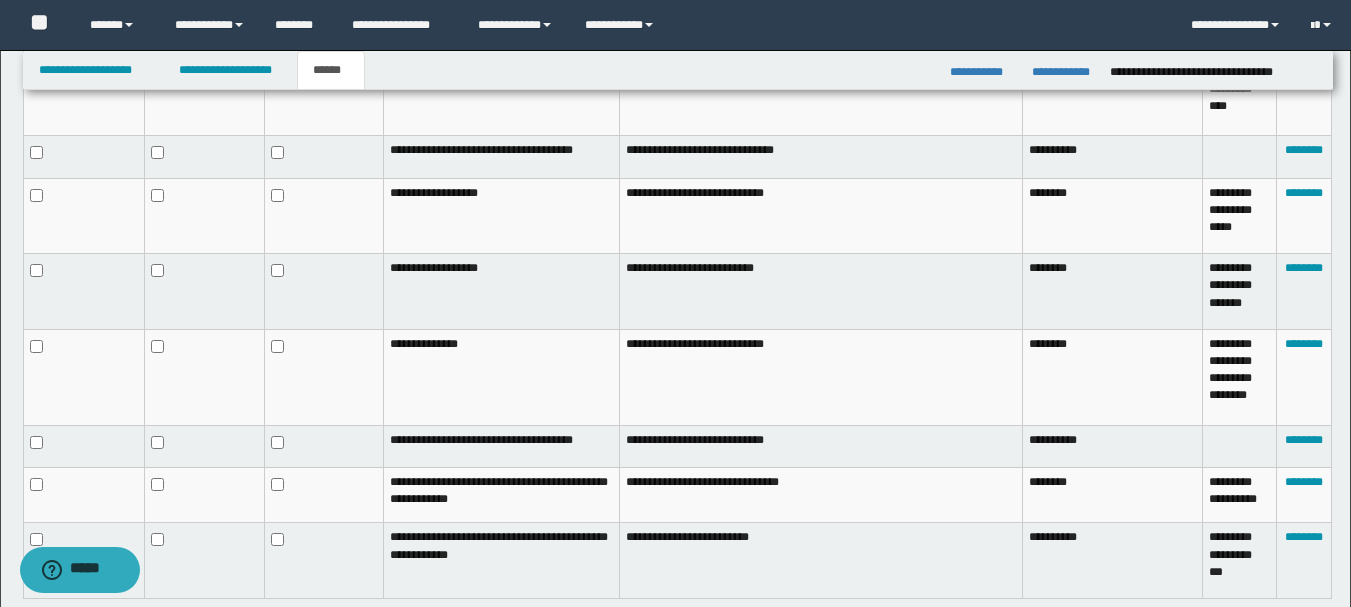 click at bounding box center [323, 446] 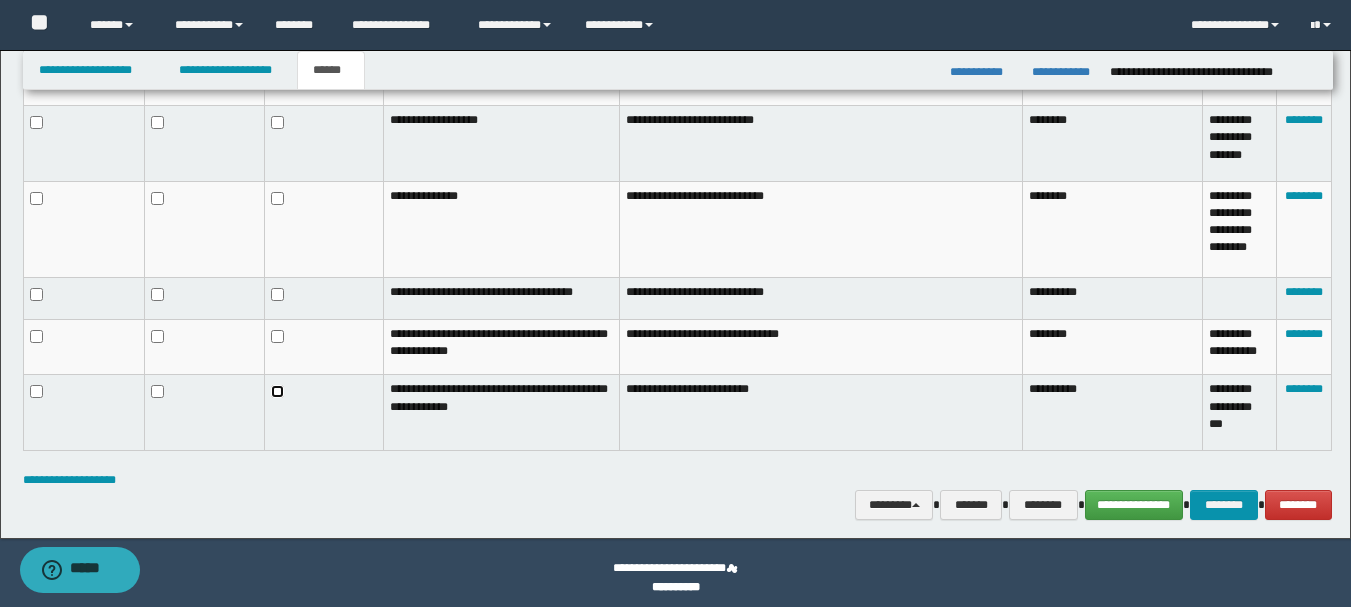 scroll, scrollTop: 1058, scrollLeft: 0, axis: vertical 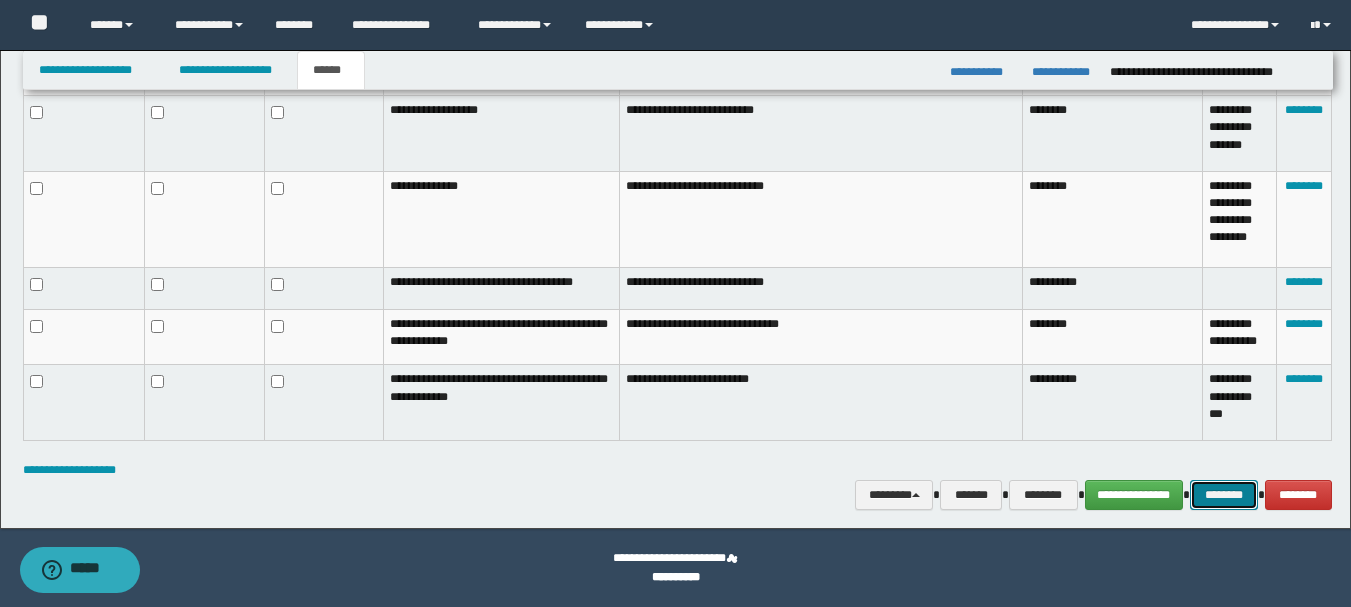 click on "********" at bounding box center [1224, 495] 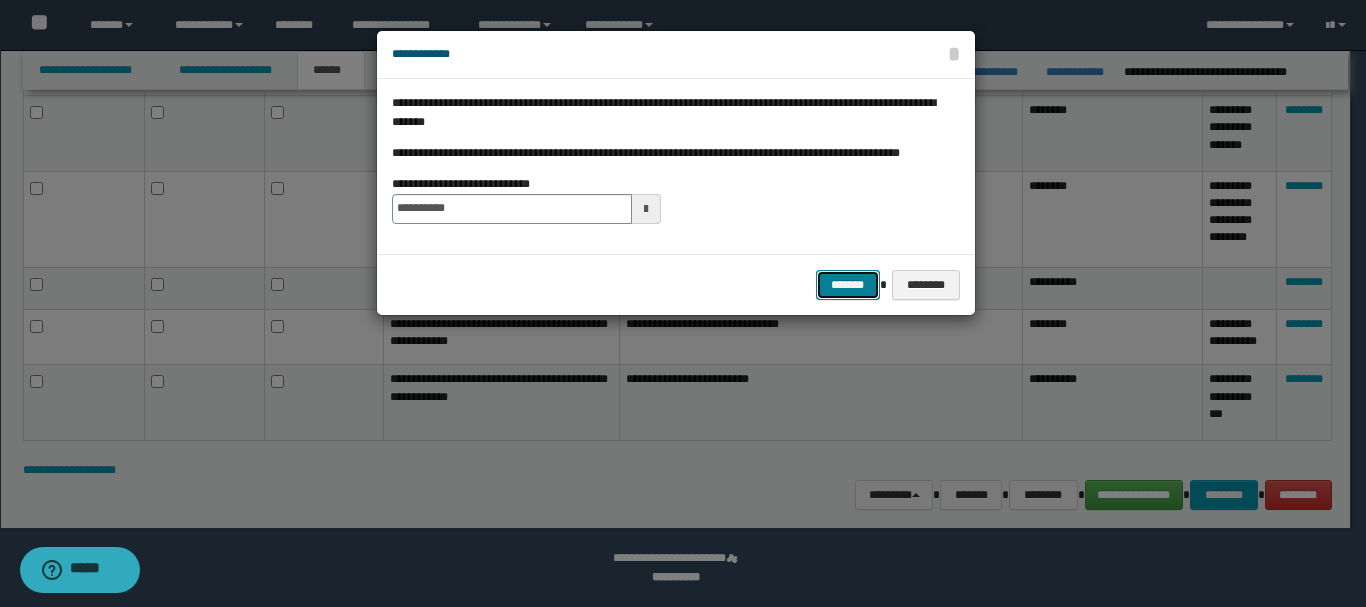 click on "*******" at bounding box center [848, 285] 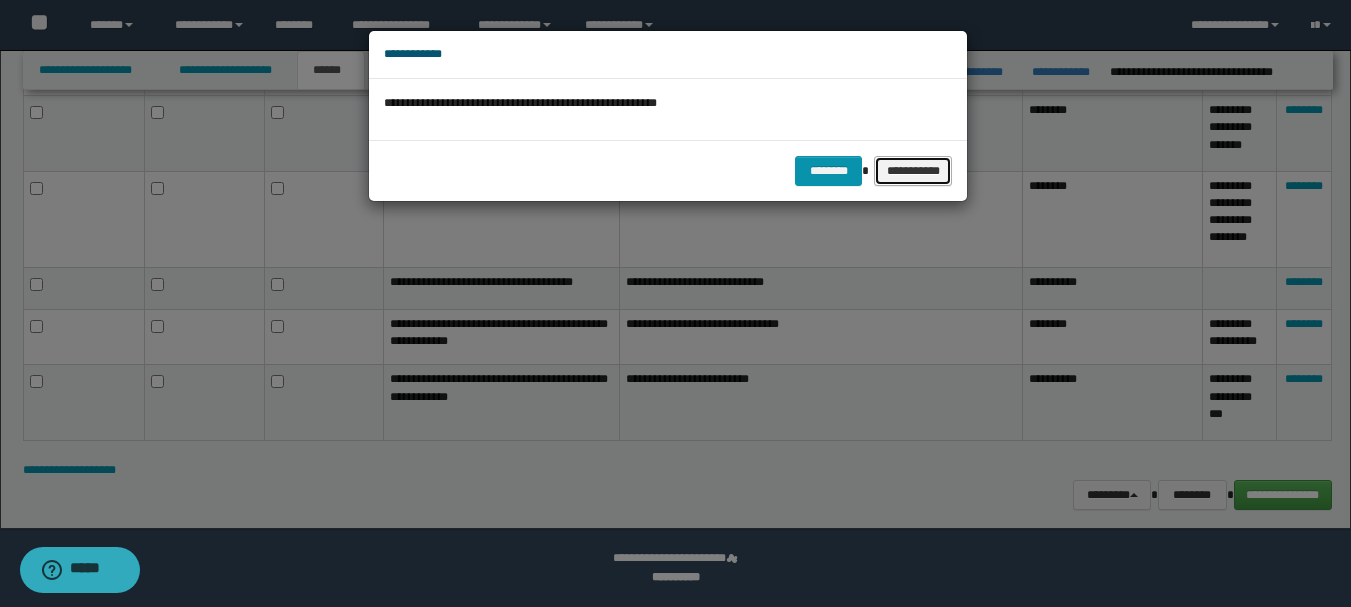 click on "**********" at bounding box center [913, 171] 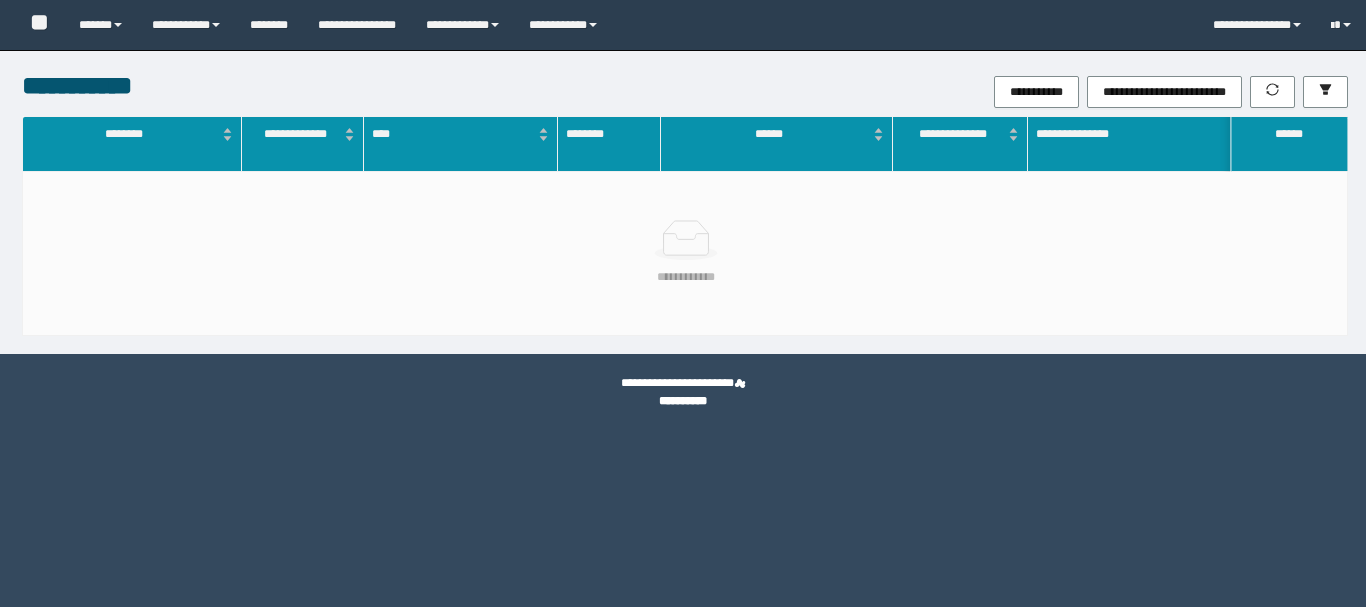 scroll, scrollTop: 0, scrollLeft: 0, axis: both 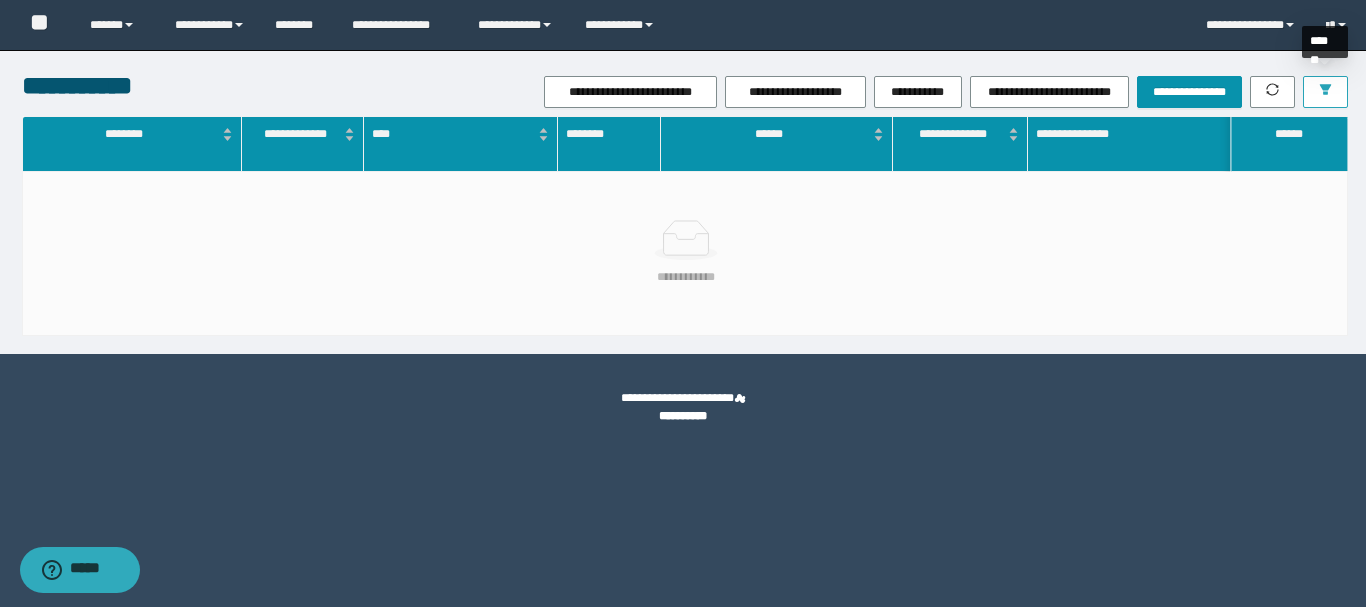 click 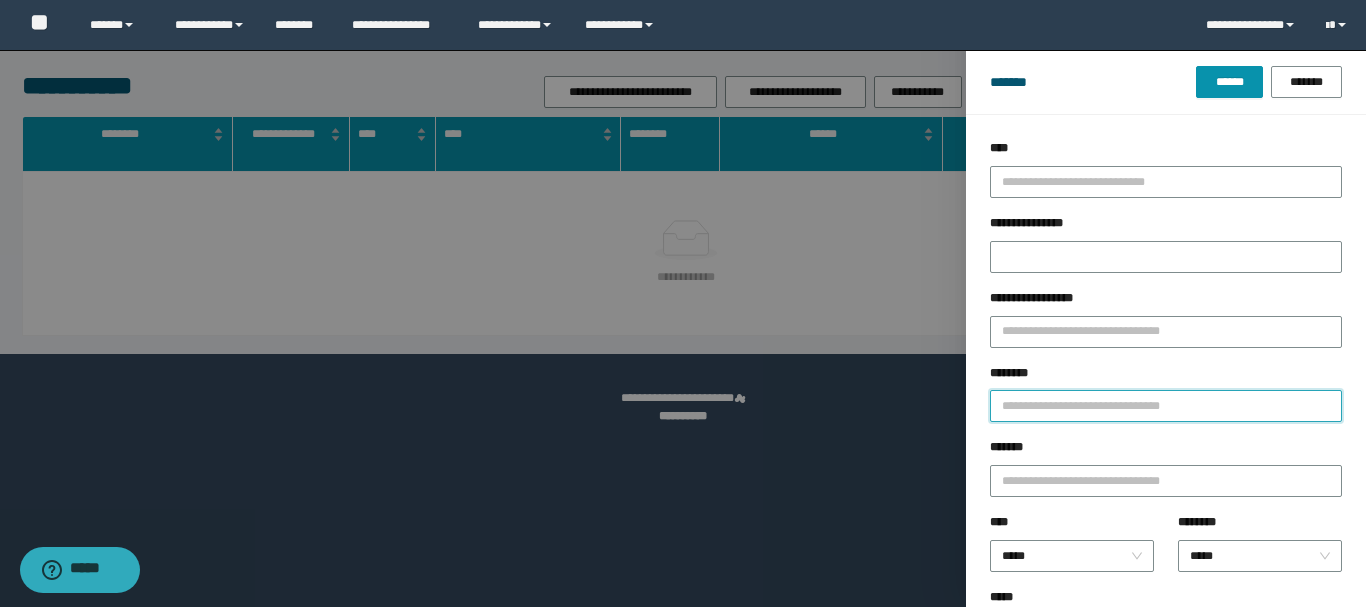 click on "********" at bounding box center [1166, 406] 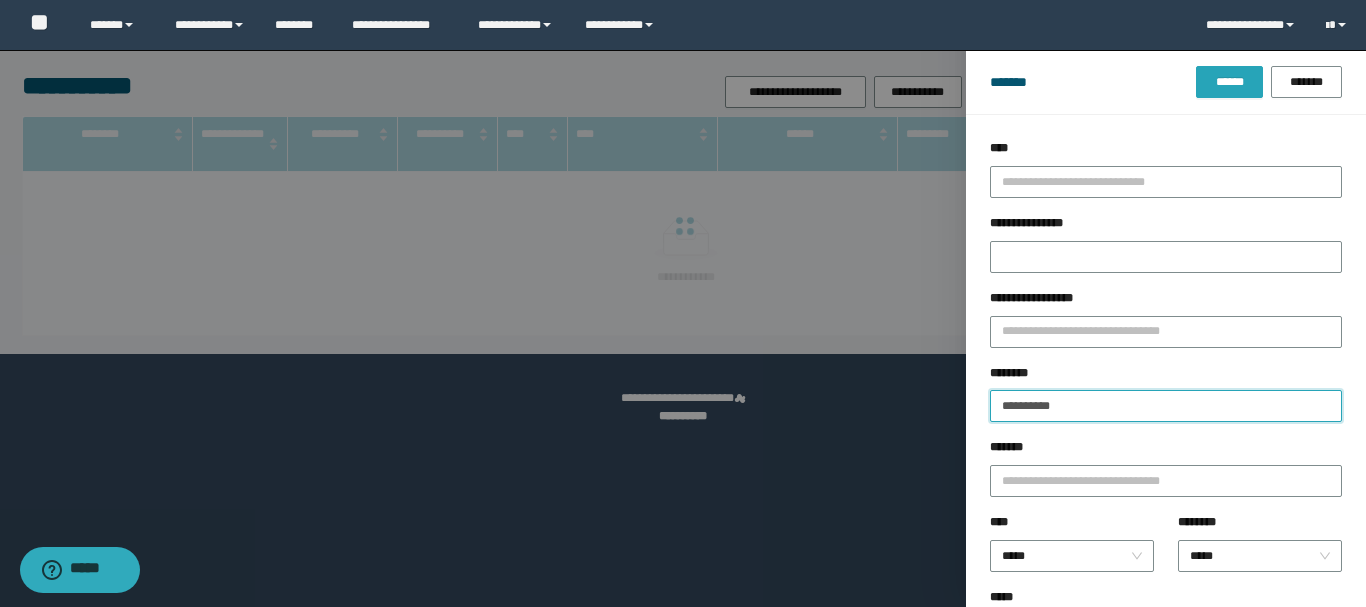 type on "**********" 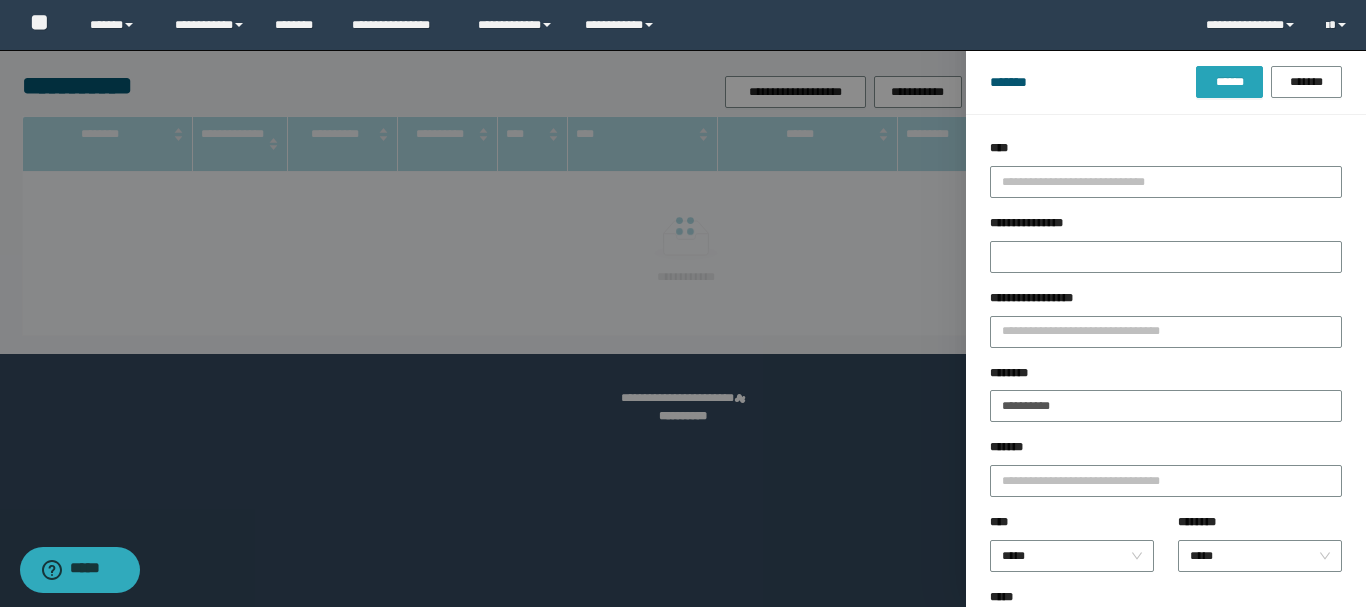click on "******" at bounding box center [1229, 82] 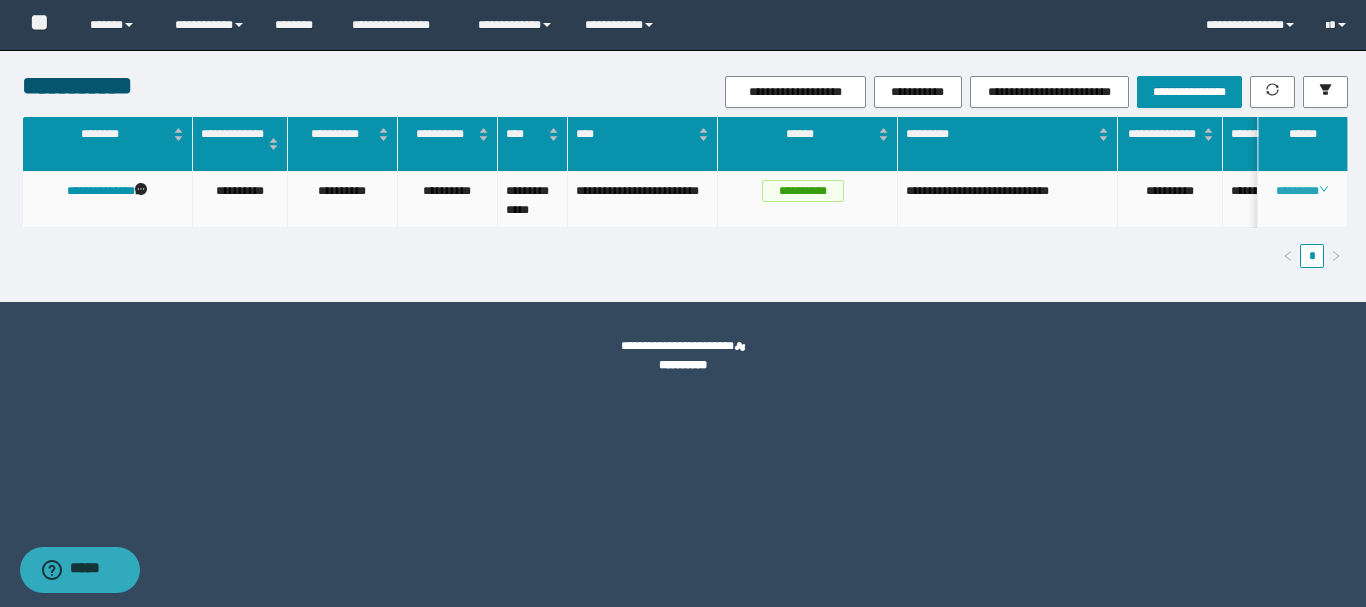 click on "********" at bounding box center (1302, 191) 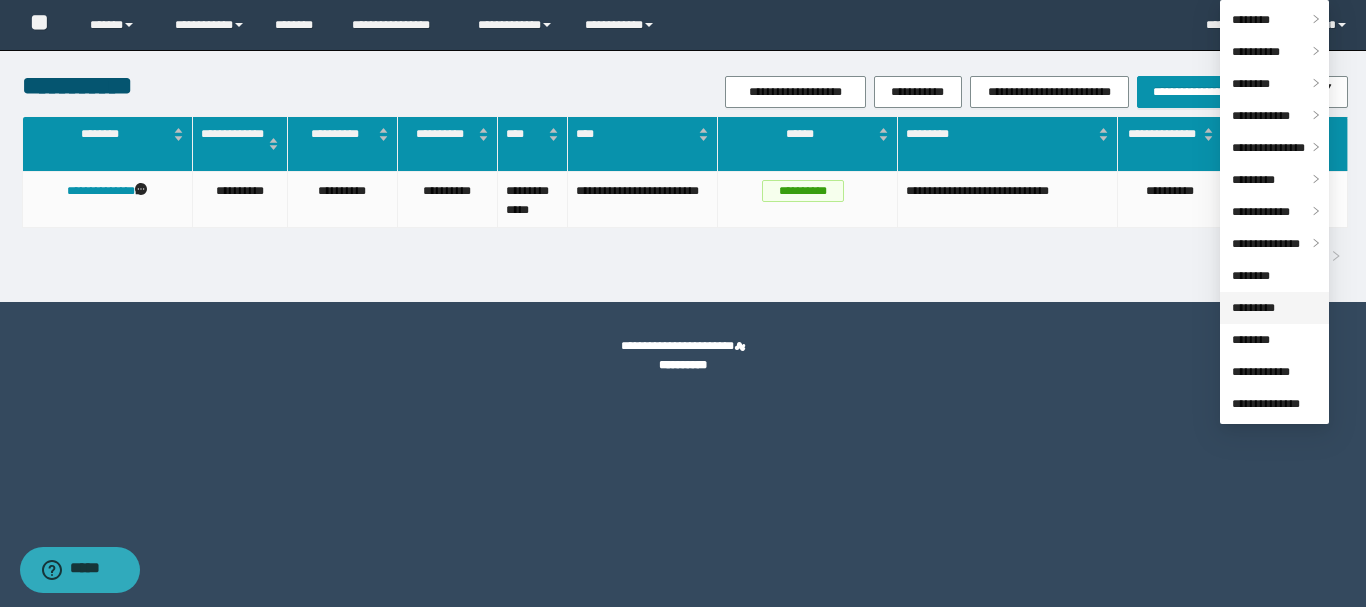 click on "*********" at bounding box center [1253, 308] 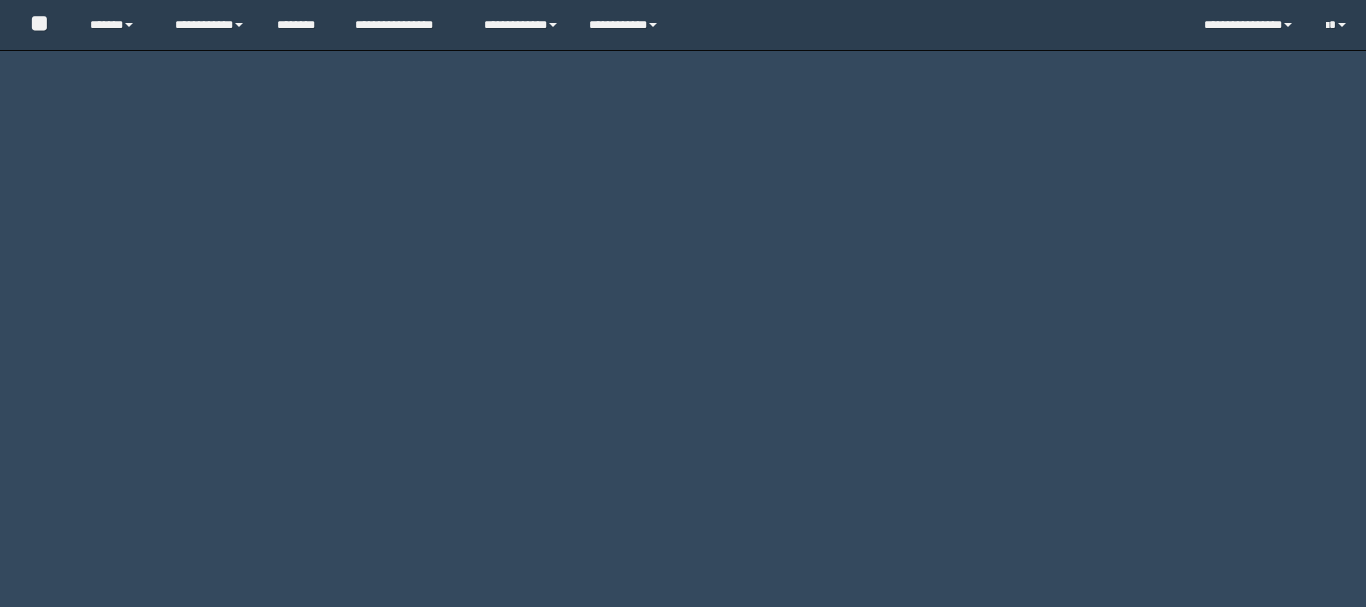 scroll, scrollTop: 0, scrollLeft: 0, axis: both 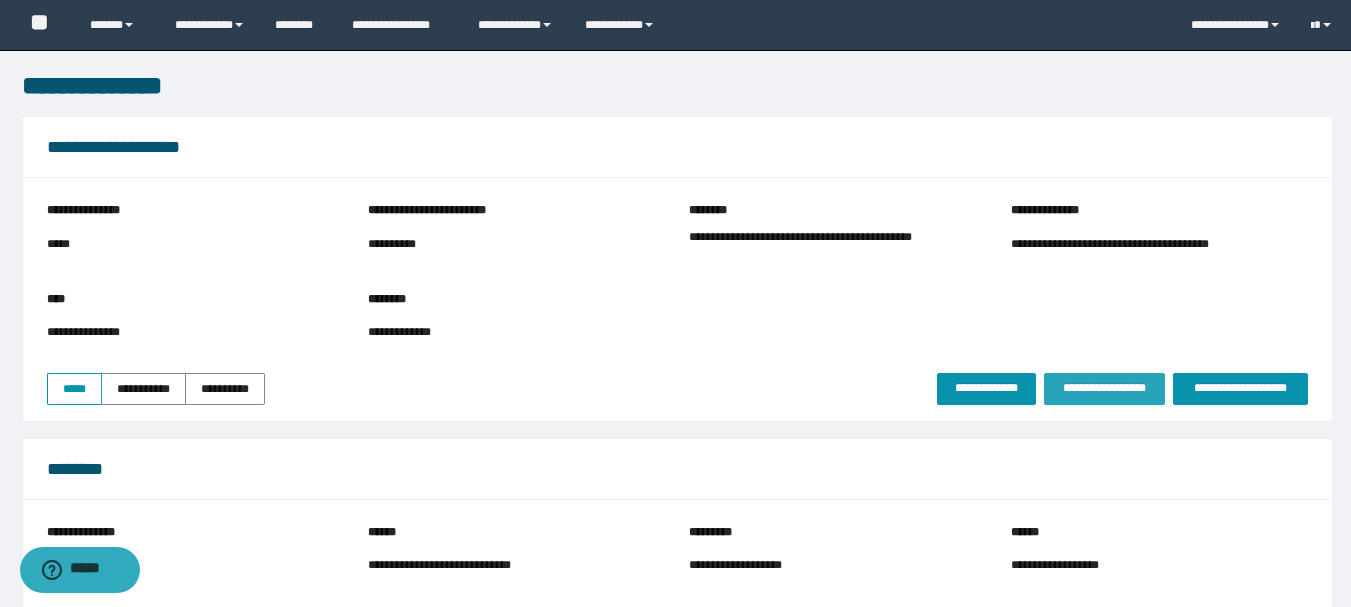 click on "**********" at bounding box center [1104, 388] 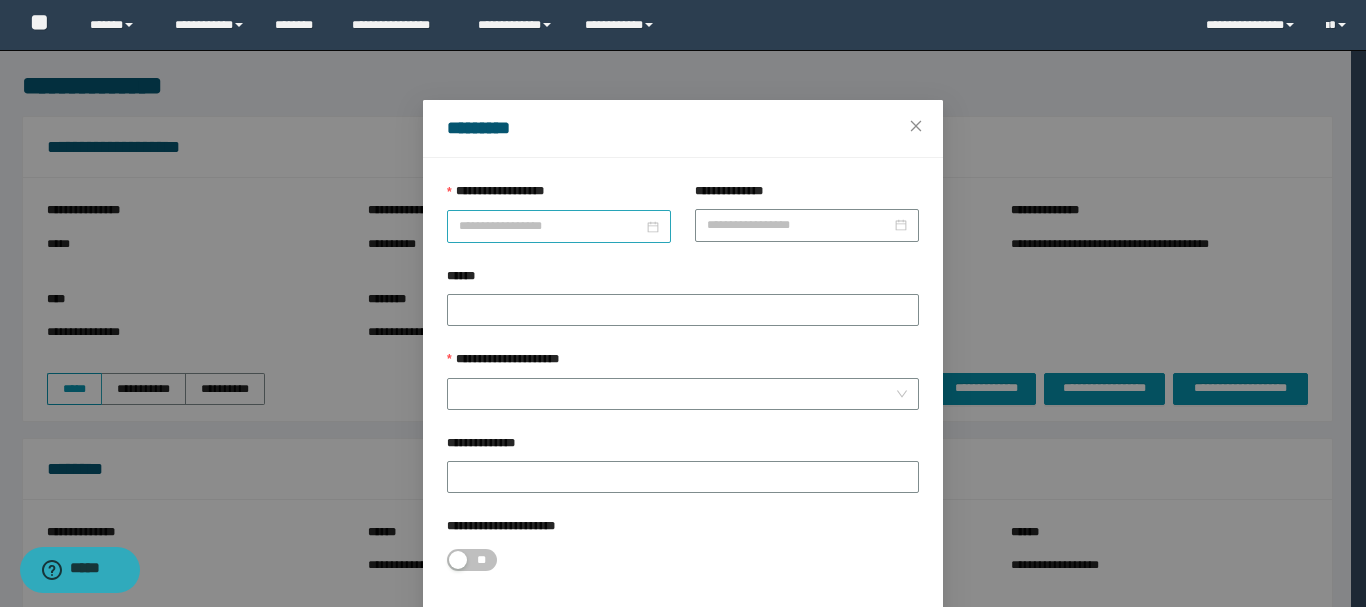 click on "**********" at bounding box center (551, 226) 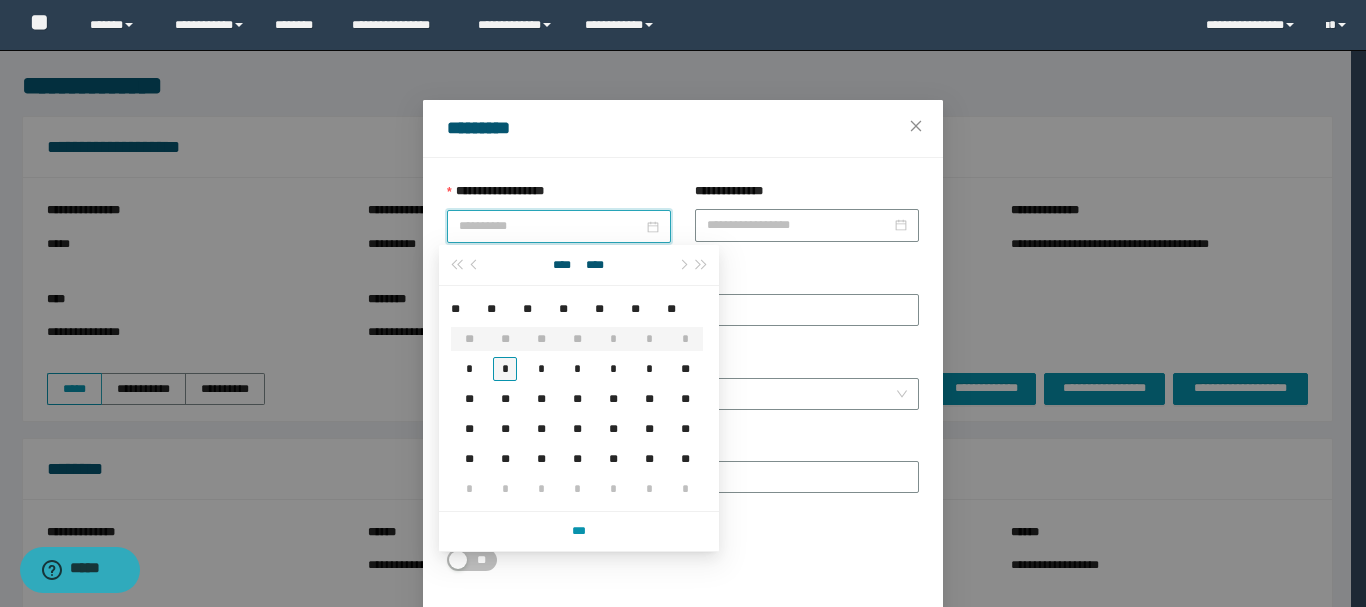 type on "**********" 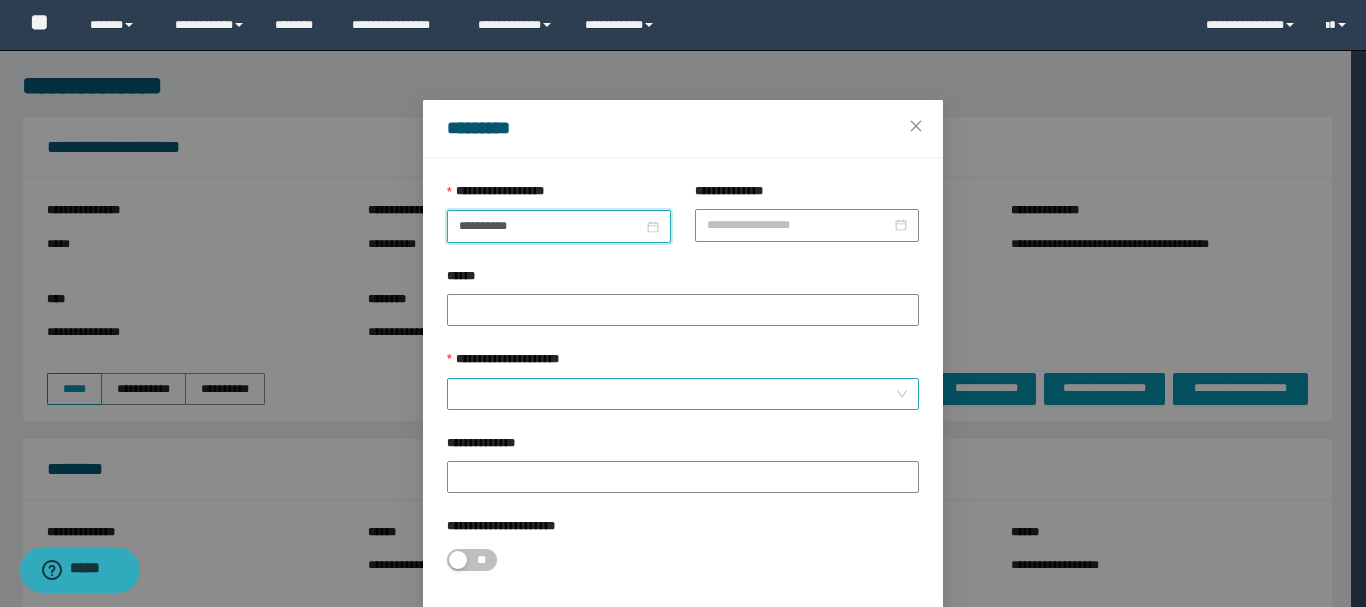 click on "**********" at bounding box center (677, 394) 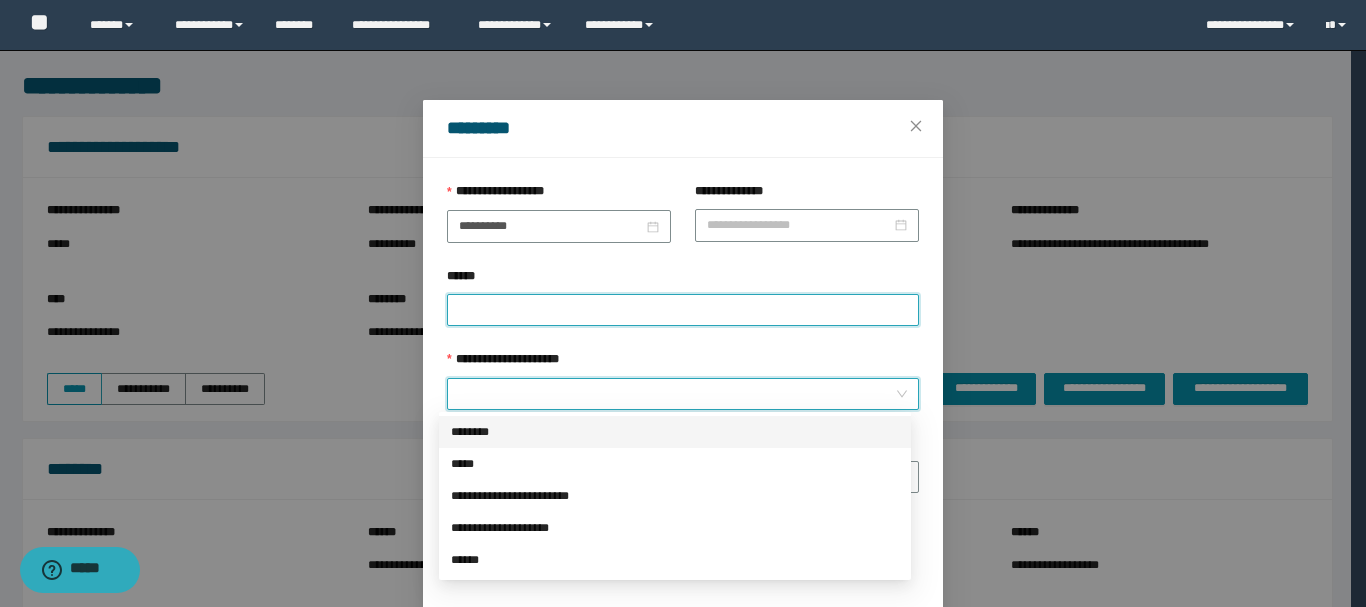 click on "******" at bounding box center (683, 310) 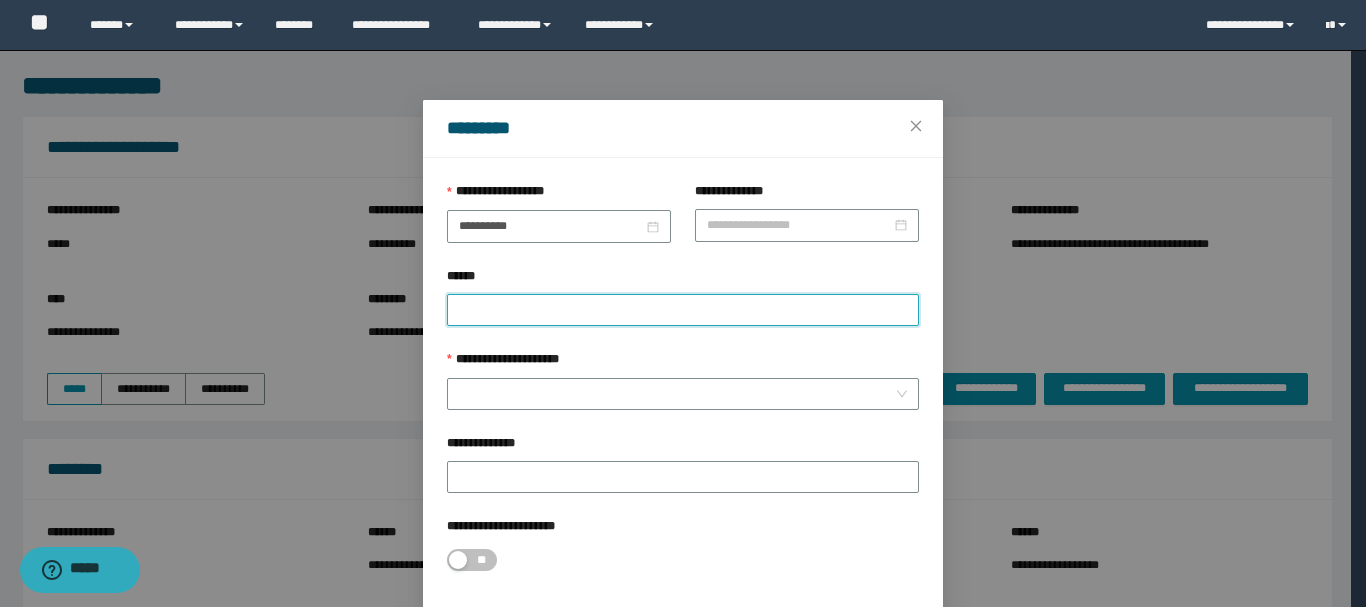 paste on "**********" 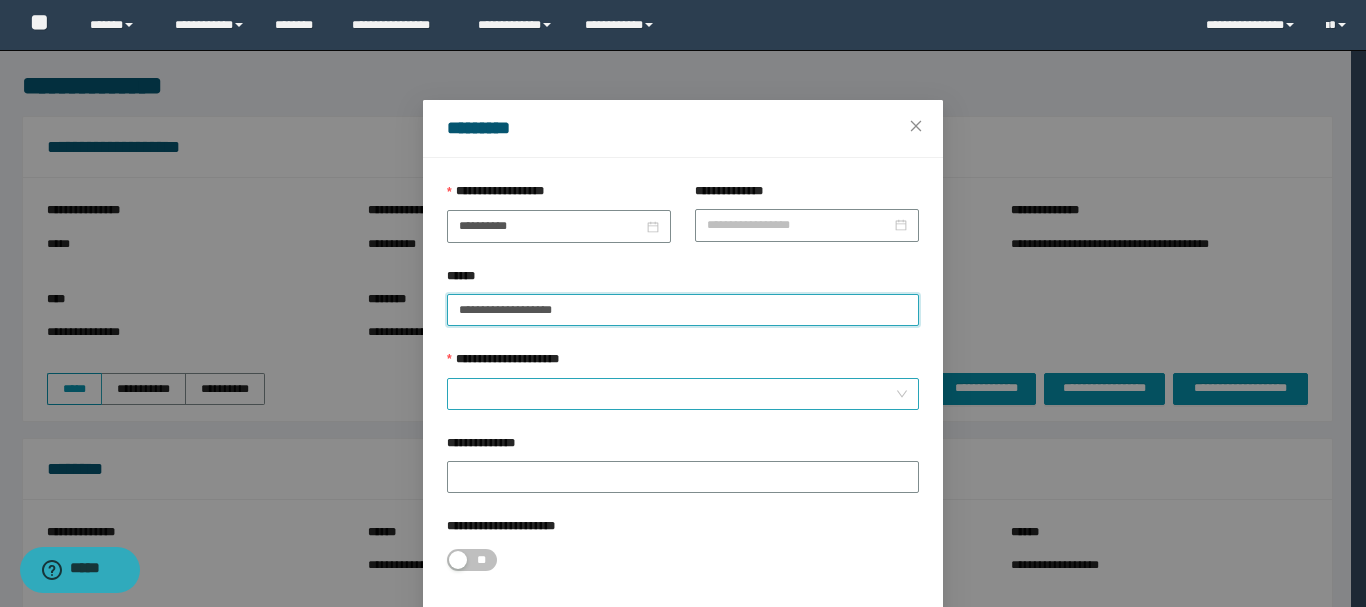 type on "**********" 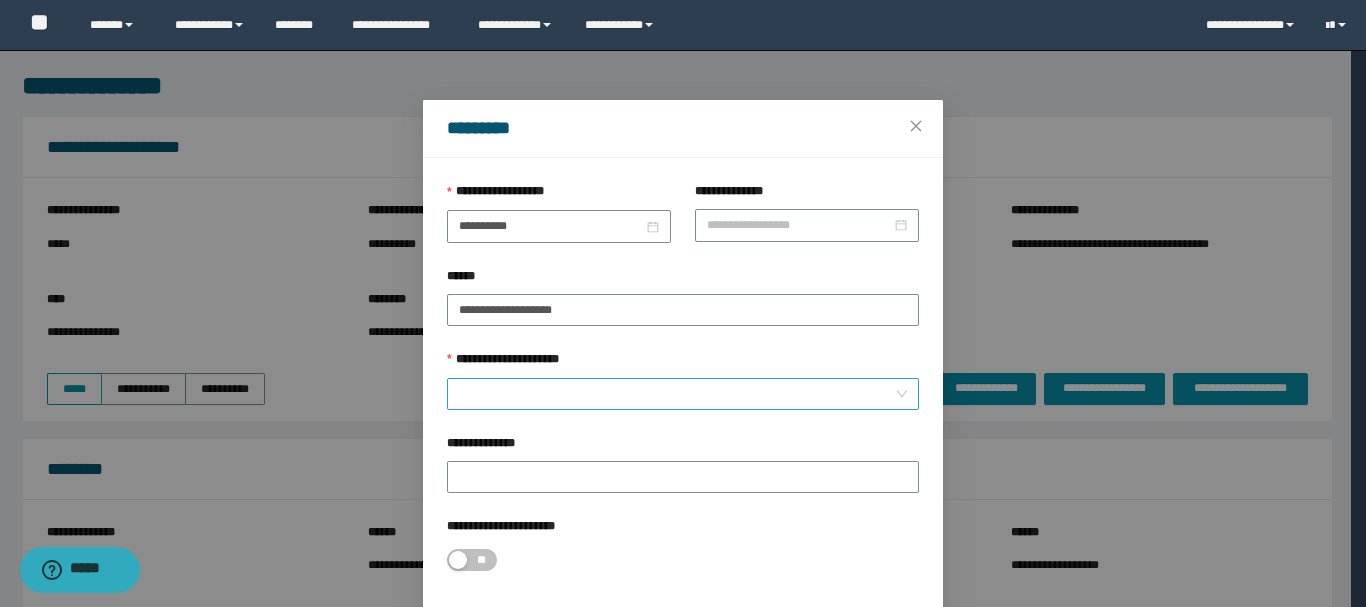click on "**********" at bounding box center (677, 394) 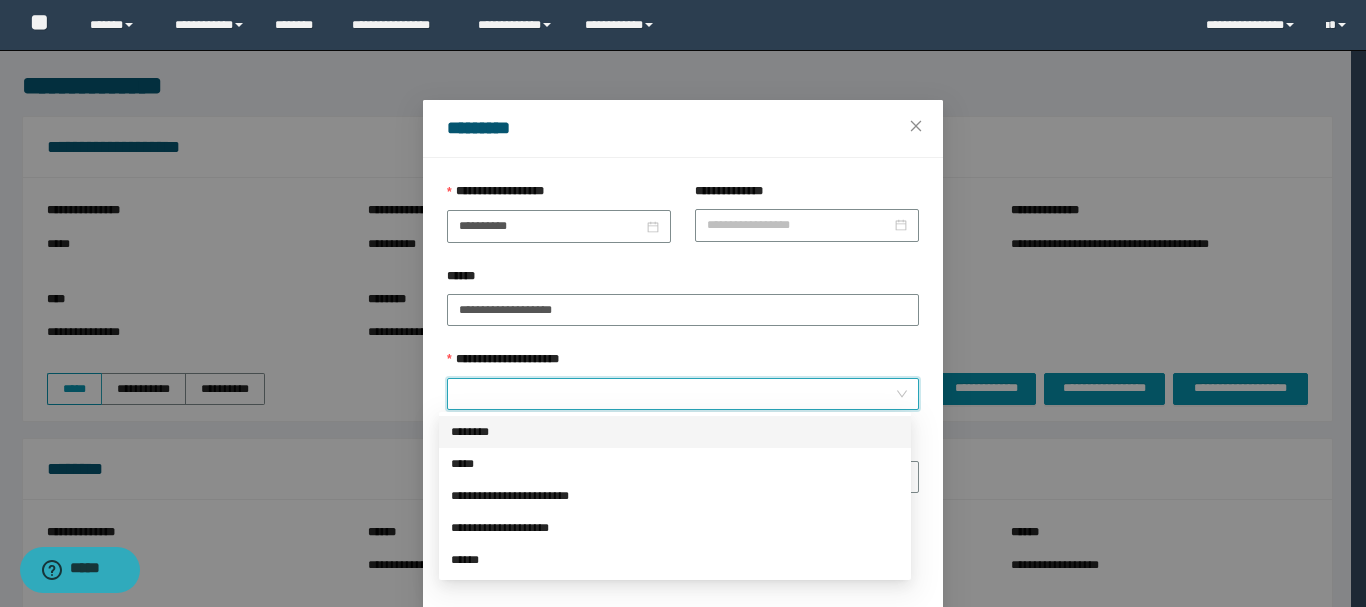click on "********" at bounding box center (675, 432) 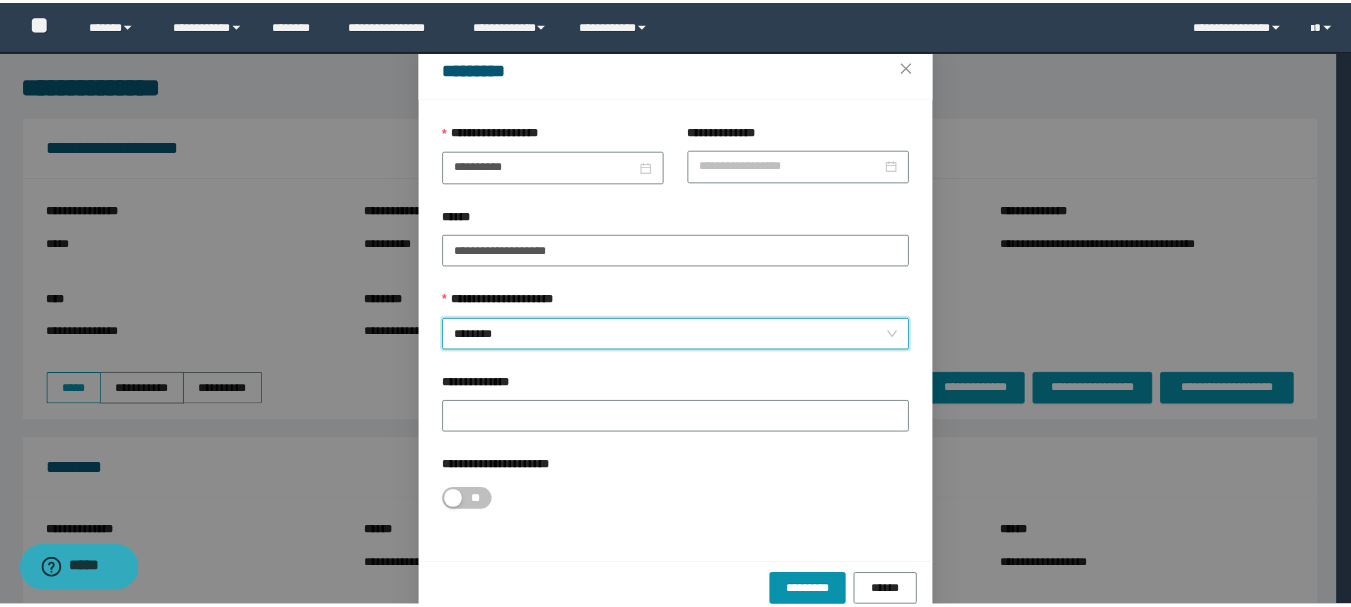 scroll, scrollTop: 92, scrollLeft: 0, axis: vertical 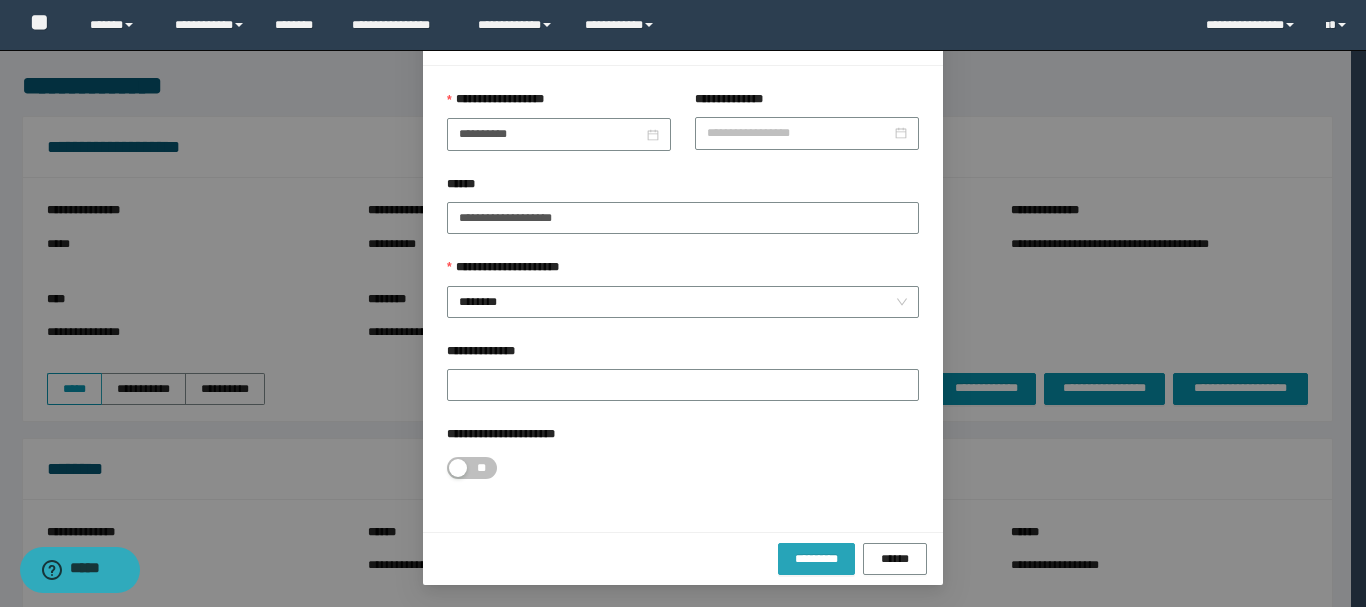 click on "*********" at bounding box center (816, 559) 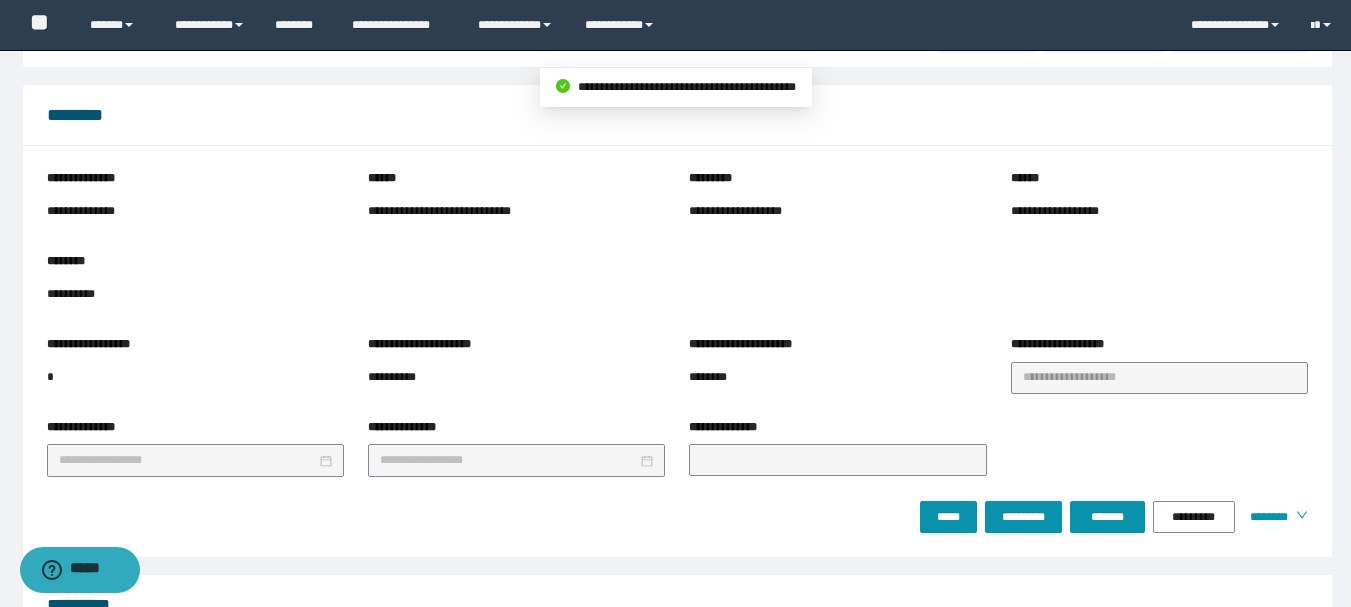 scroll, scrollTop: 400, scrollLeft: 0, axis: vertical 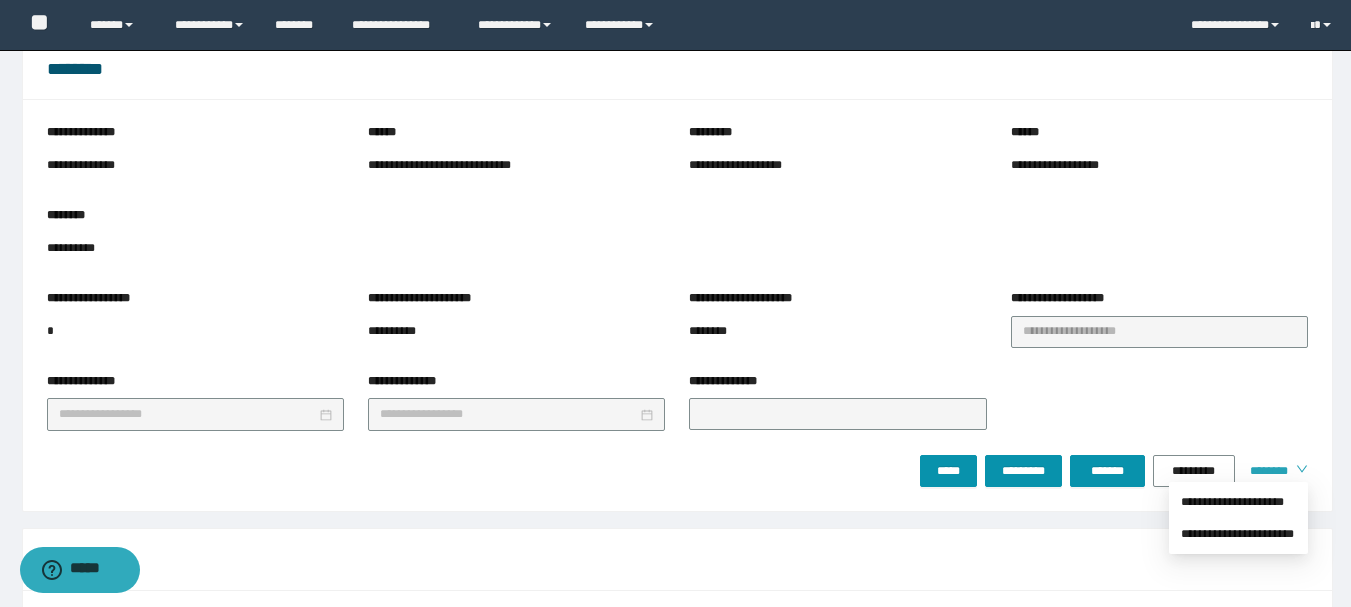 click 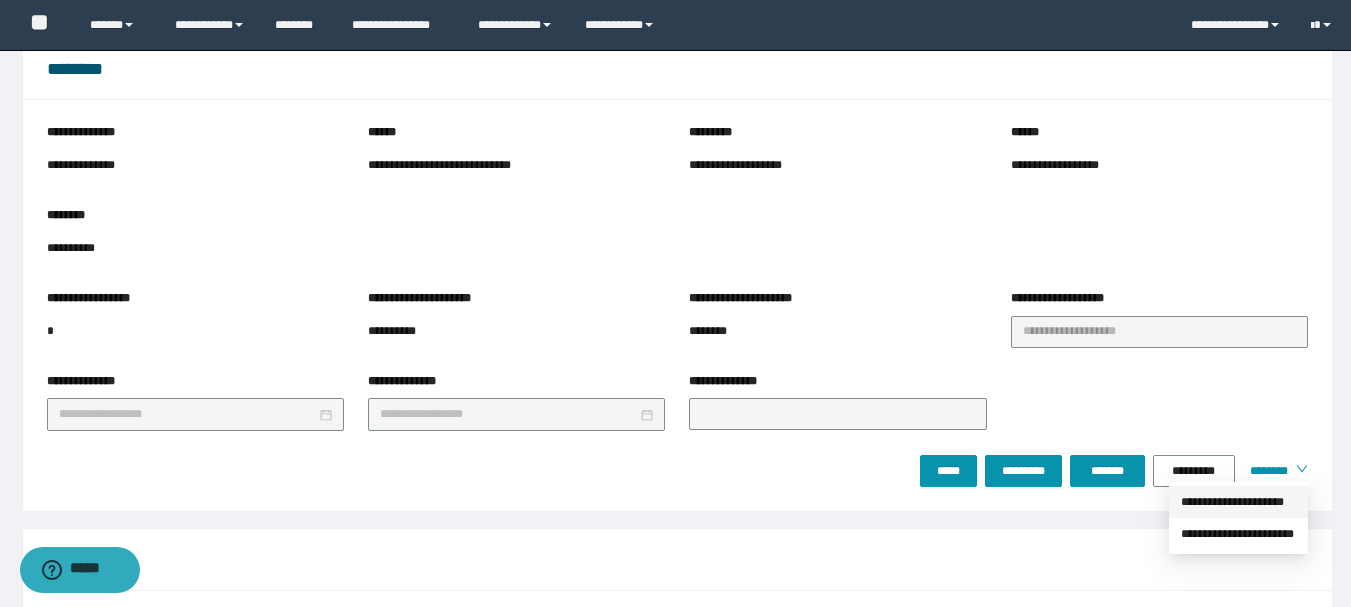 click on "**********" at bounding box center [1238, 502] 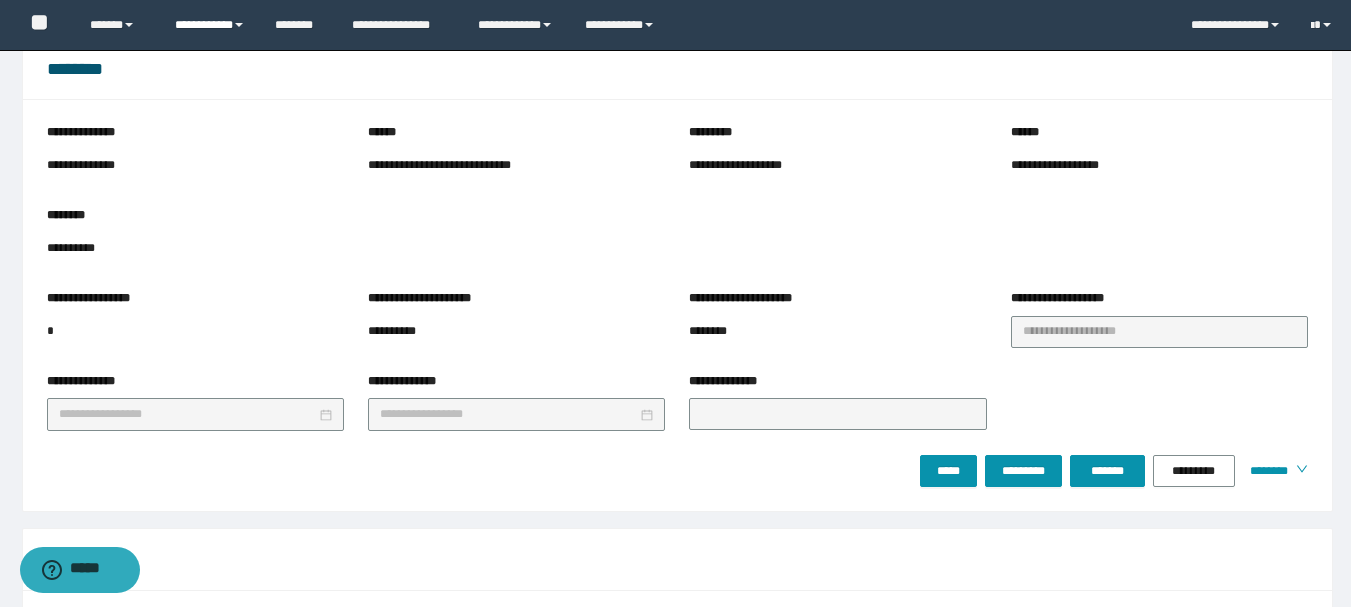 click on "**********" at bounding box center [210, 25] 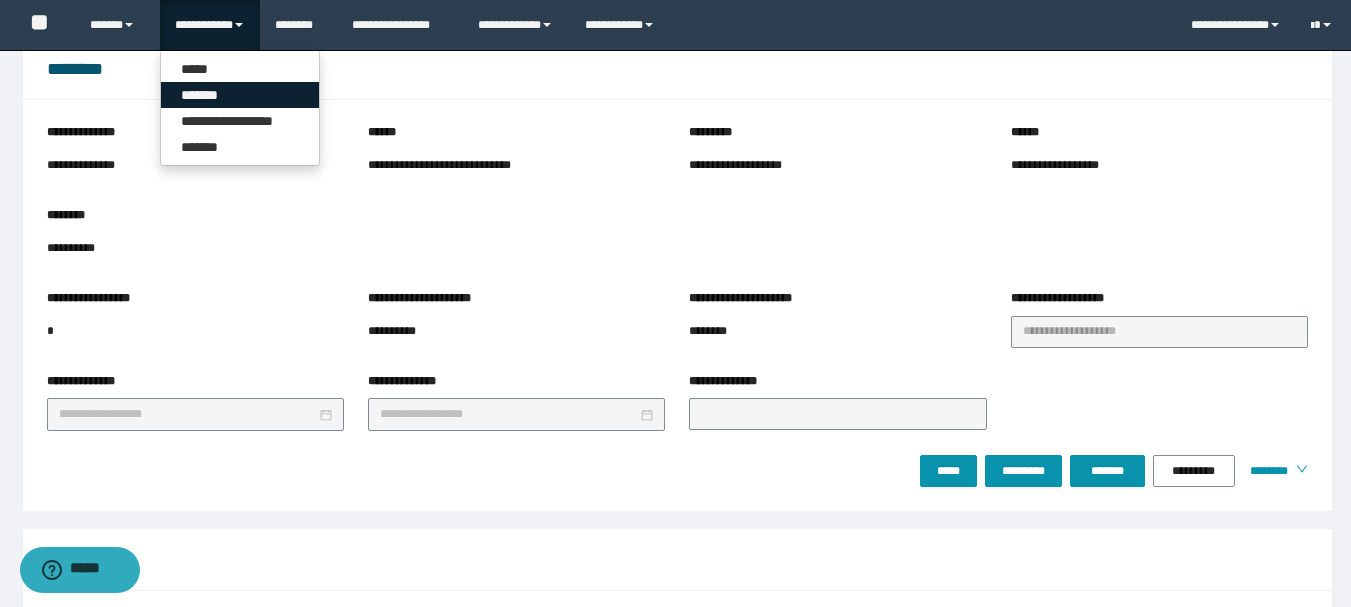 click on "*******" at bounding box center (240, 95) 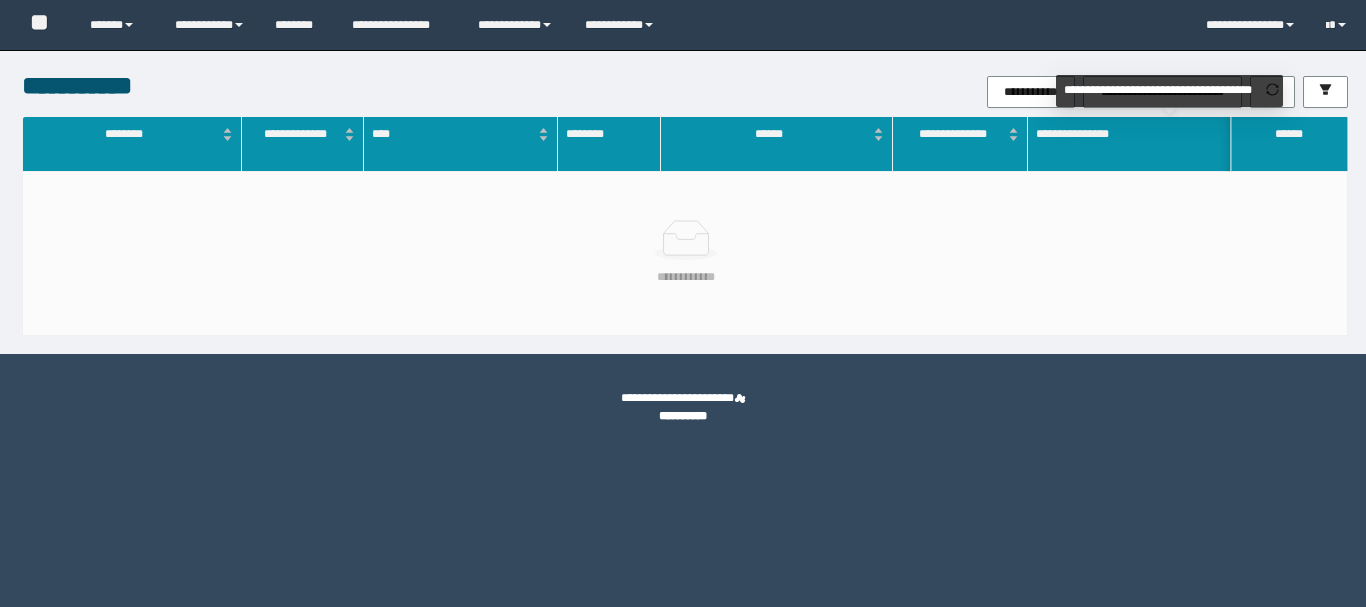scroll, scrollTop: 0, scrollLeft: 0, axis: both 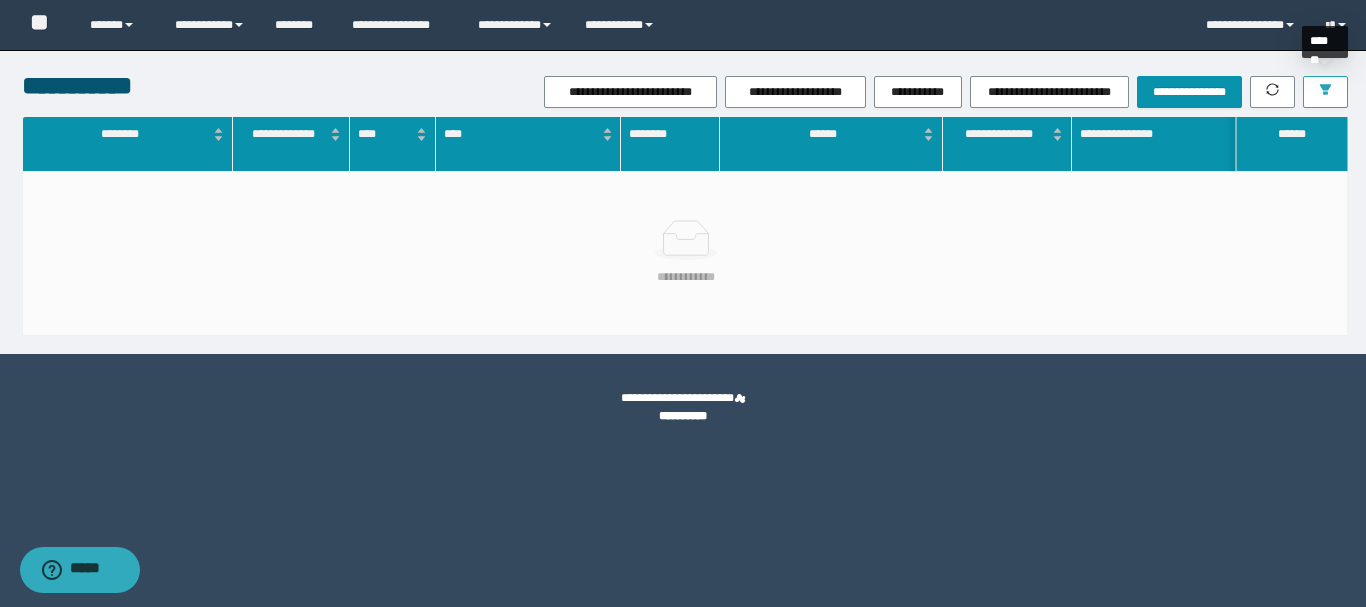 click at bounding box center (1325, 92) 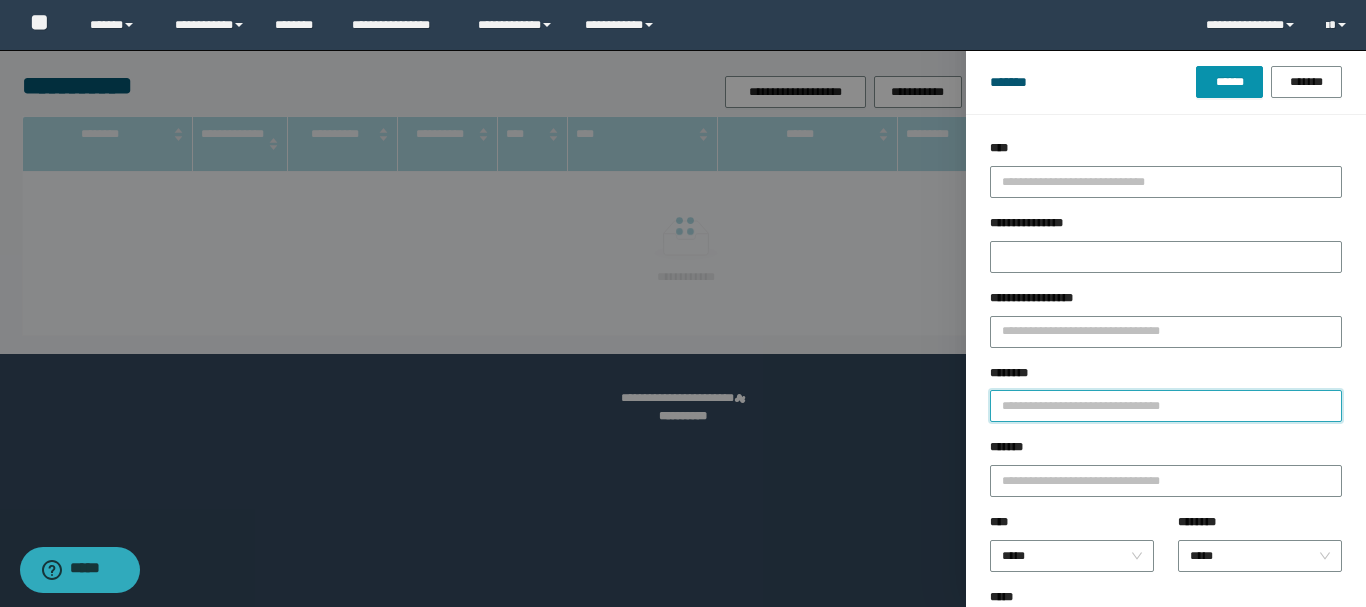 click on "********" at bounding box center [1166, 406] 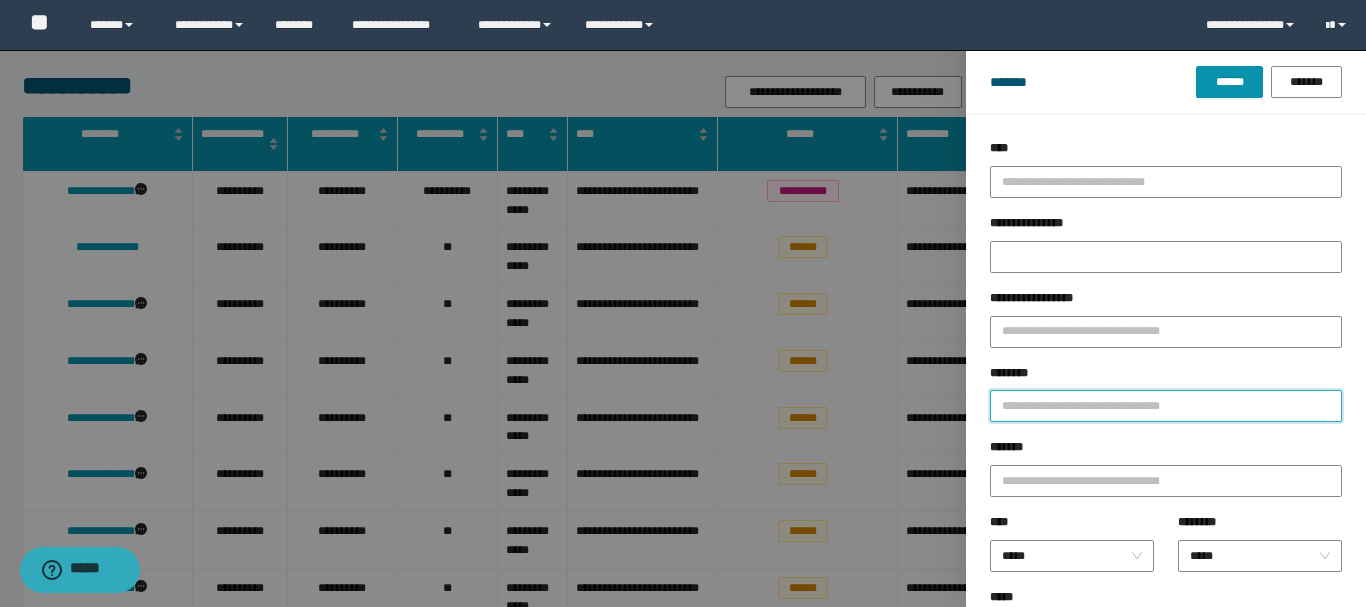 paste on "**********" 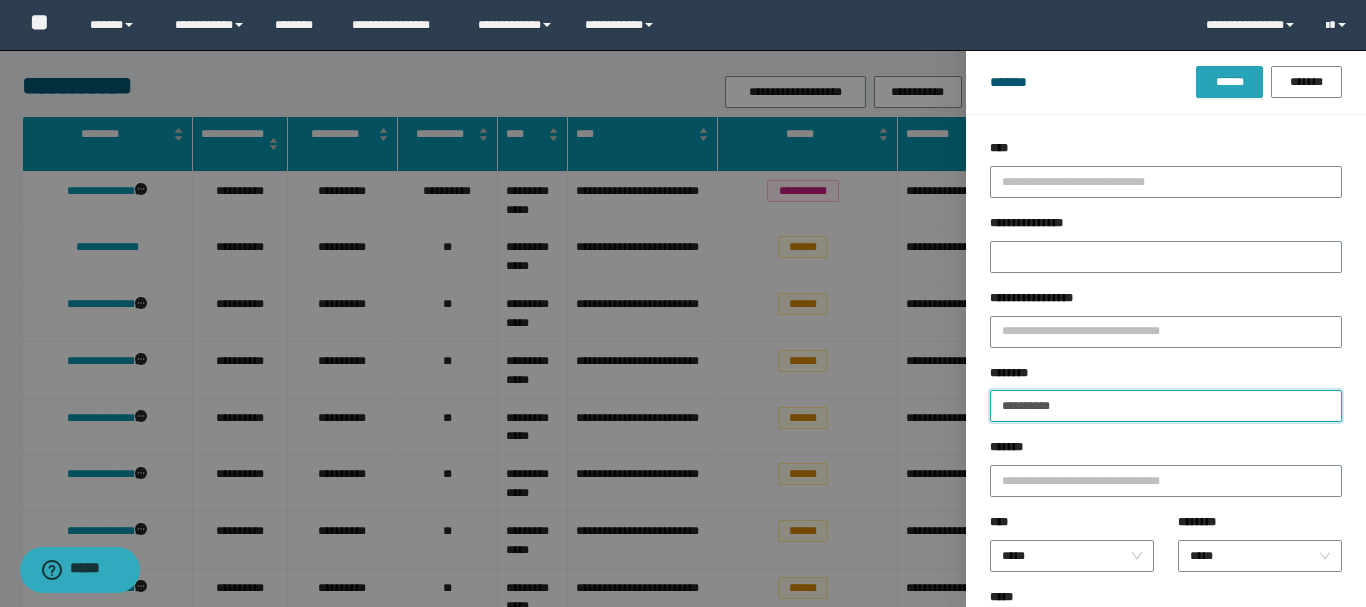 type on "**********" 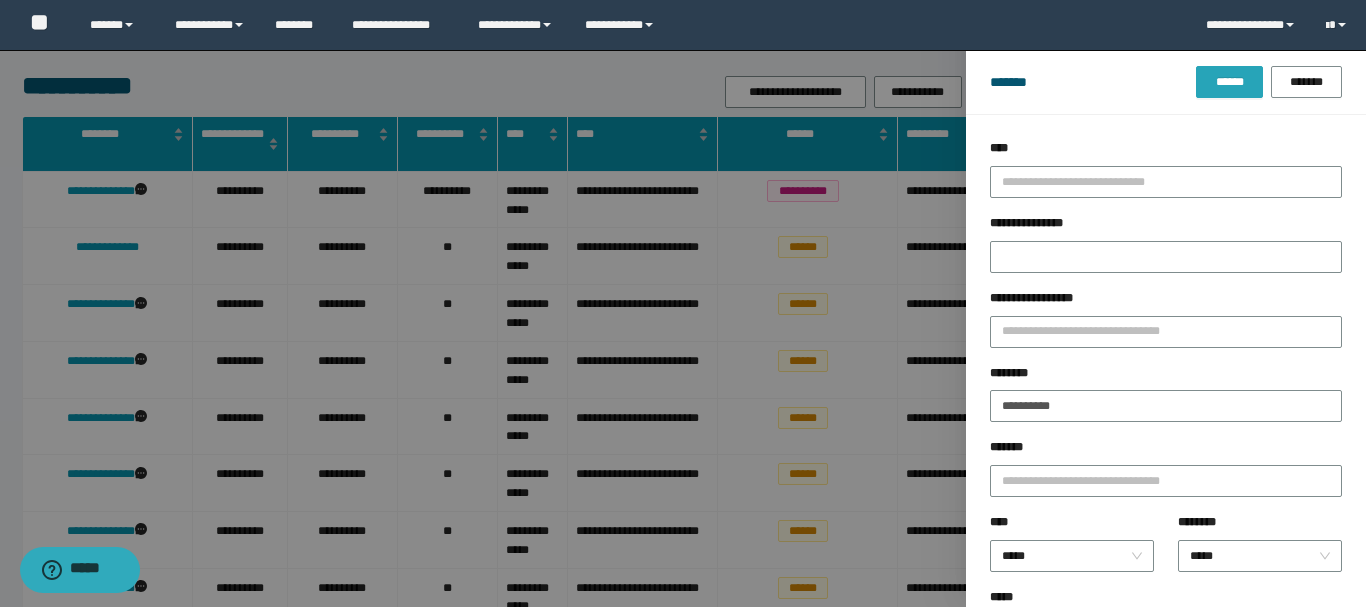 click on "******" at bounding box center (1229, 82) 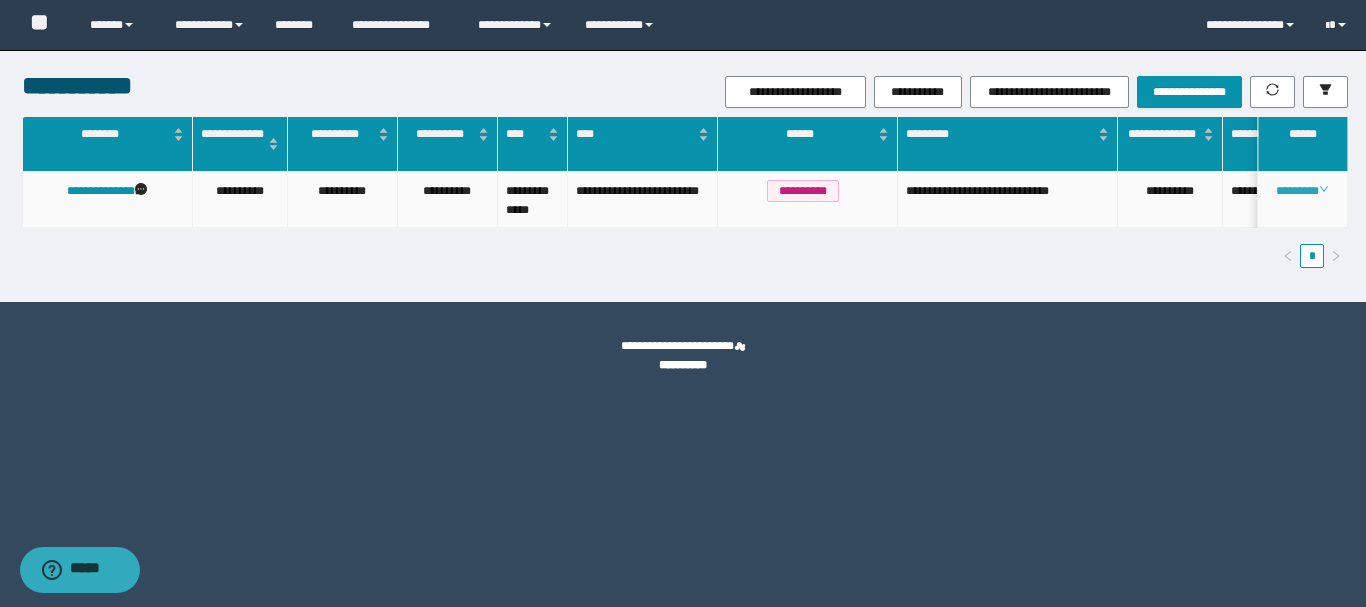 click on "********" at bounding box center [1302, 191] 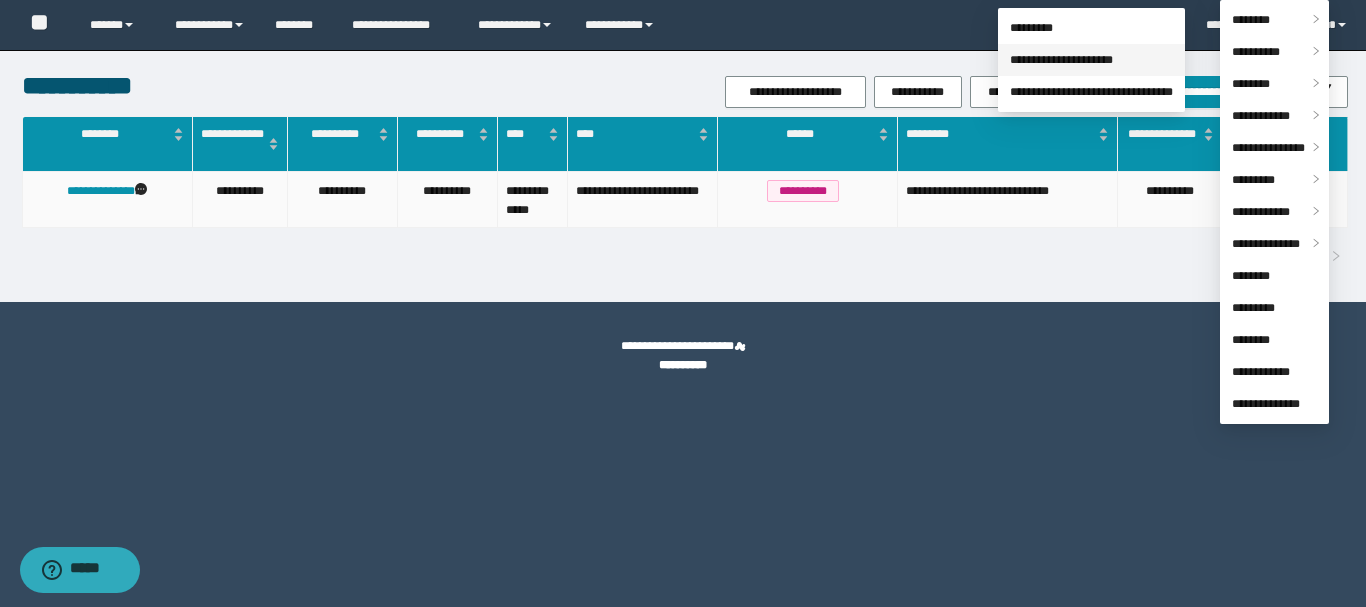 click on "**********" at bounding box center [1061, 60] 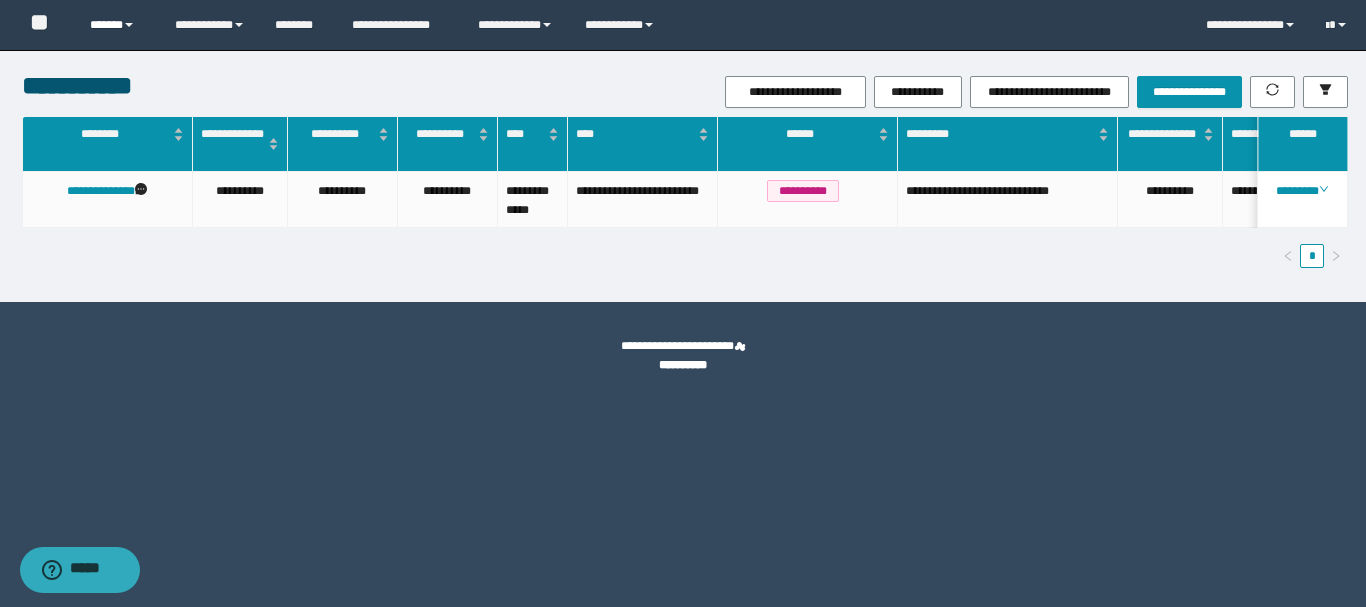 click on "******" at bounding box center (117, 25) 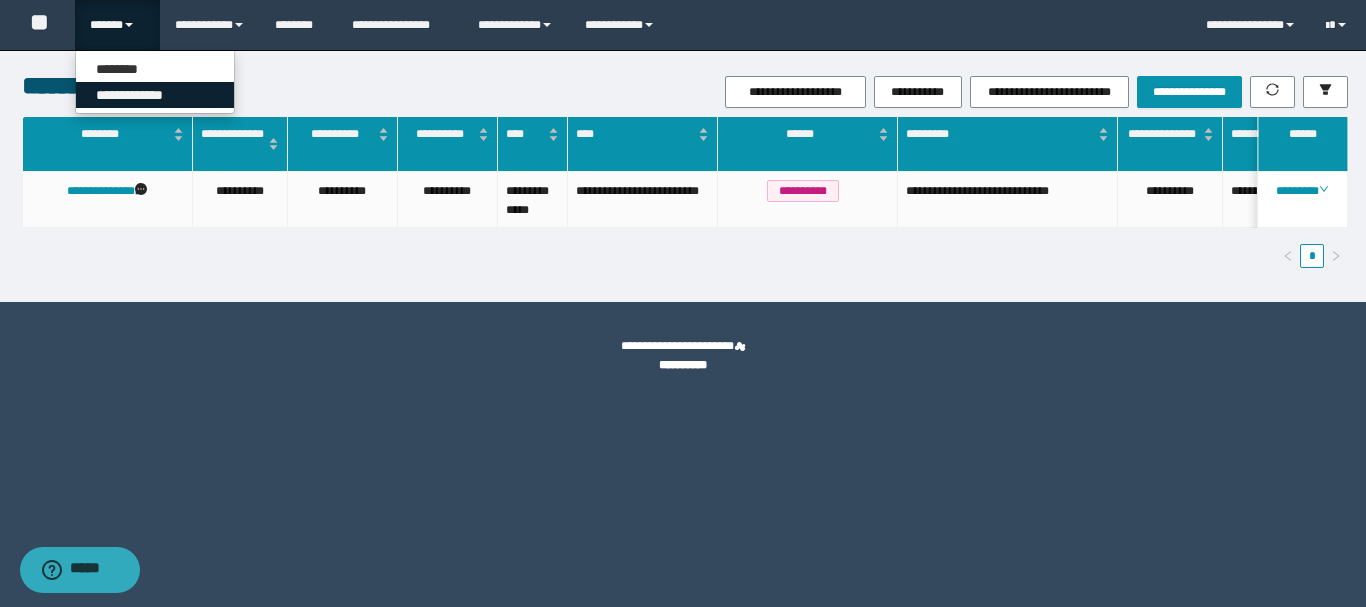 click on "**********" at bounding box center [155, 95] 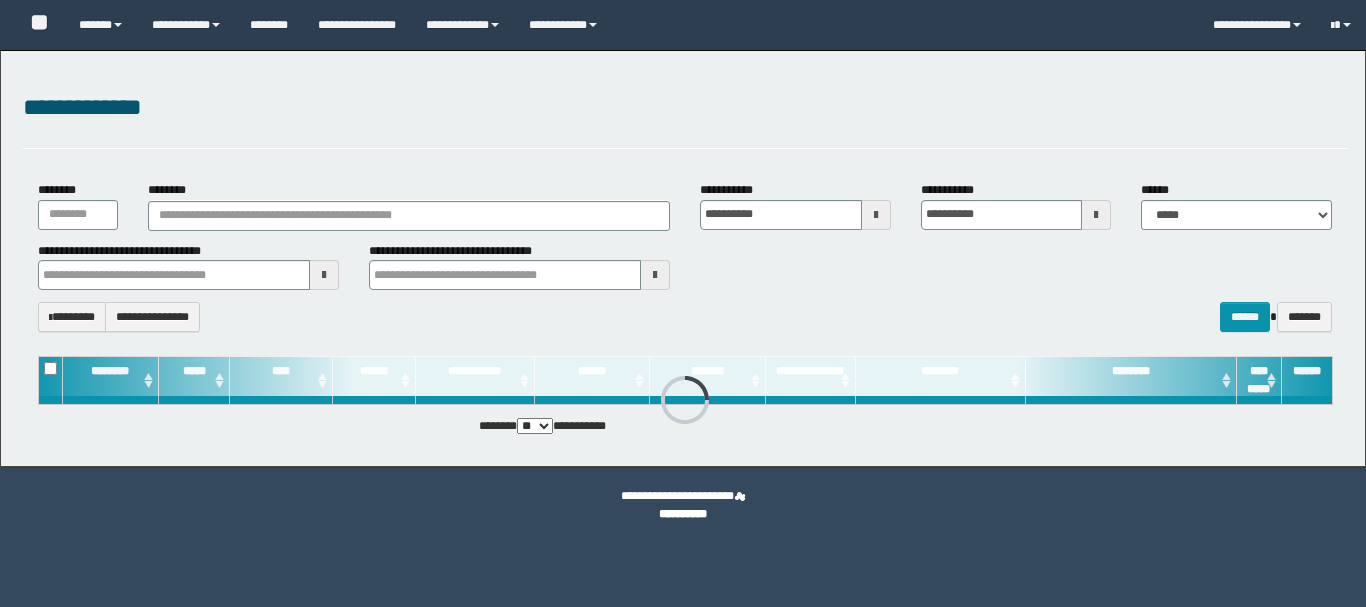 scroll, scrollTop: 0, scrollLeft: 0, axis: both 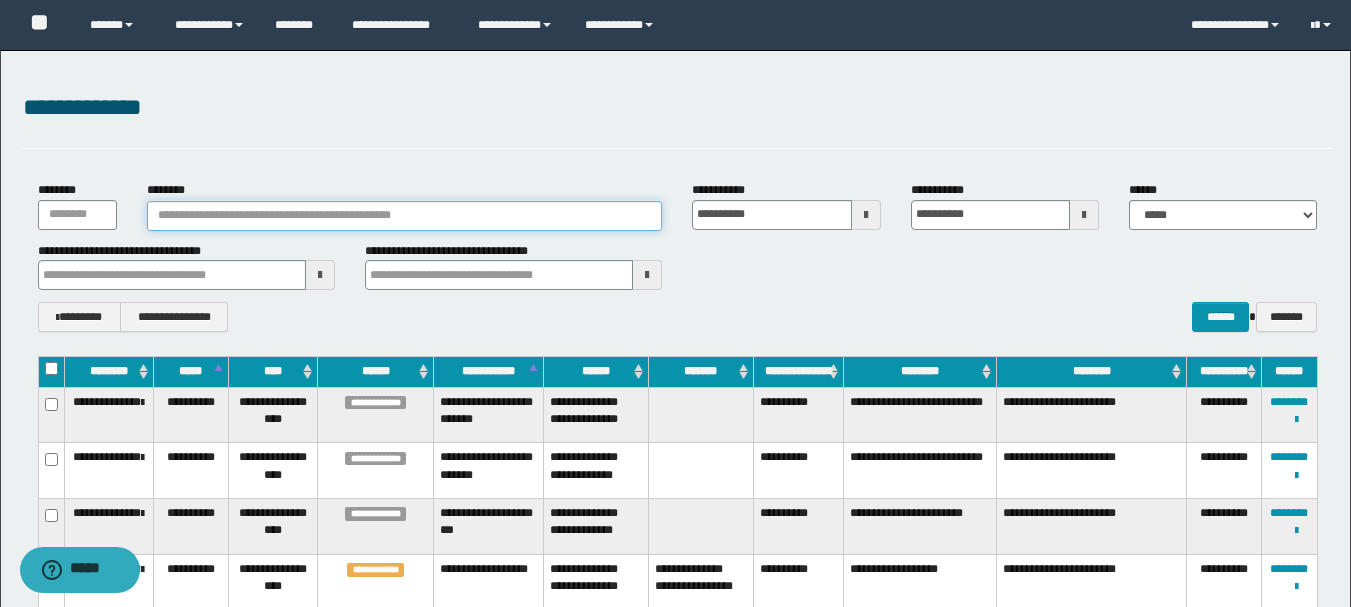 click on "********" at bounding box center [405, 216] 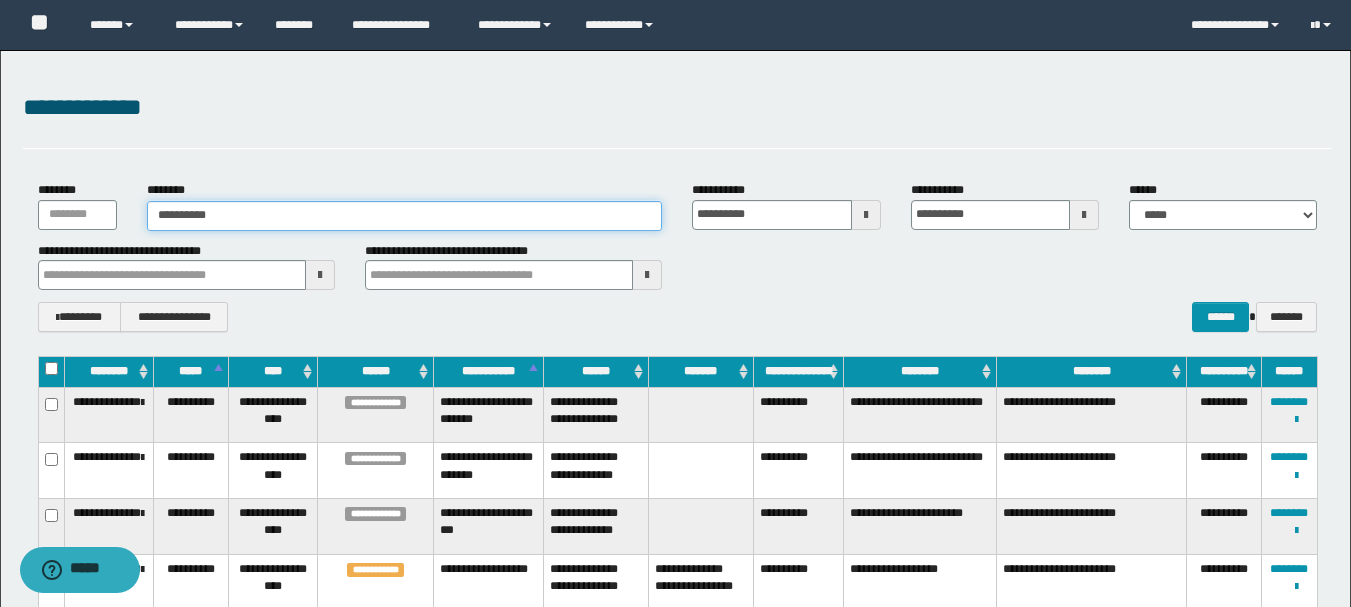 type on "**********" 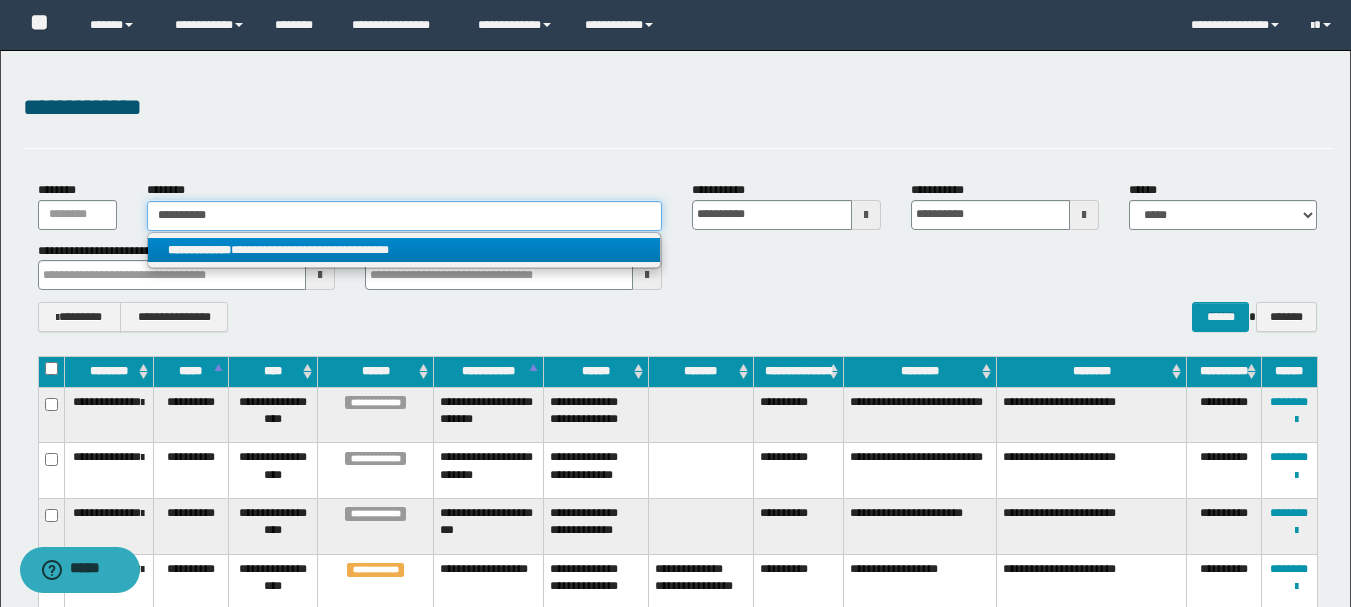 type on "**********" 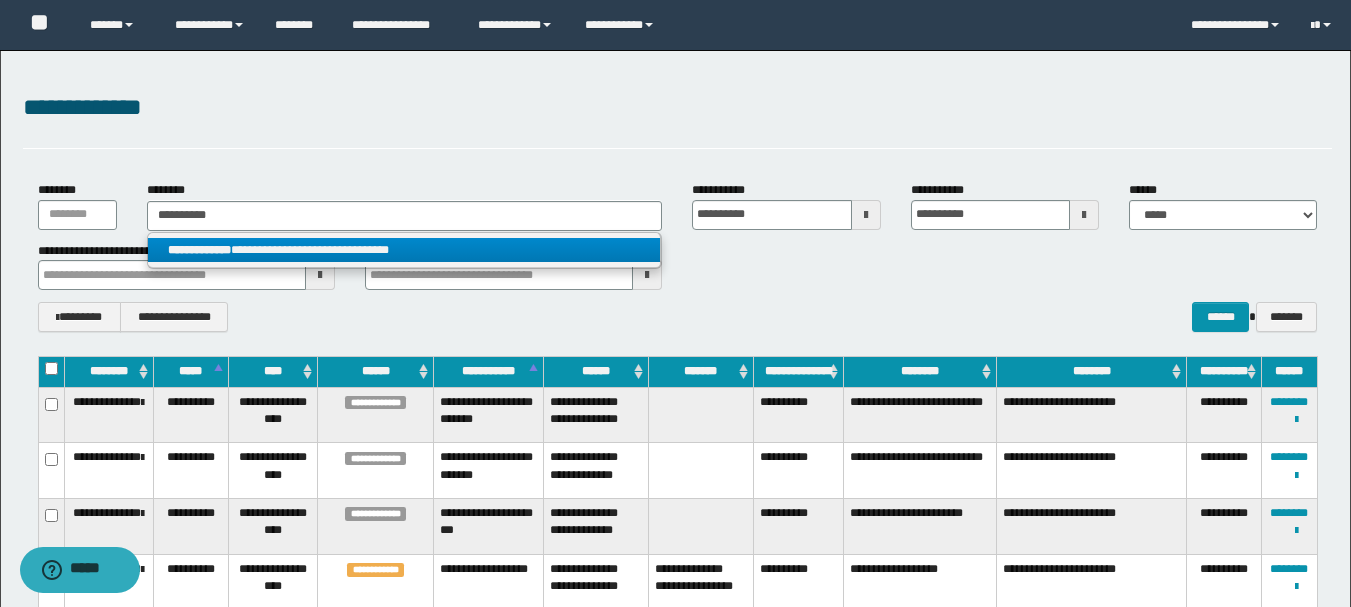 click on "**********" at bounding box center [404, 250] 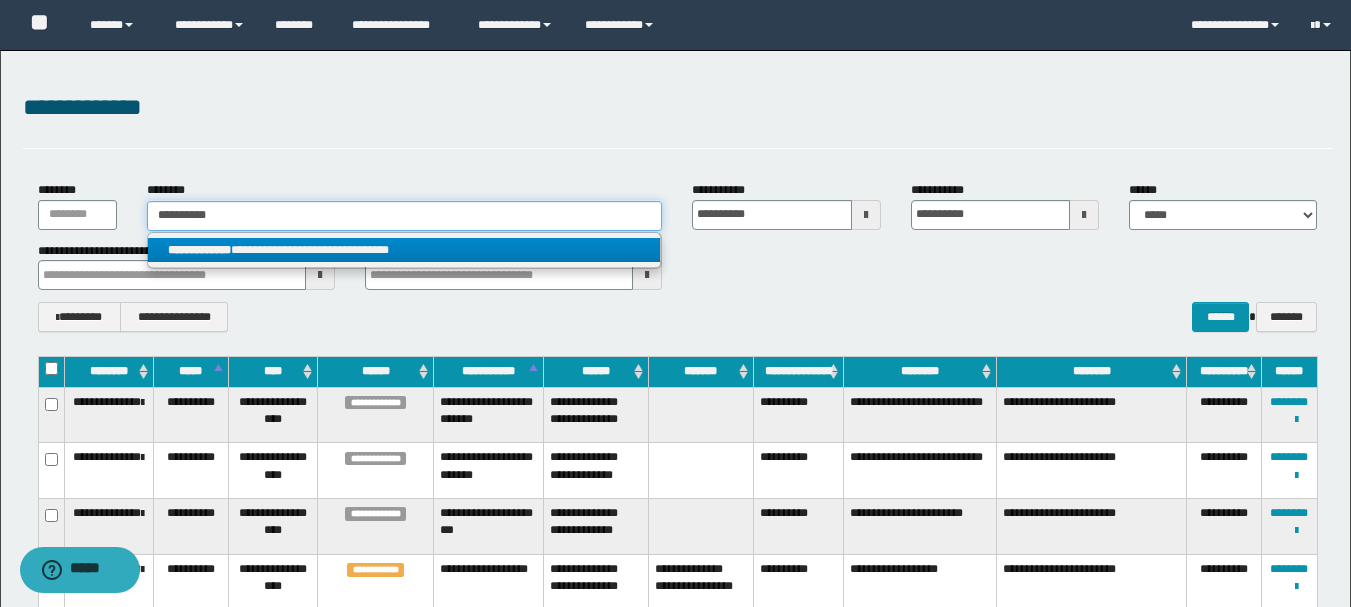 type 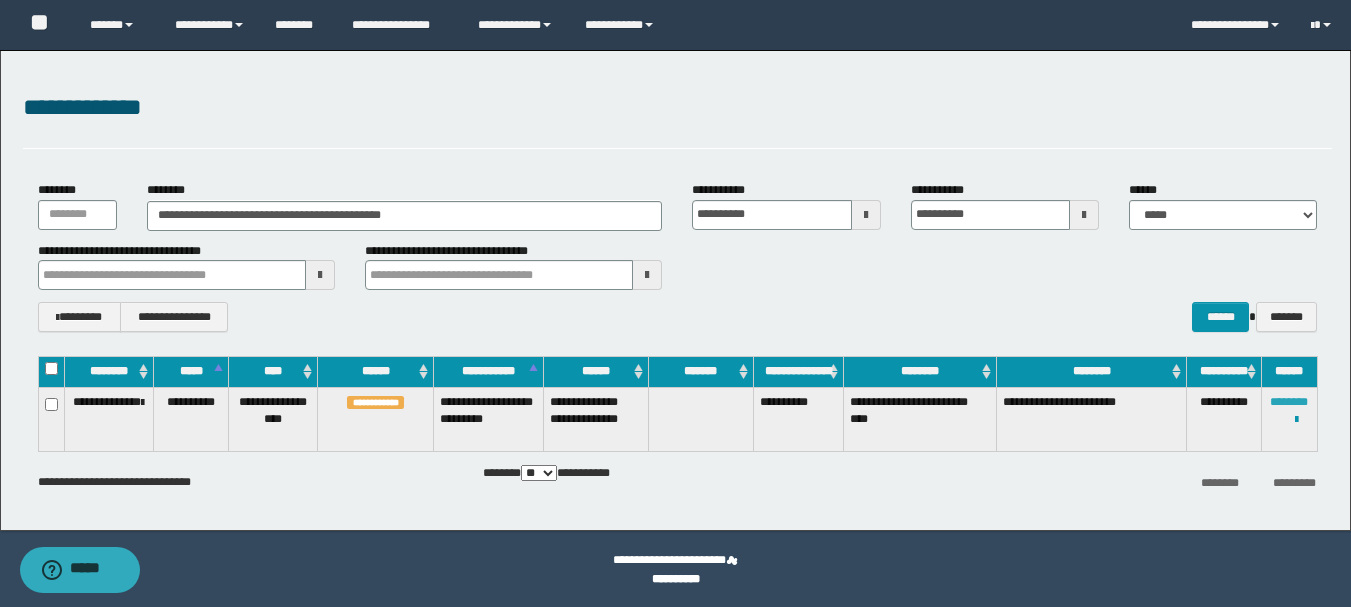 click on "********" at bounding box center (1289, 402) 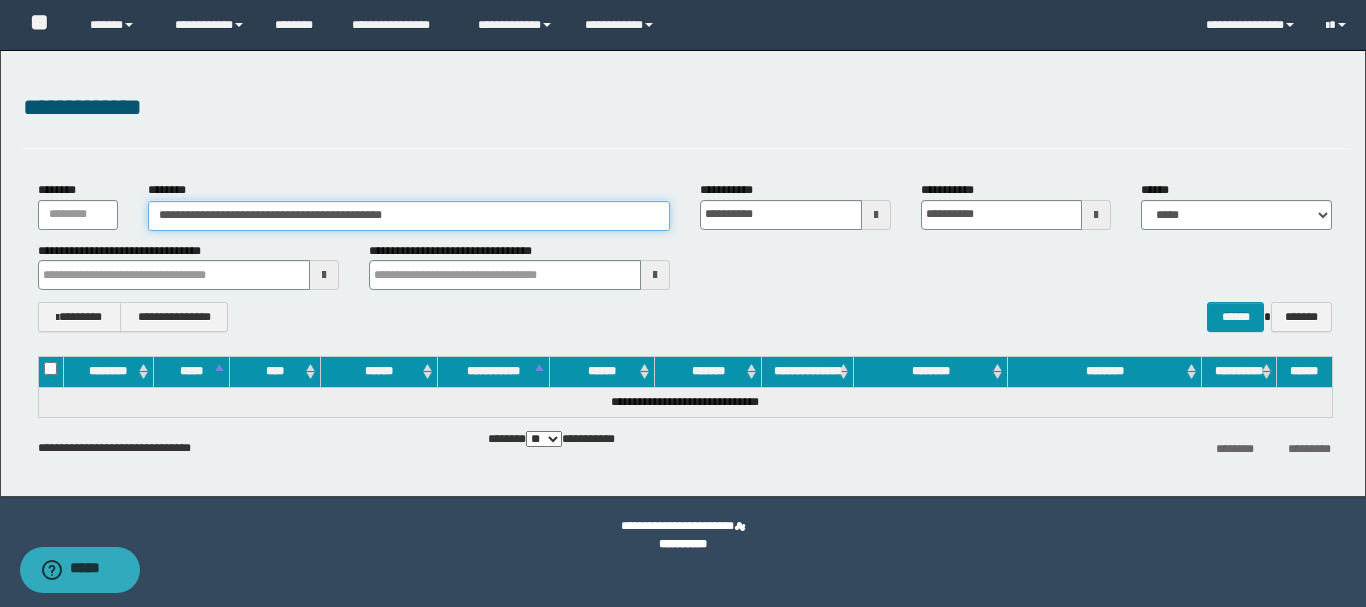 drag, startPoint x: 244, startPoint y: 216, endPoint x: 181, endPoint y: 216, distance: 63 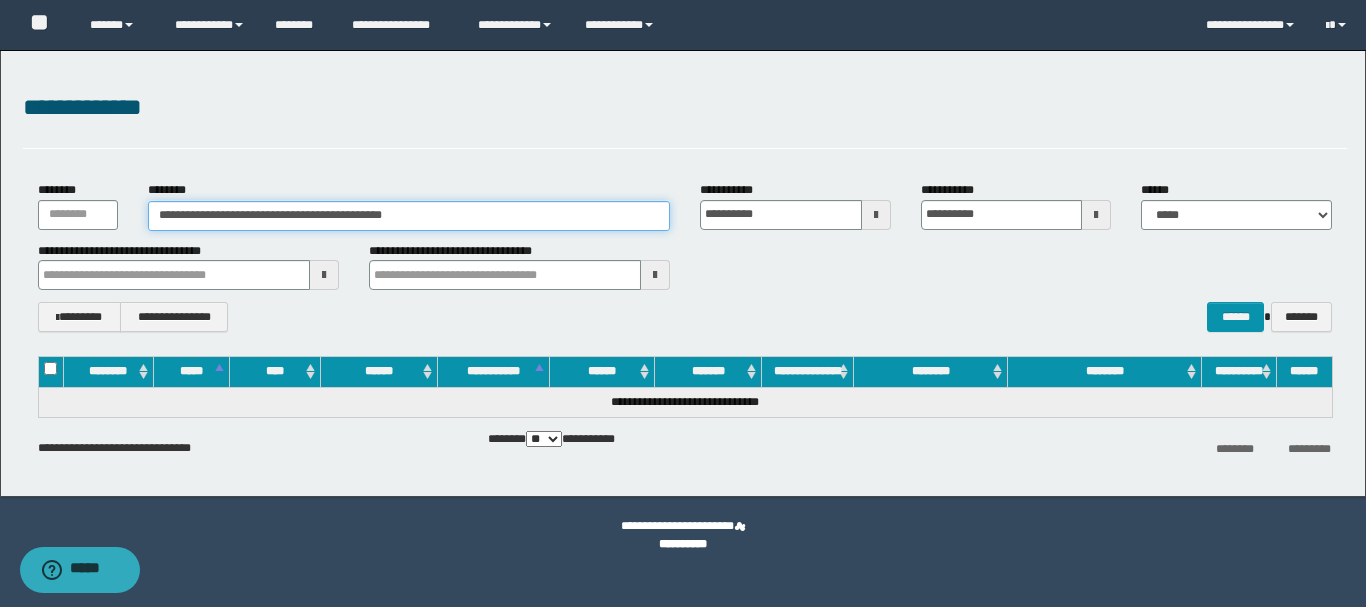 drag, startPoint x: 178, startPoint y: 216, endPoint x: 242, endPoint y: 212, distance: 64.12488 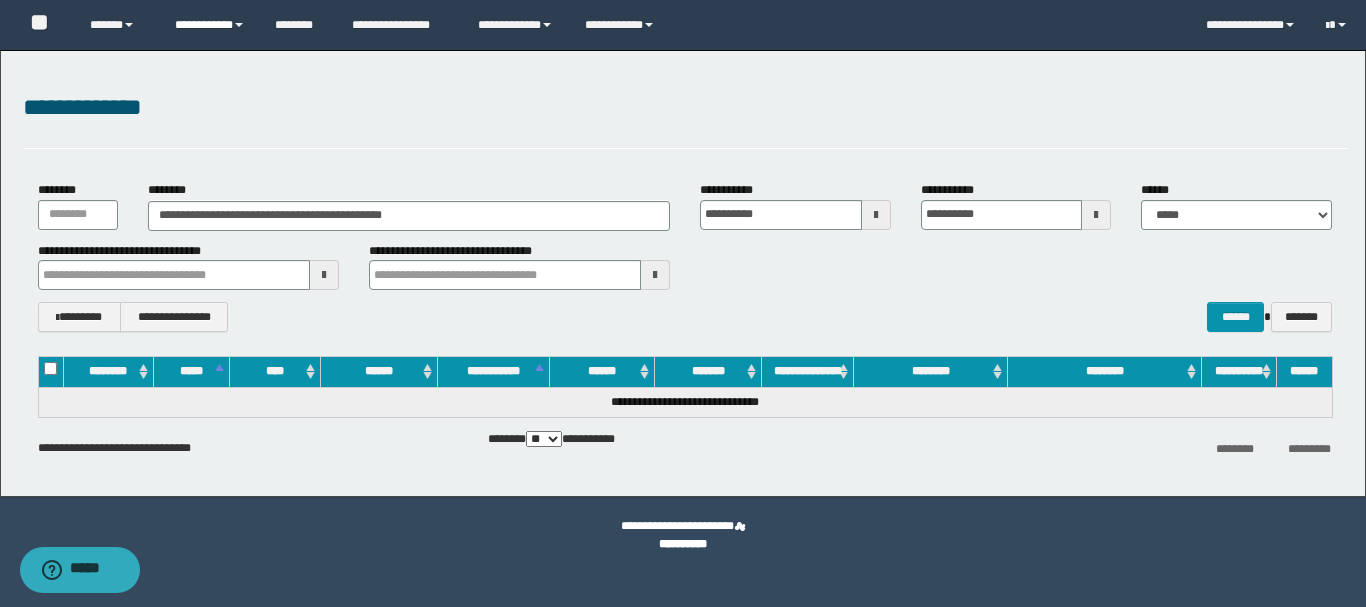 click on "**********" at bounding box center [210, 25] 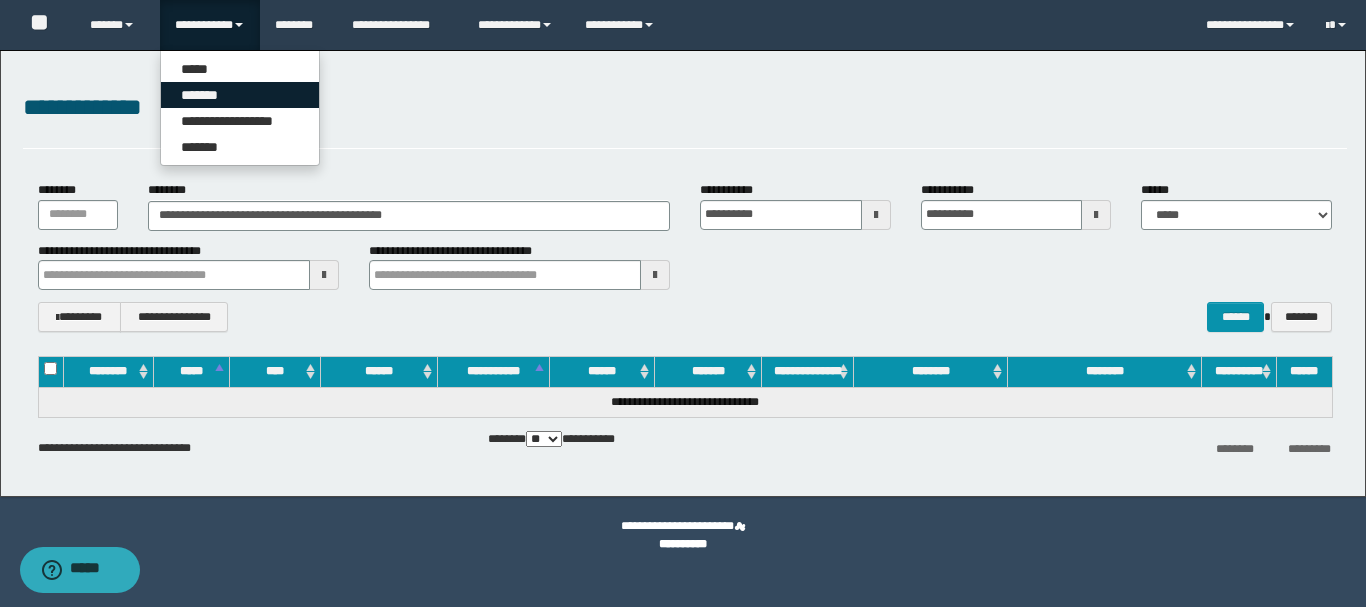 click on "*******" at bounding box center (240, 95) 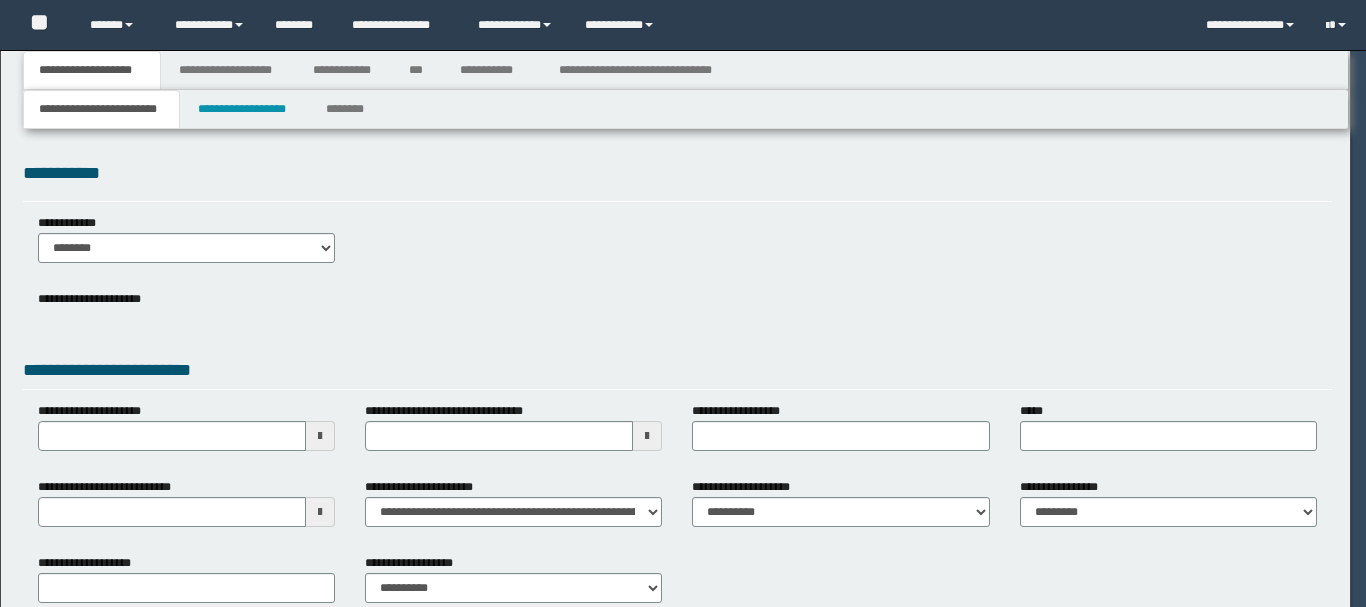 scroll, scrollTop: 0, scrollLeft: 0, axis: both 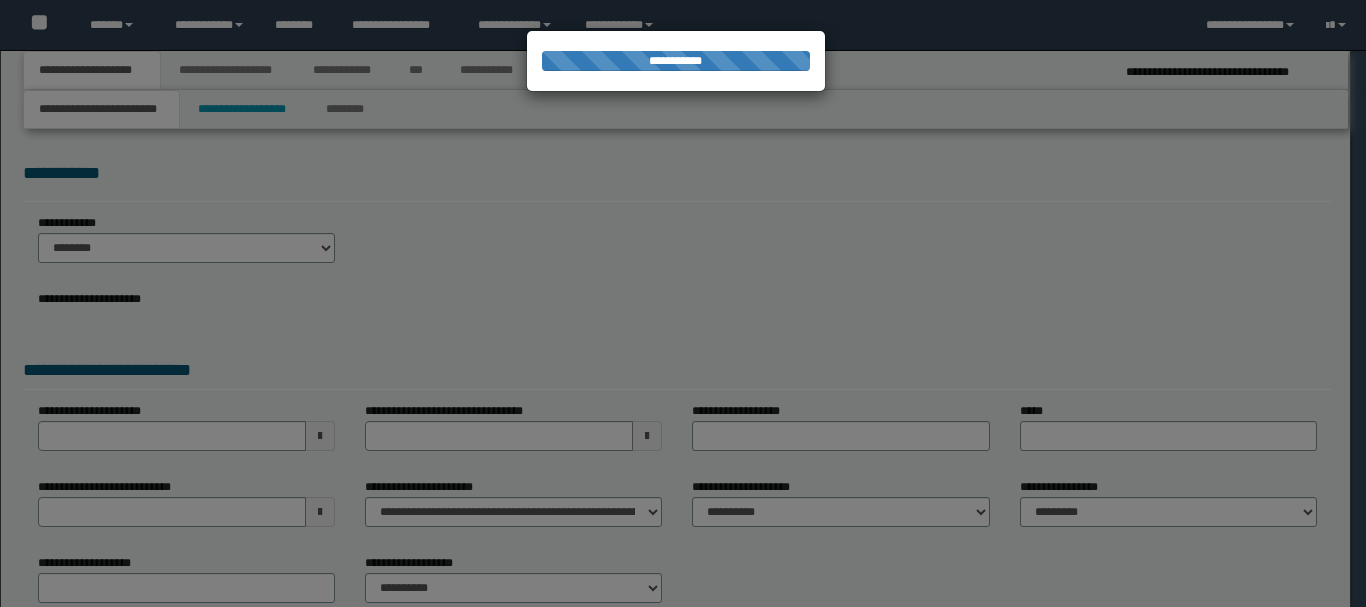 select on "*" 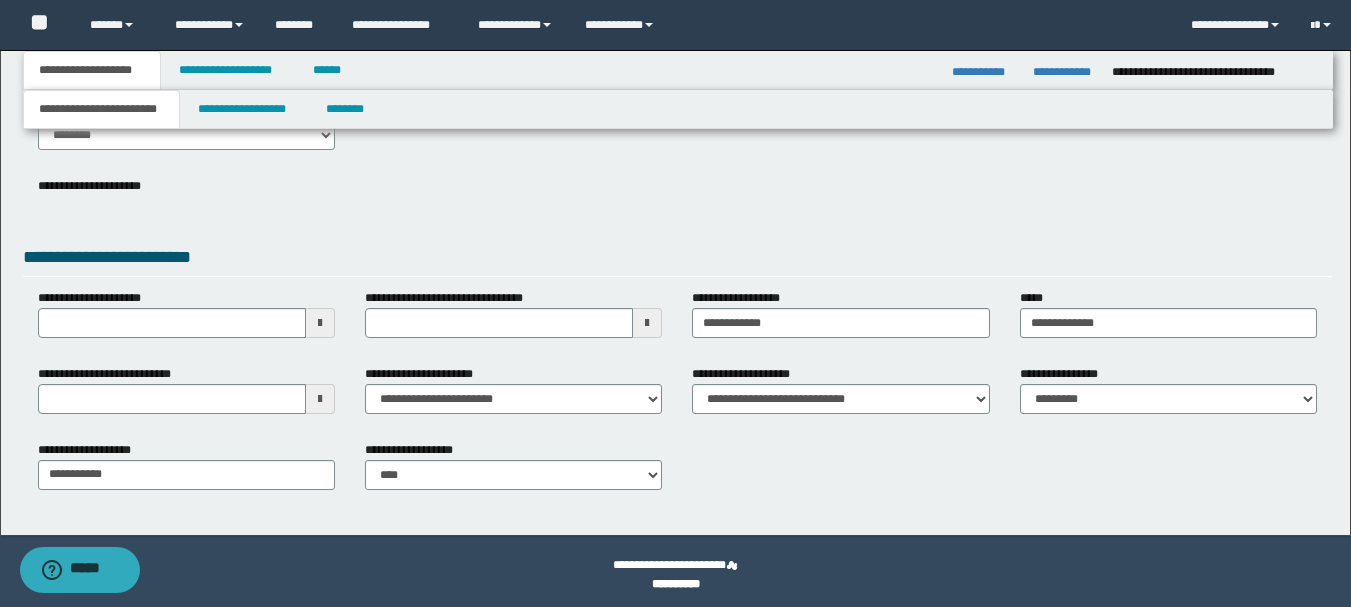 scroll, scrollTop: 119, scrollLeft: 0, axis: vertical 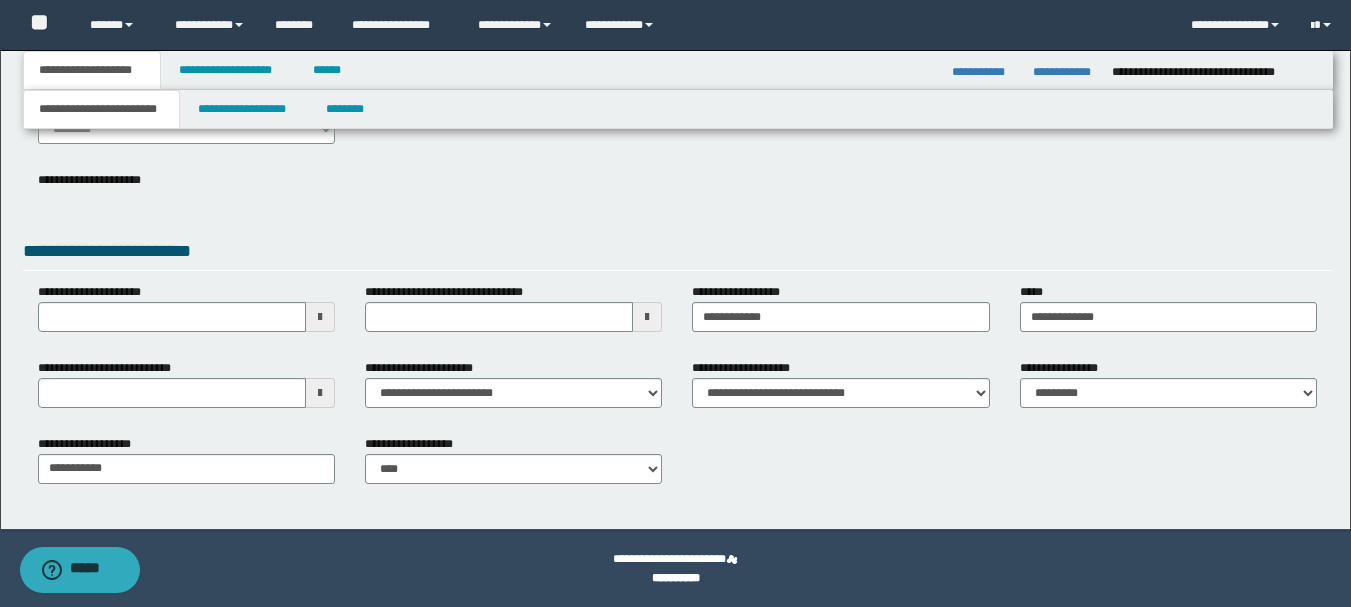 click on "**********" at bounding box center [186, 467] 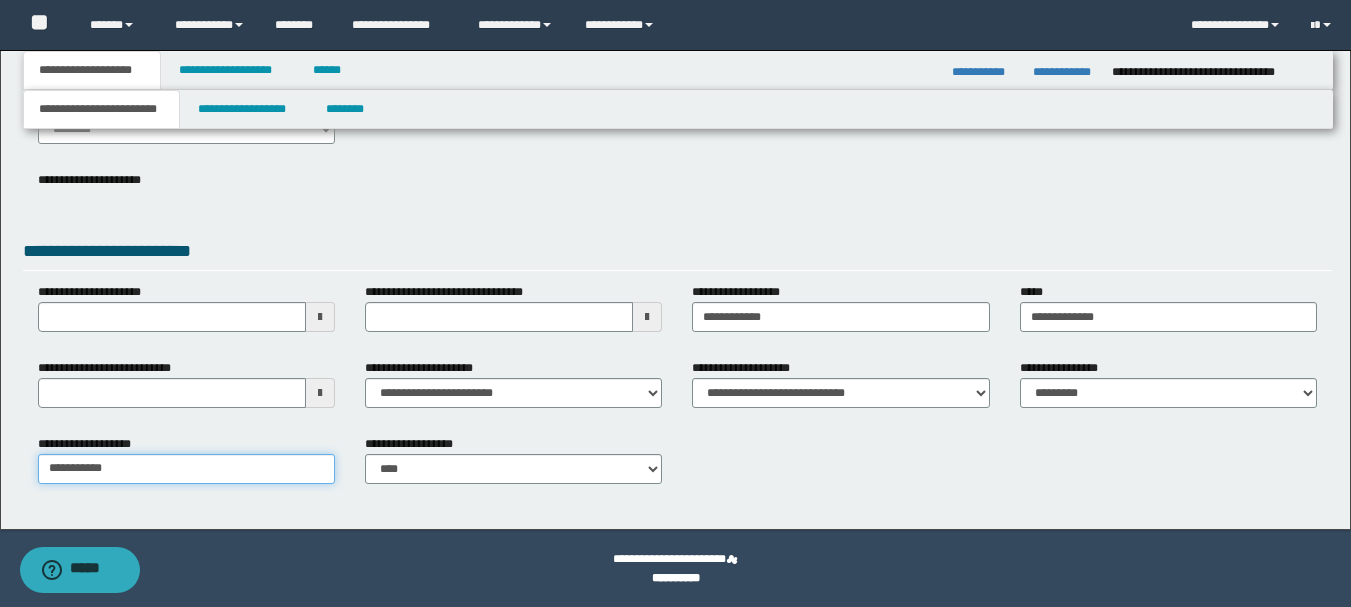 drag, startPoint x: 128, startPoint y: 473, endPoint x: 49, endPoint y: 470, distance: 79.05694 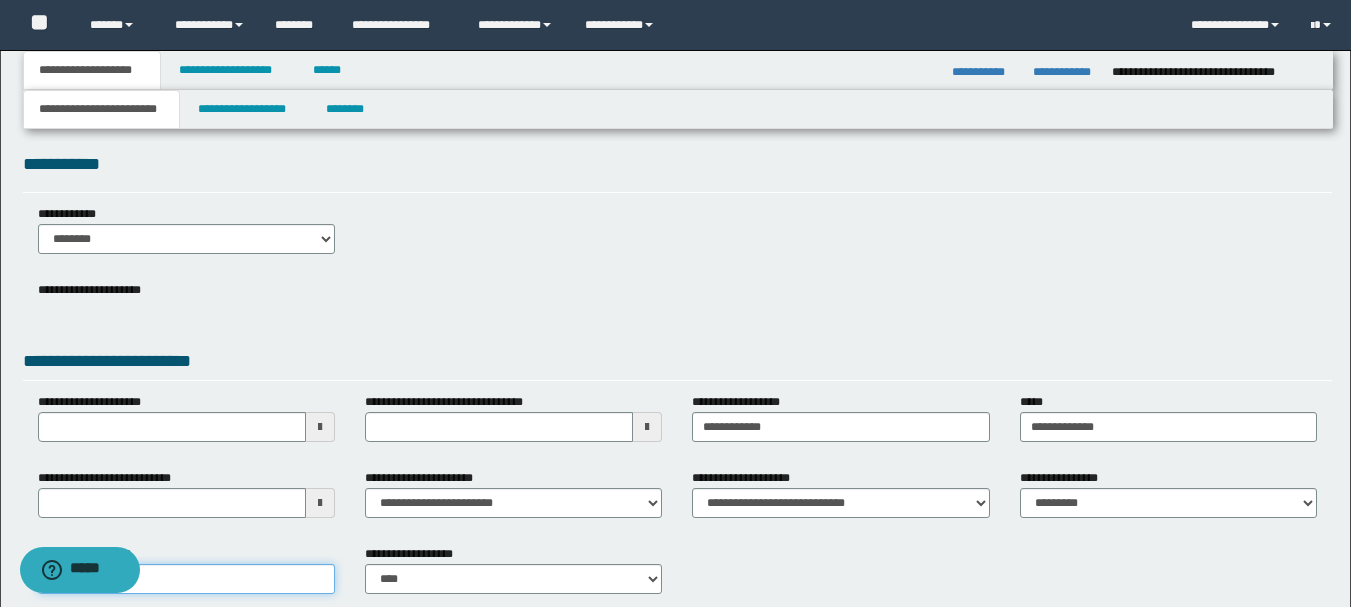 scroll, scrollTop: 0, scrollLeft: 0, axis: both 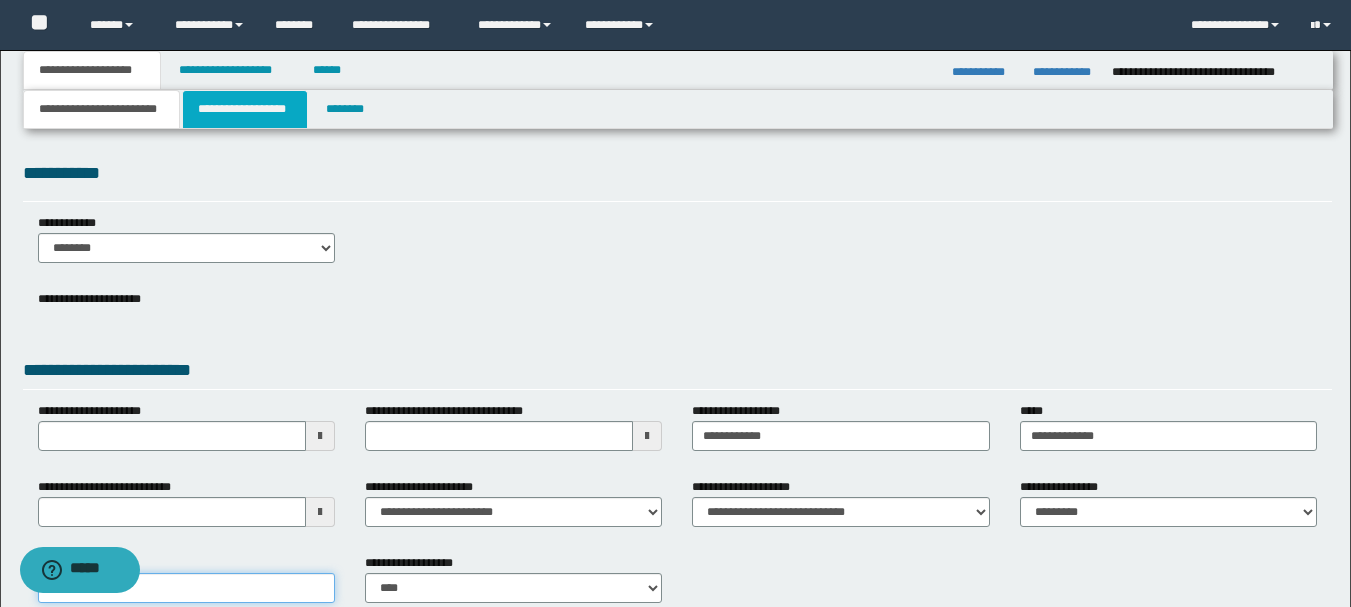 type on "*********" 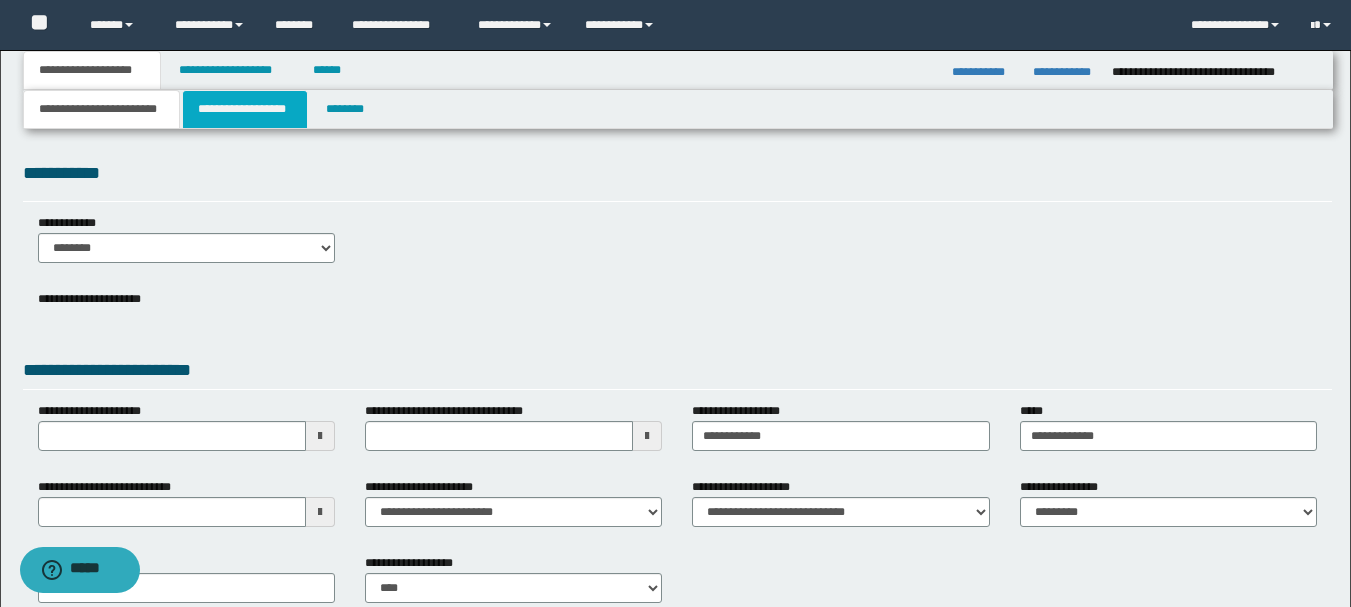 click on "**********" at bounding box center (245, 109) 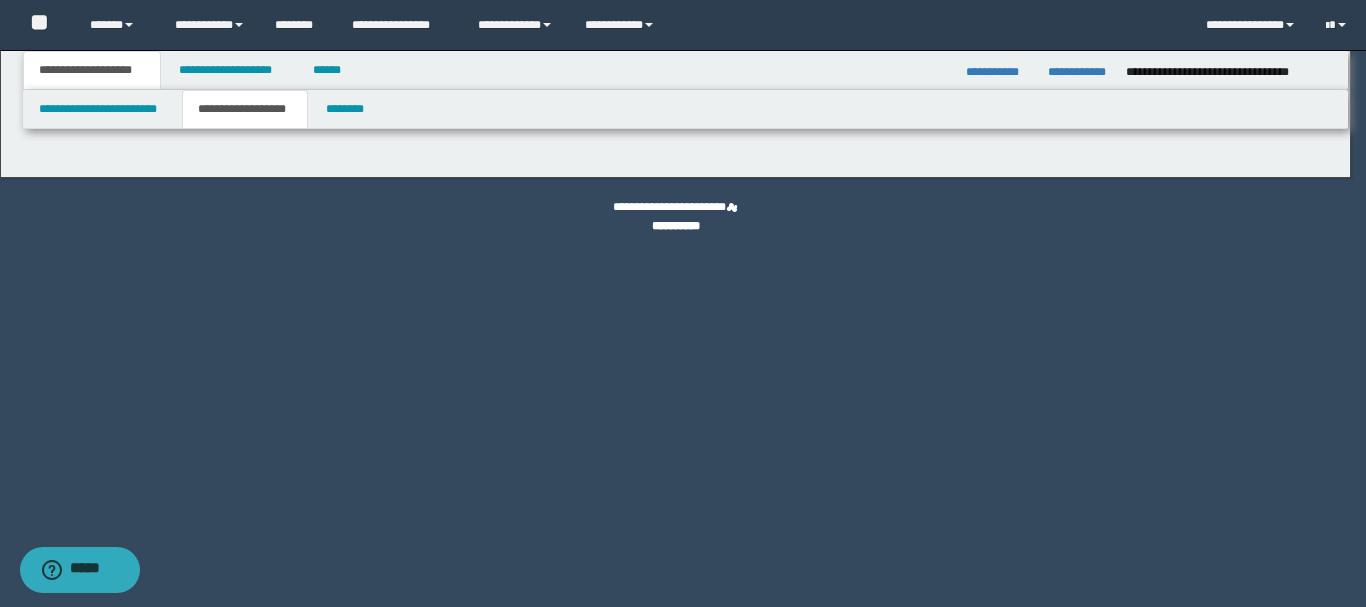 type on "**********" 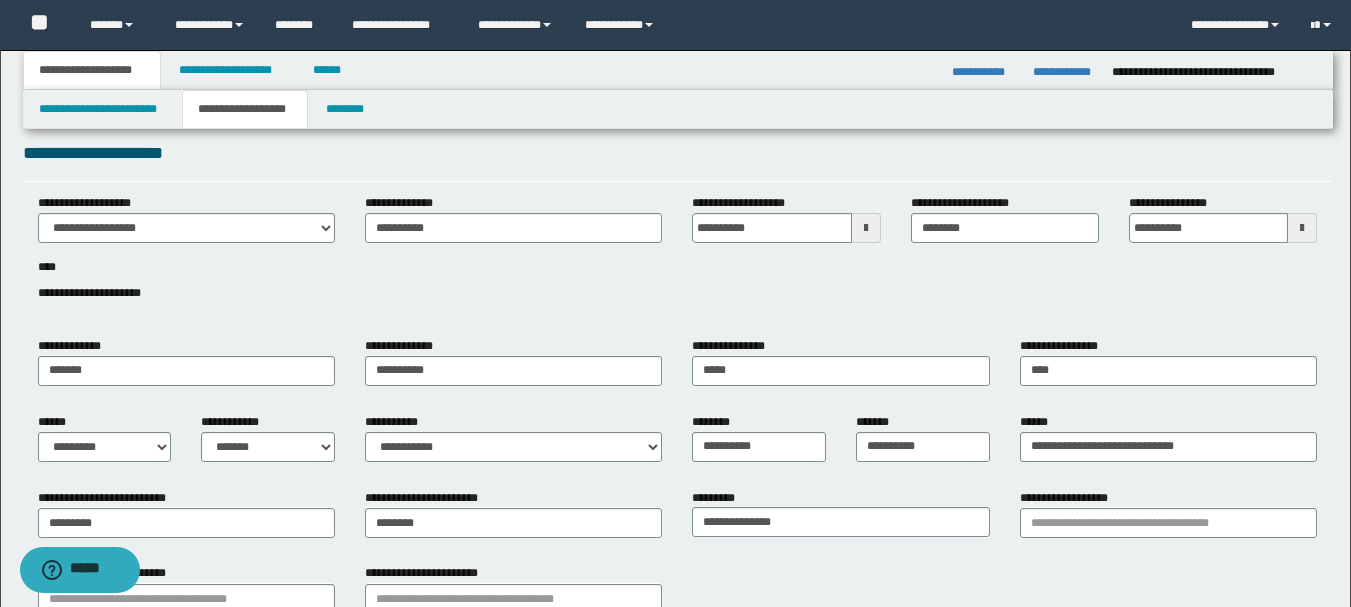 scroll, scrollTop: 0, scrollLeft: 0, axis: both 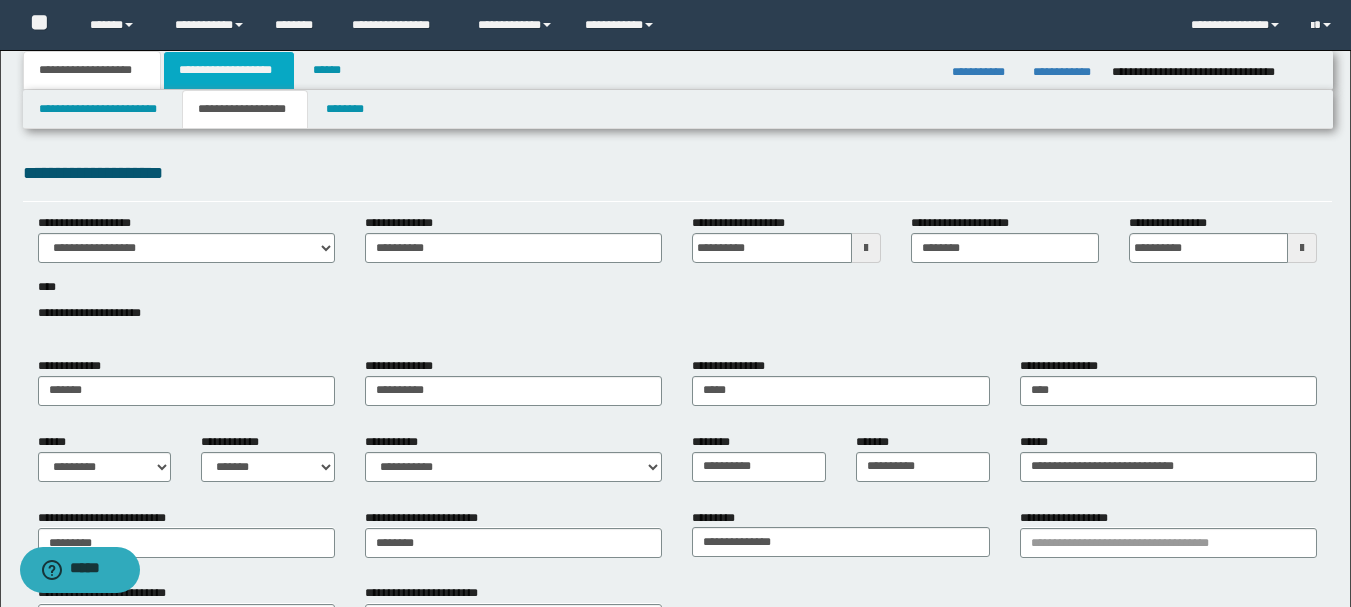 click on "**********" at bounding box center (229, 70) 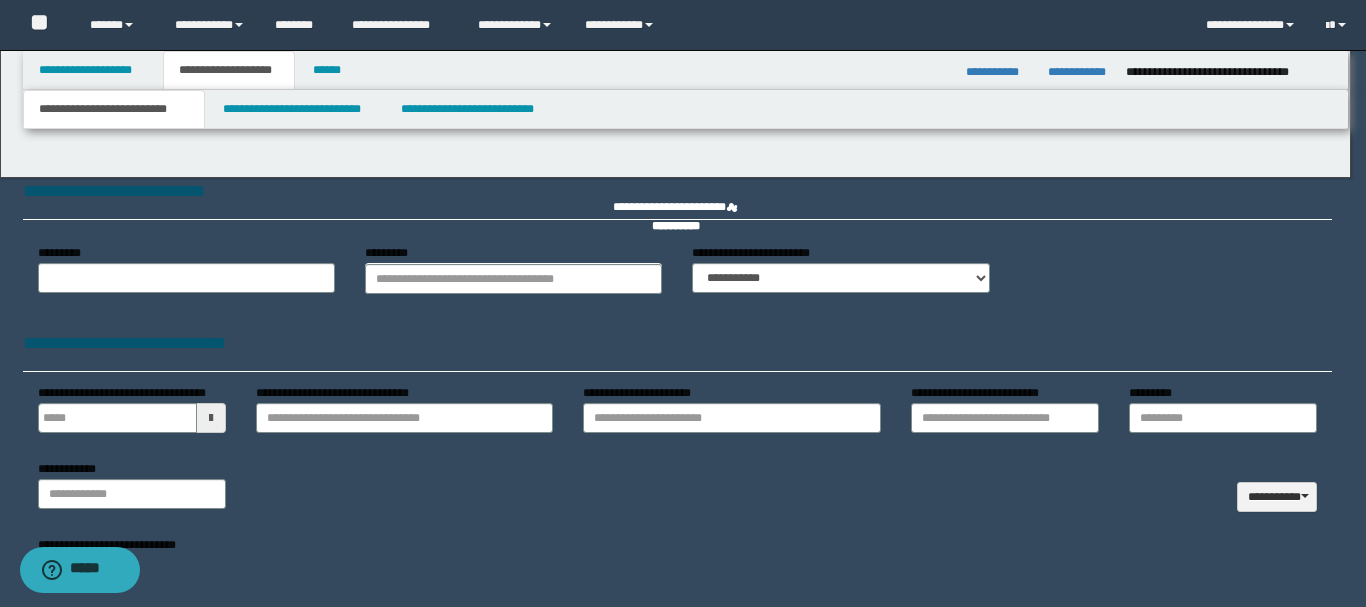 type on "********" 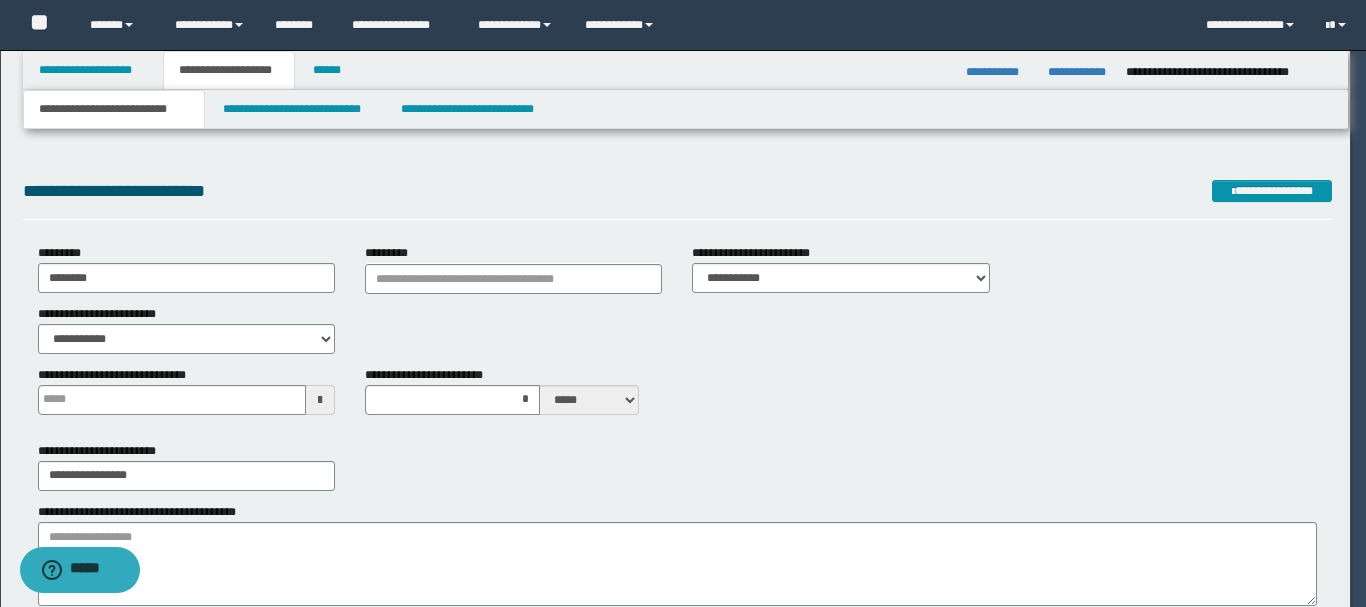 type 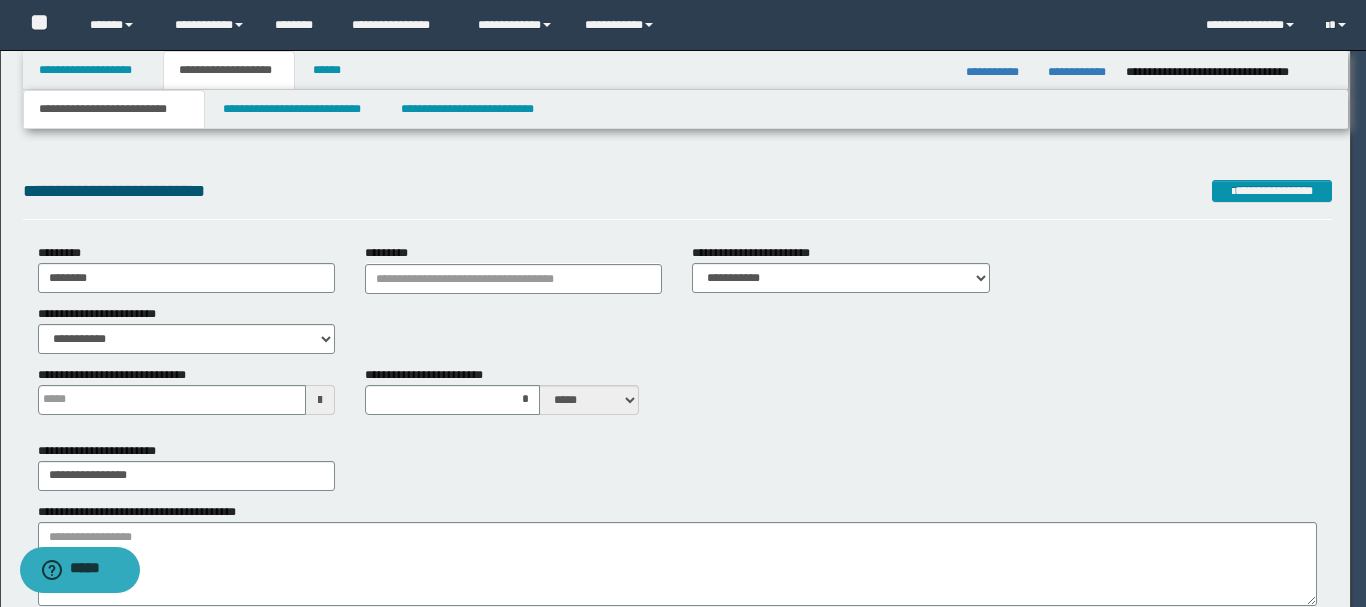 type on "*" 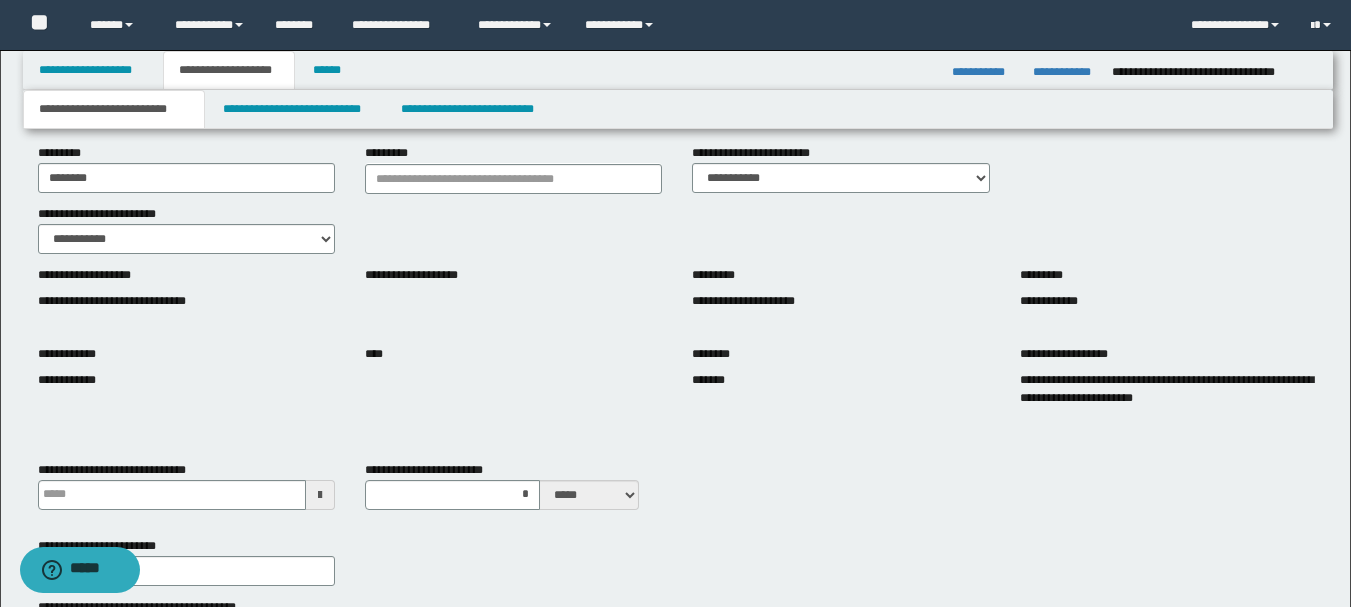 scroll, scrollTop: 200, scrollLeft: 0, axis: vertical 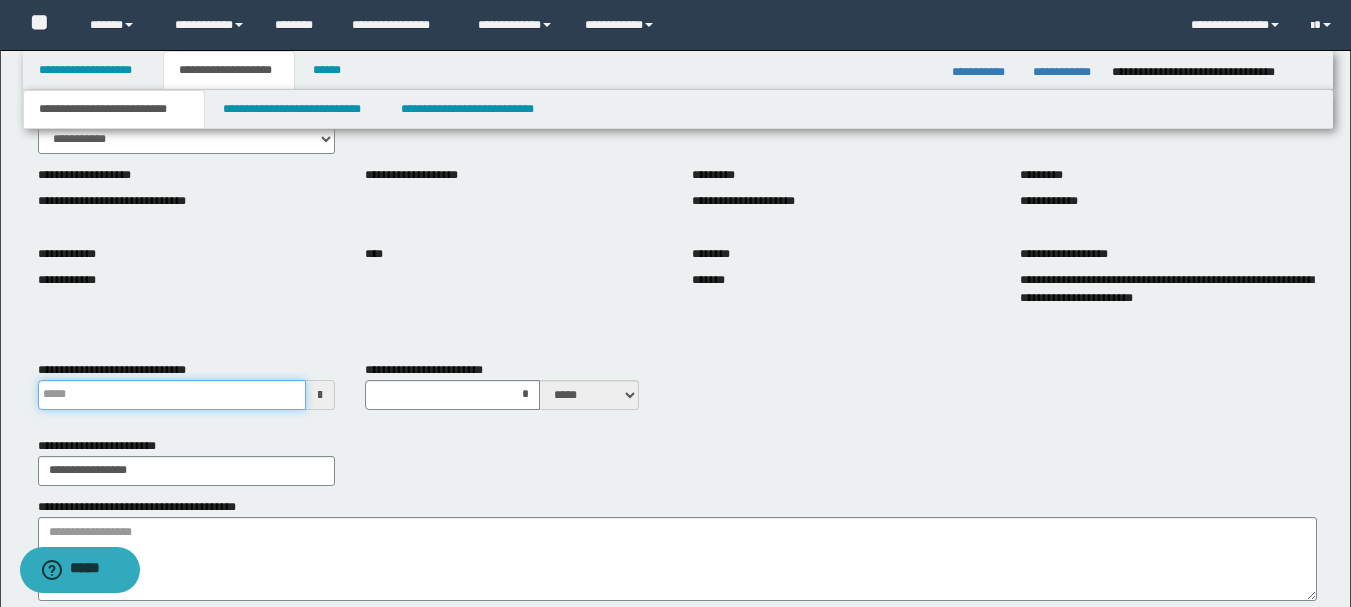 click on "**********" at bounding box center (172, 395) 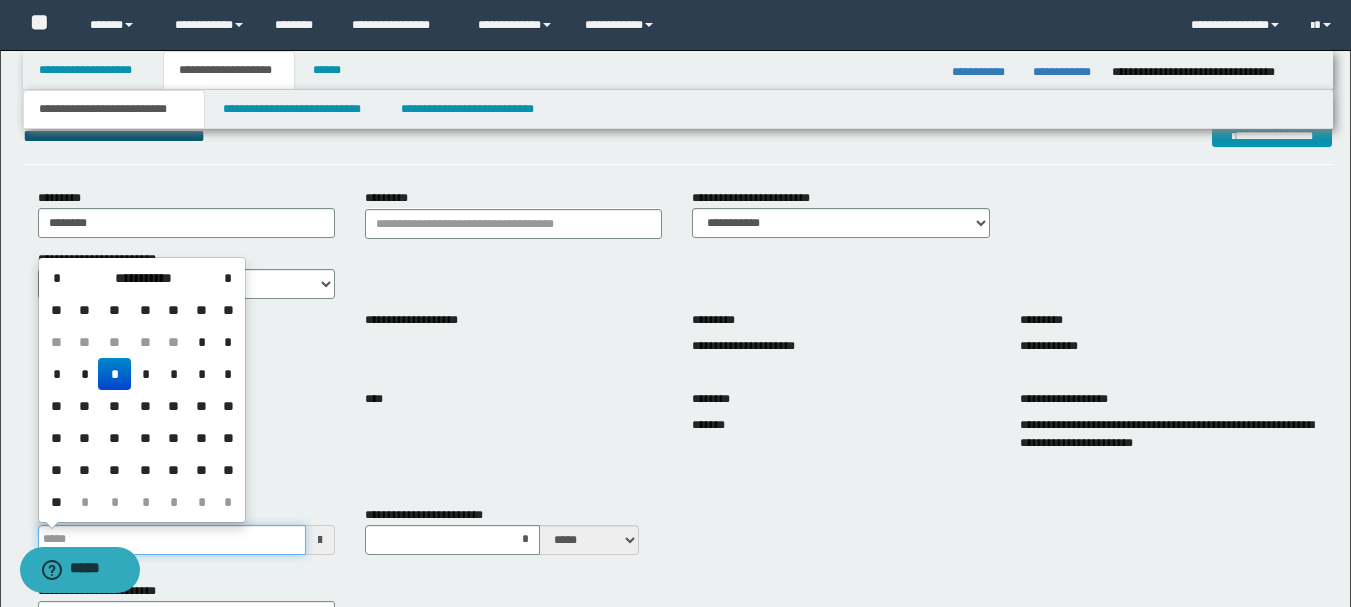 scroll, scrollTop: 100, scrollLeft: 0, axis: vertical 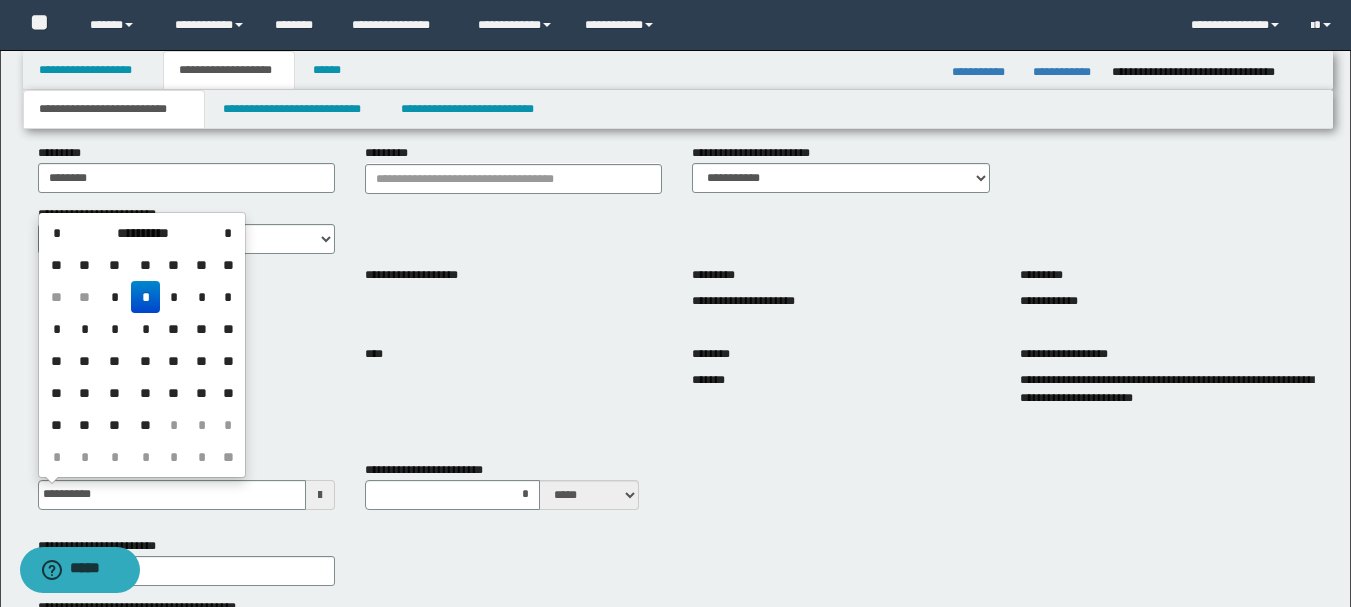 click on "*" at bounding box center [145, 297] 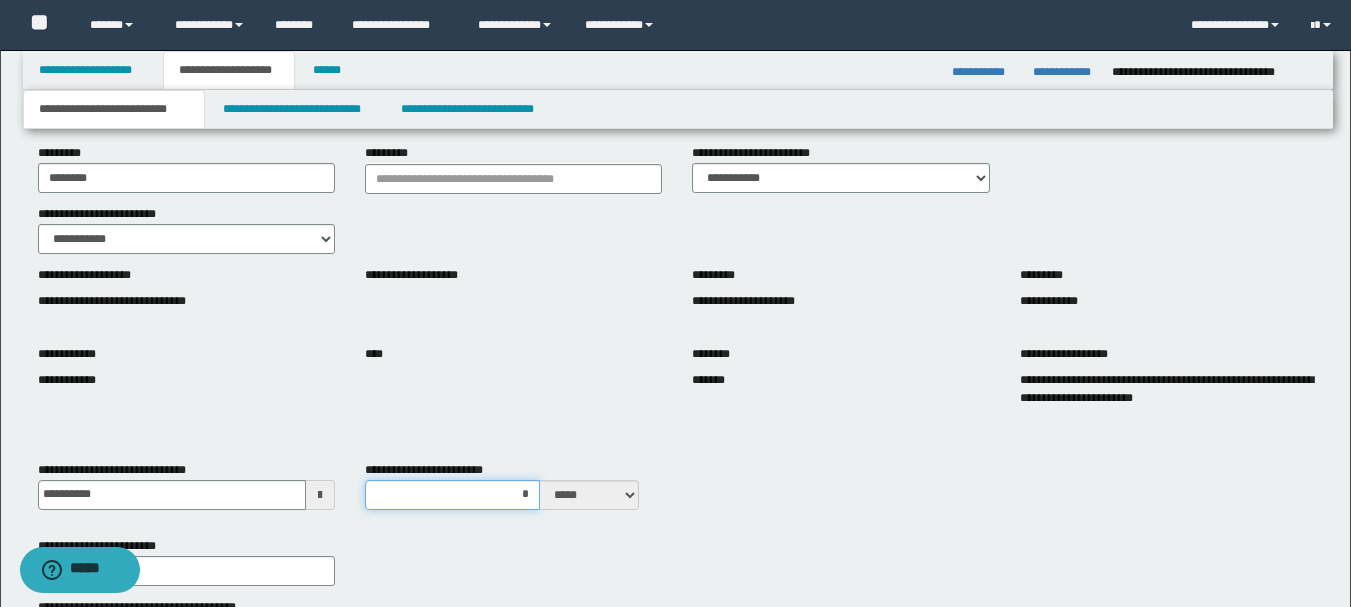 click on "*" at bounding box center [452, 495] 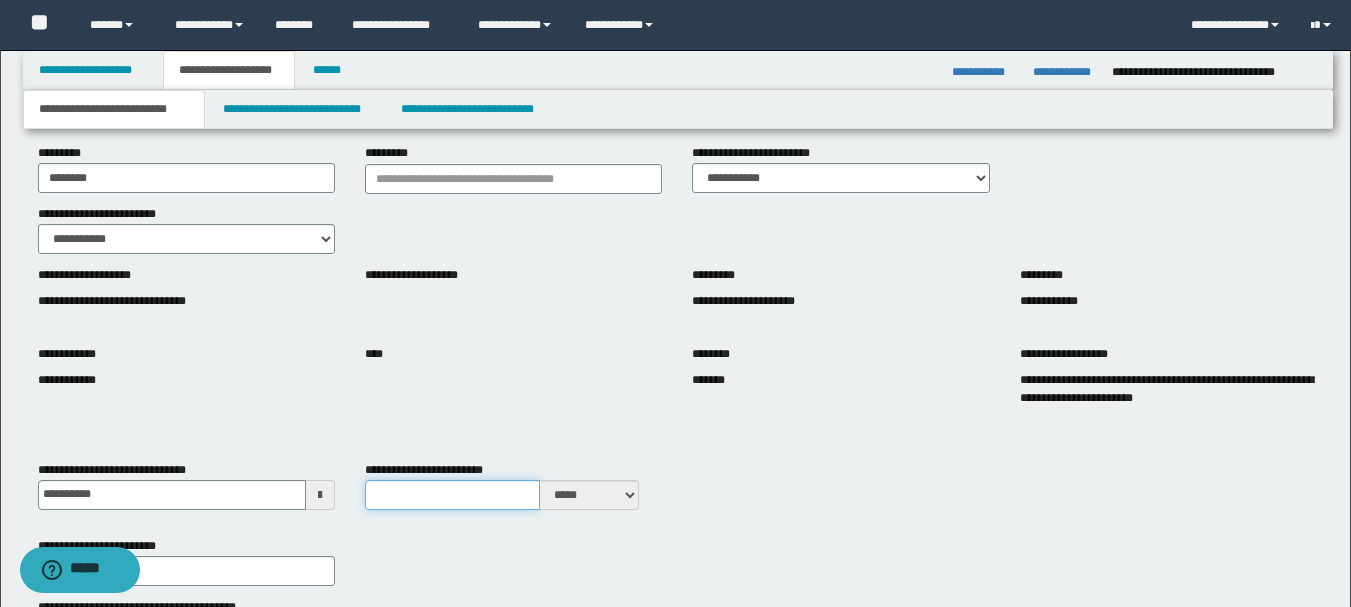 type on "*" 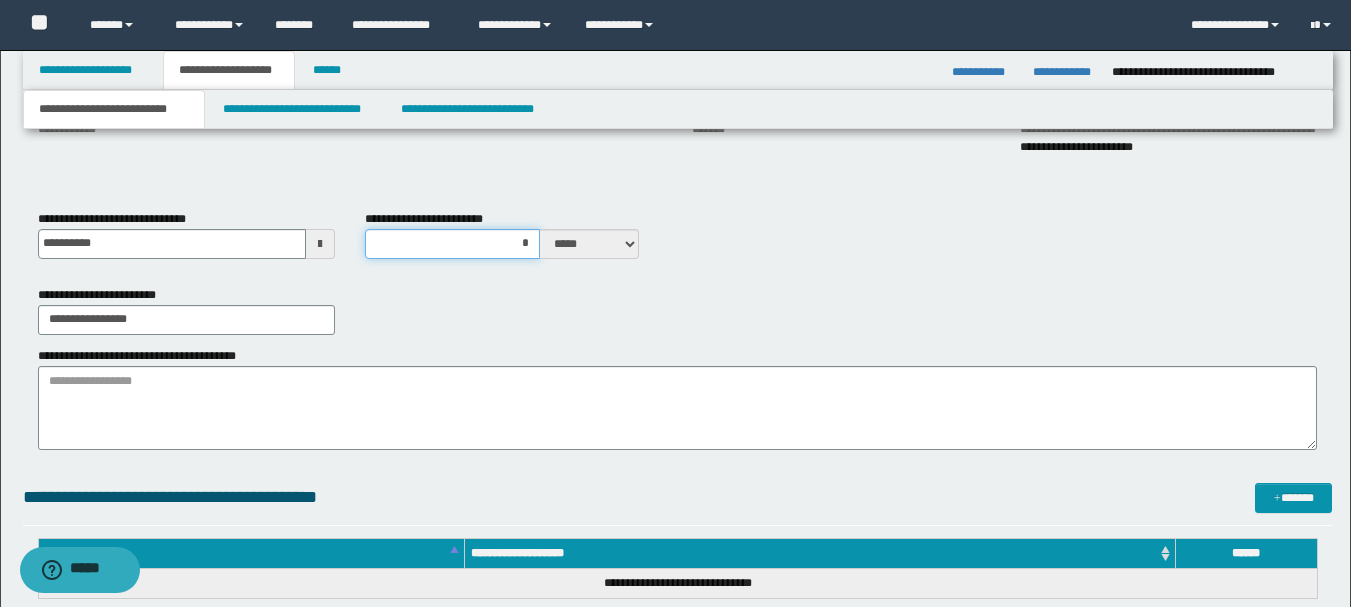 scroll, scrollTop: 400, scrollLeft: 0, axis: vertical 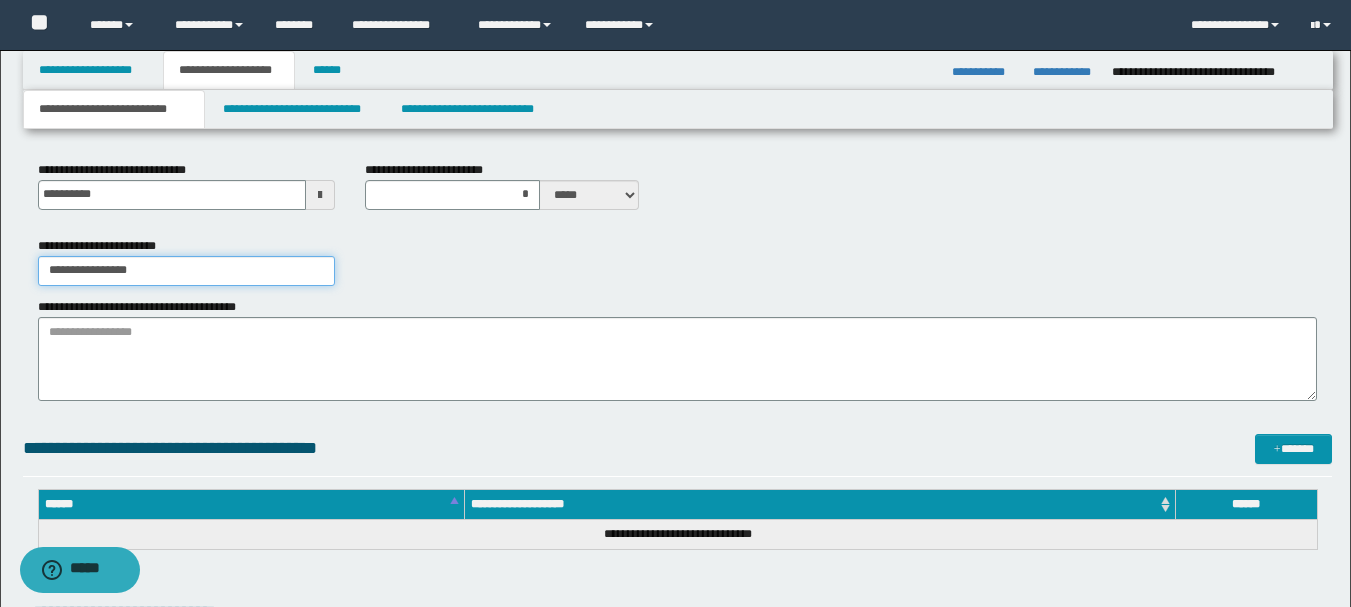 click on "**********" at bounding box center (186, 271) 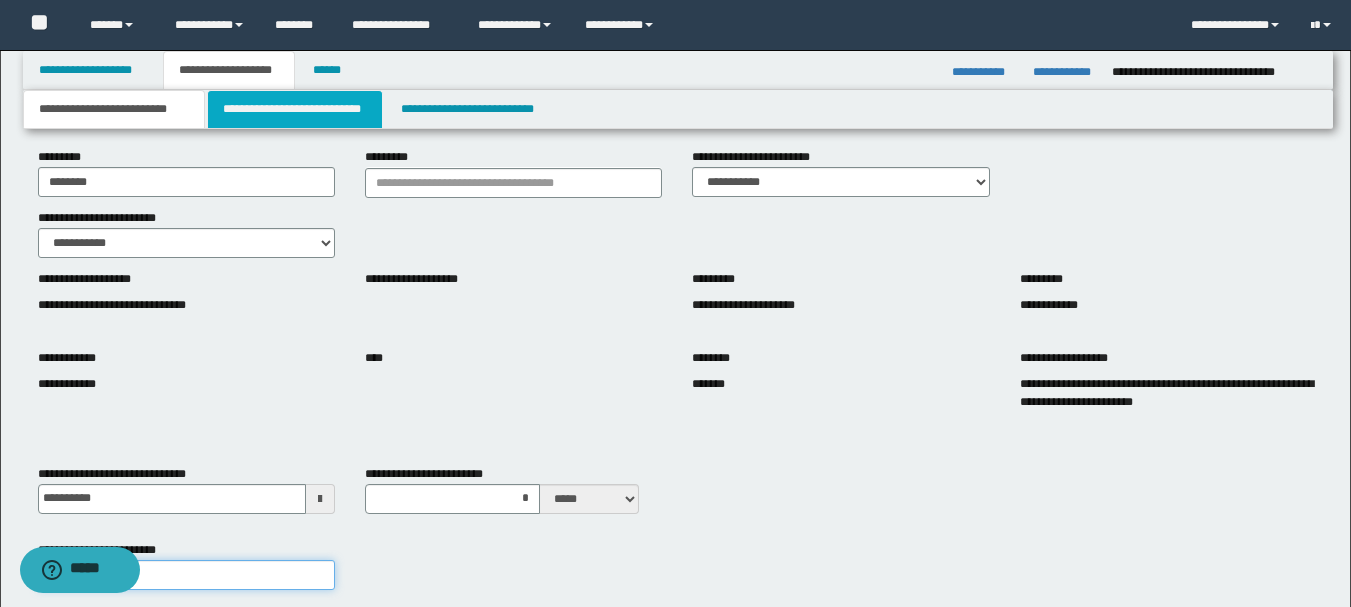 scroll, scrollTop: 92, scrollLeft: 0, axis: vertical 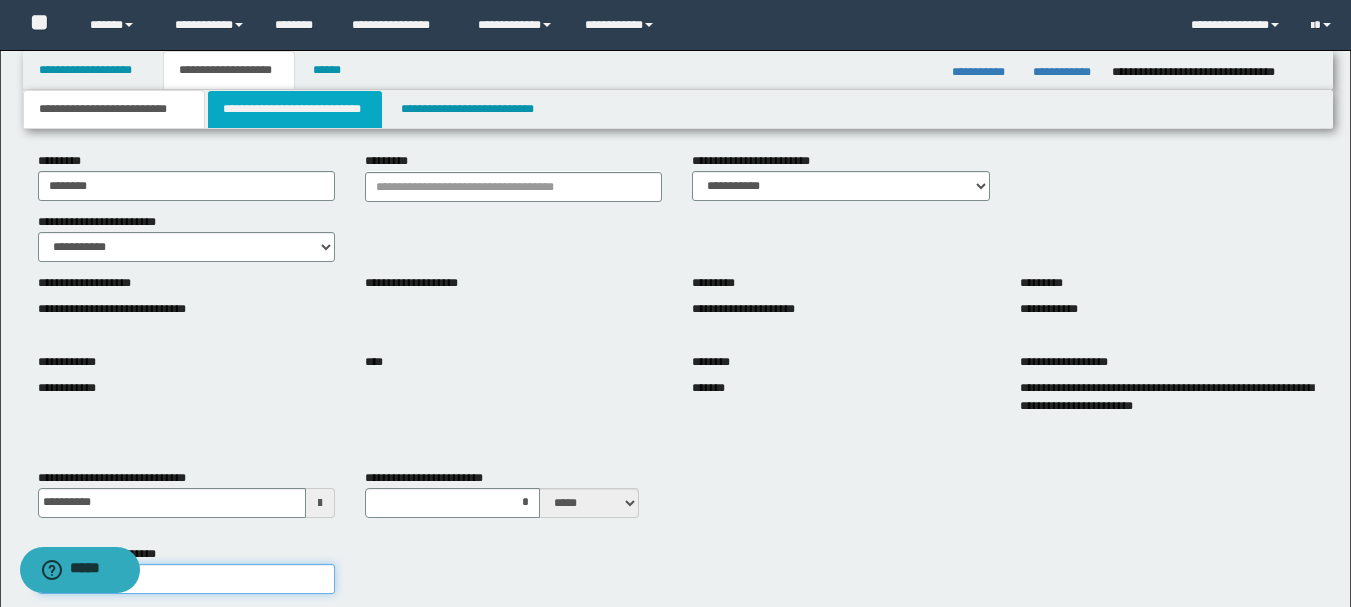 type on "**********" 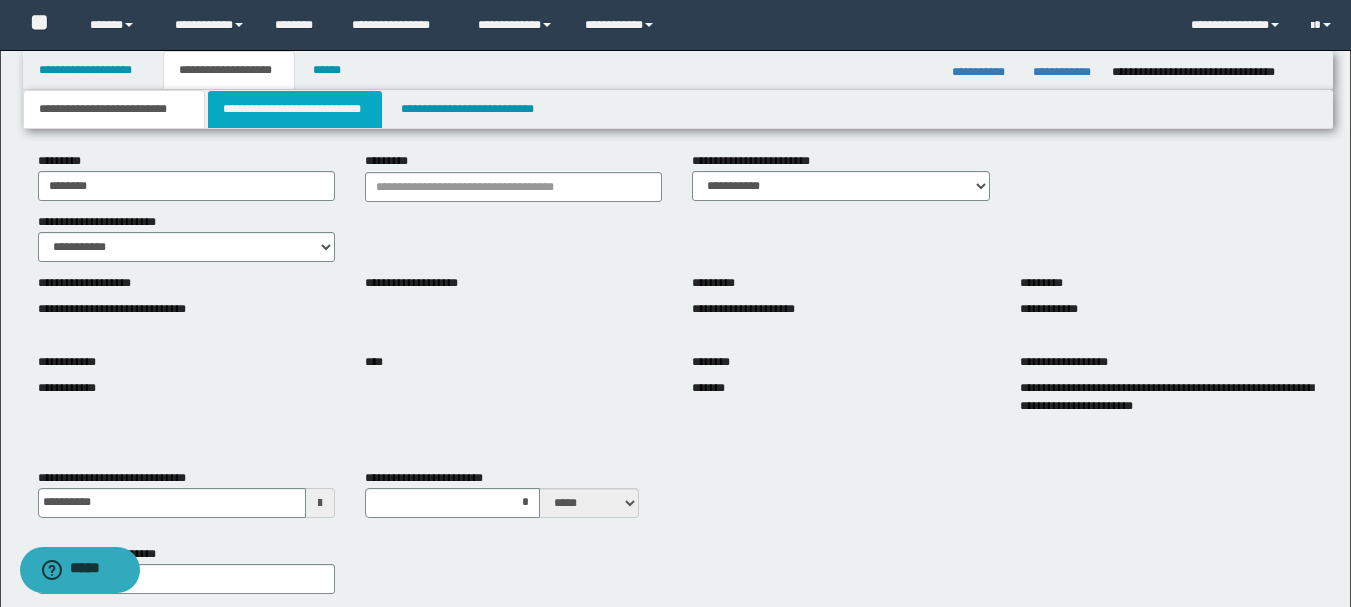 click on "**********" at bounding box center [295, 109] 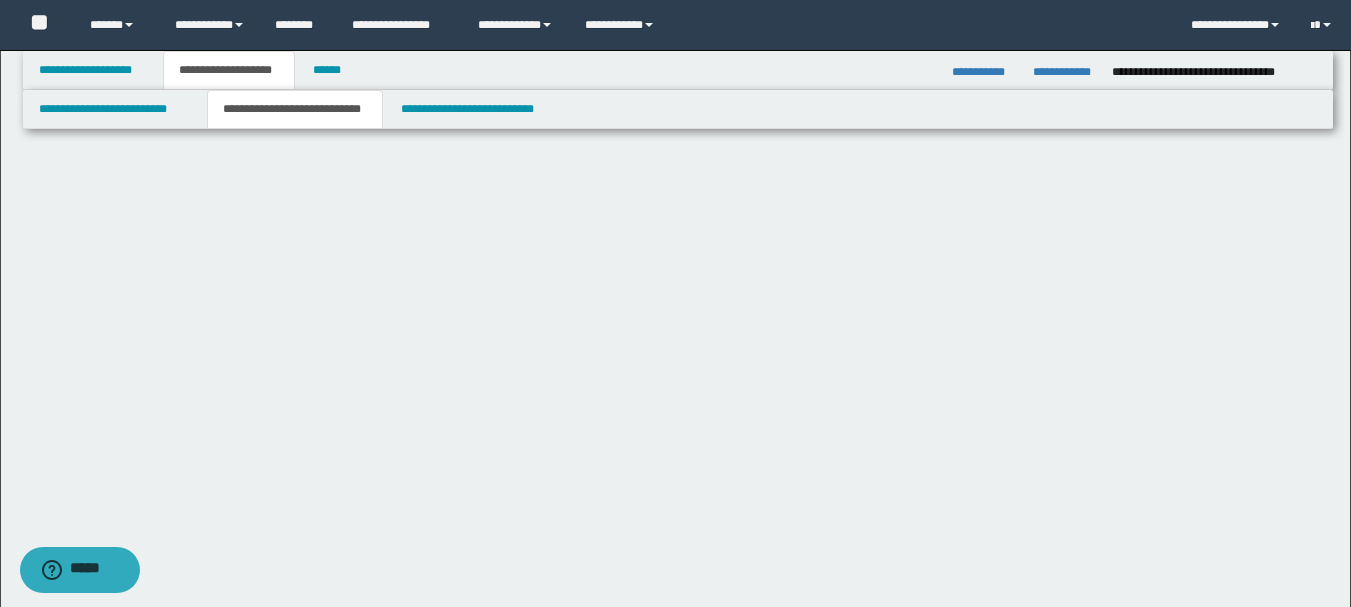 scroll, scrollTop: 0, scrollLeft: 0, axis: both 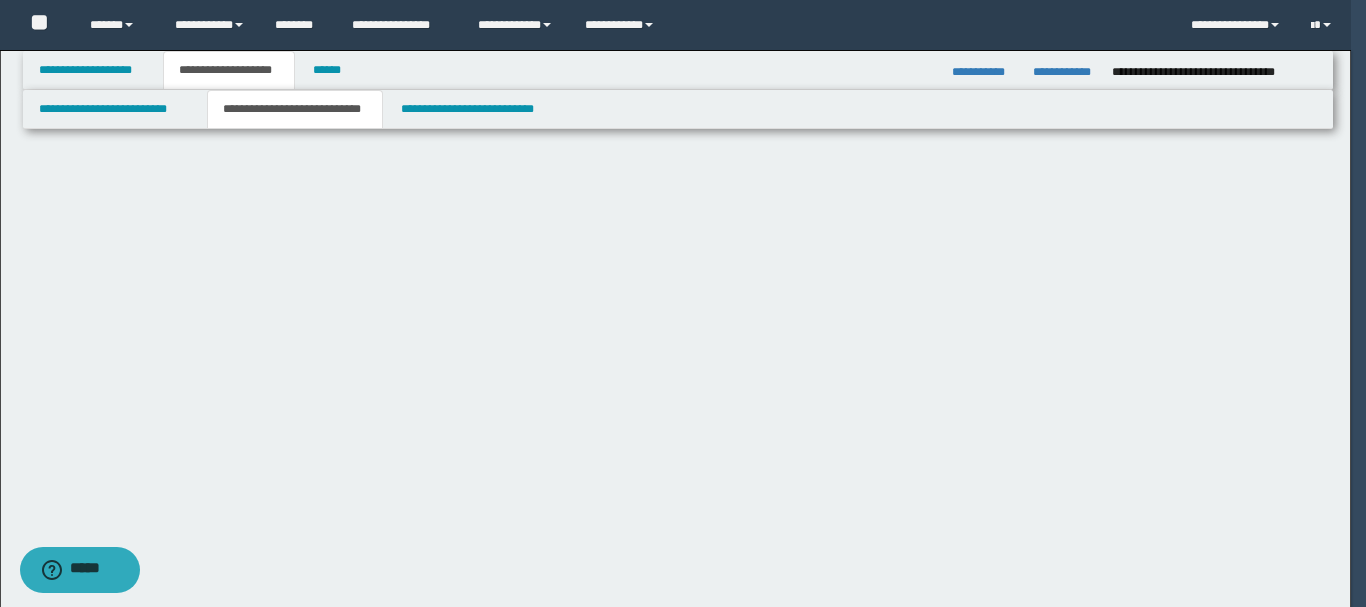 select on "*" 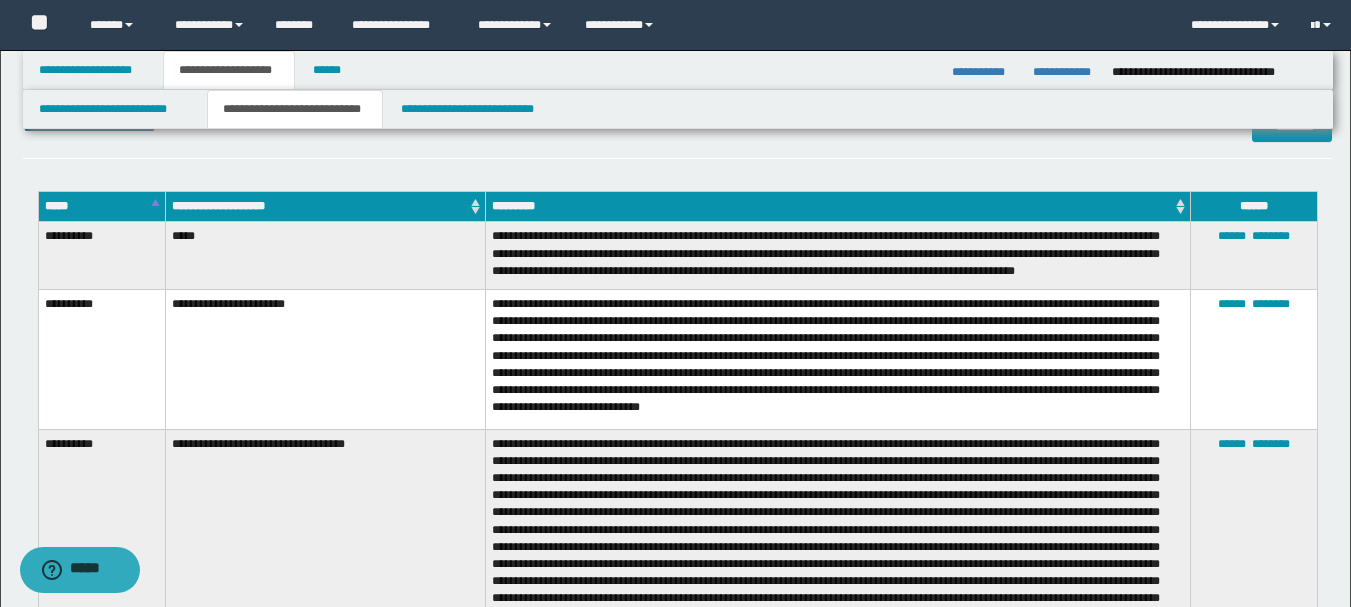 scroll, scrollTop: 500, scrollLeft: 0, axis: vertical 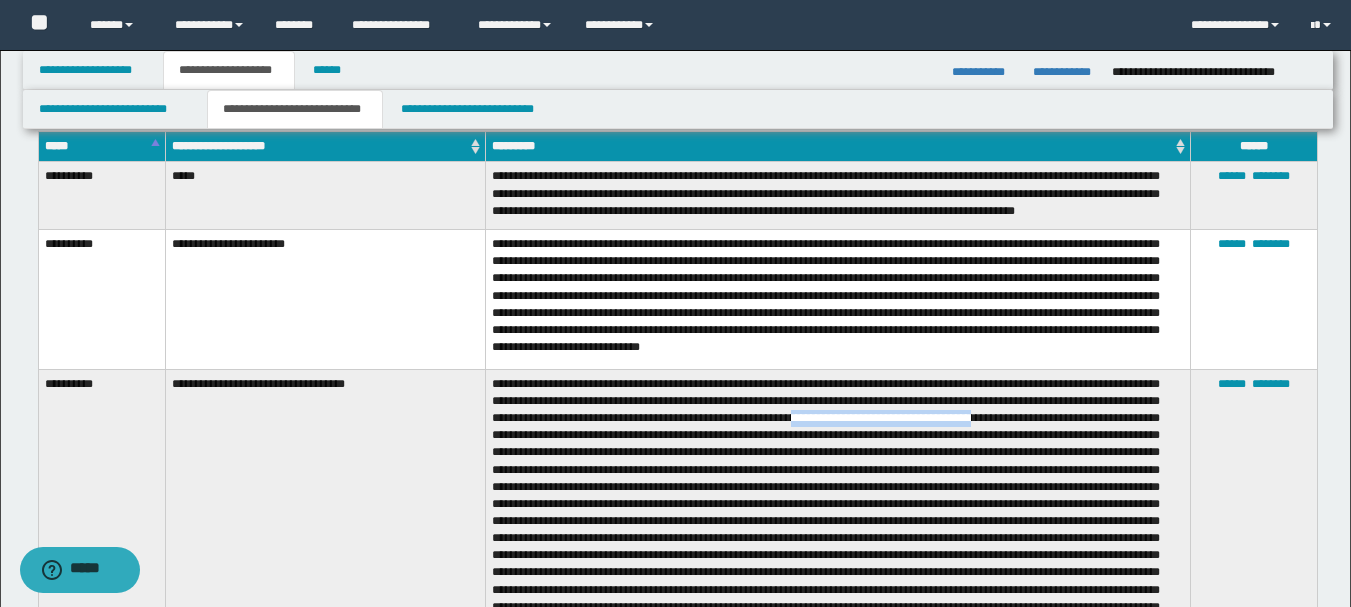 drag, startPoint x: 978, startPoint y: 410, endPoint x: 1163, endPoint y: 411, distance: 185.0027 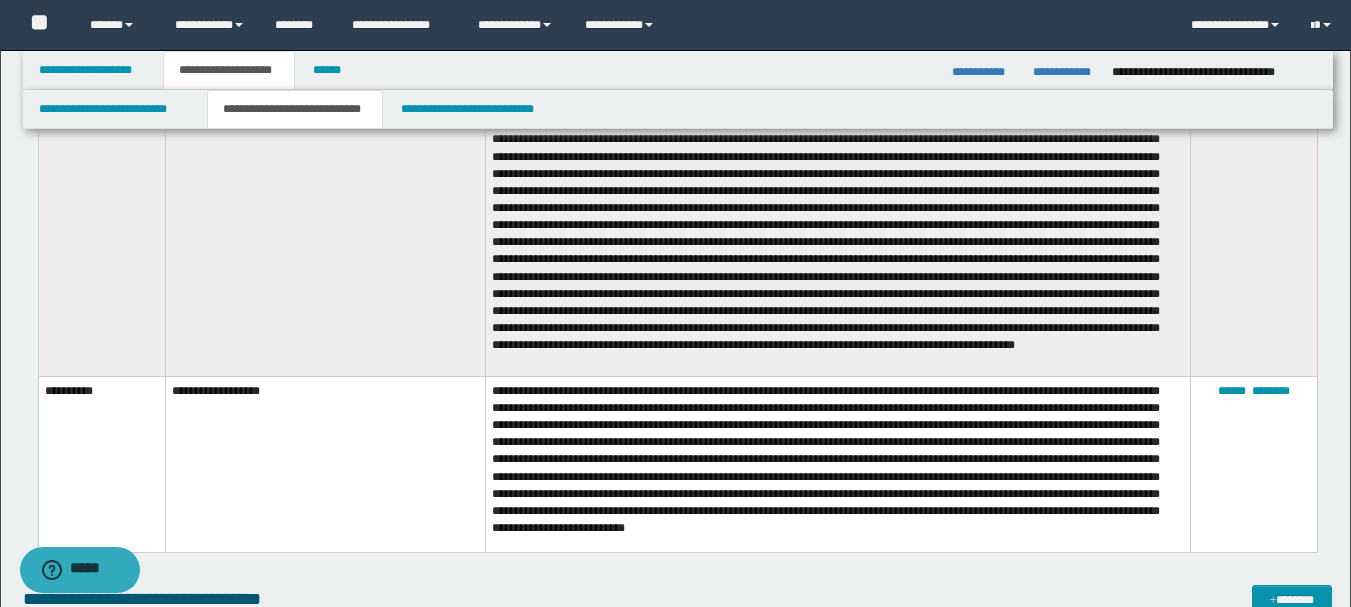 scroll, scrollTop: 800, scrollLeft: 0, axis: vertical 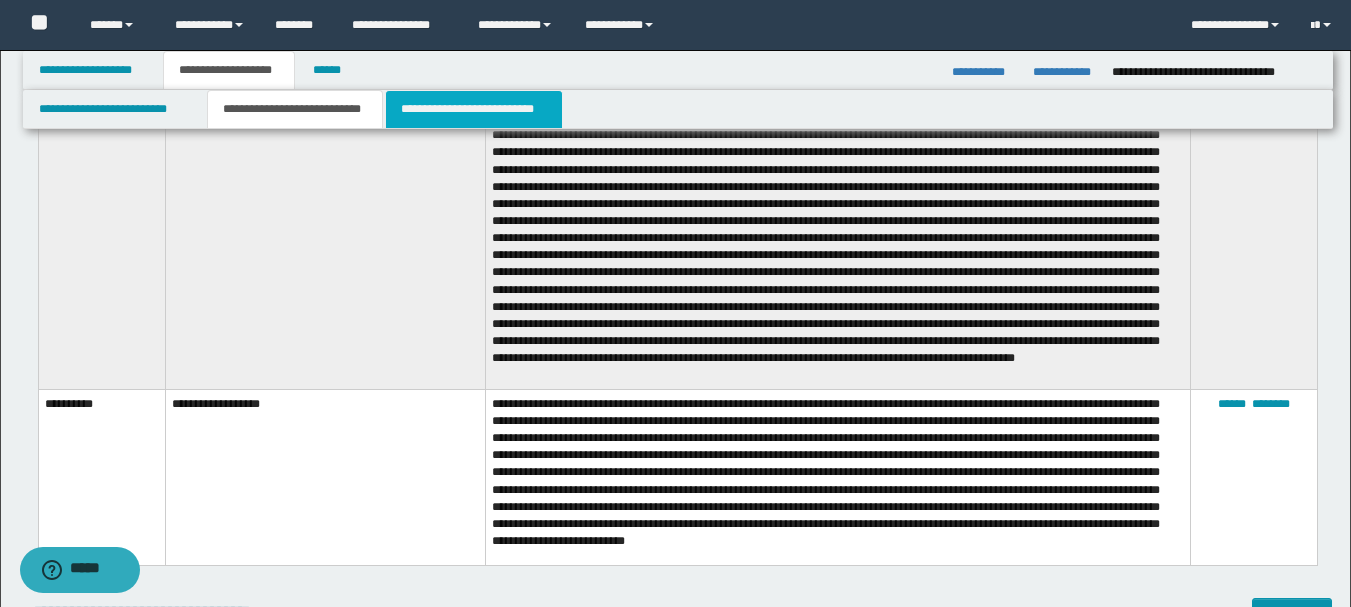 click on "**********" at bounding box center [474, 109] 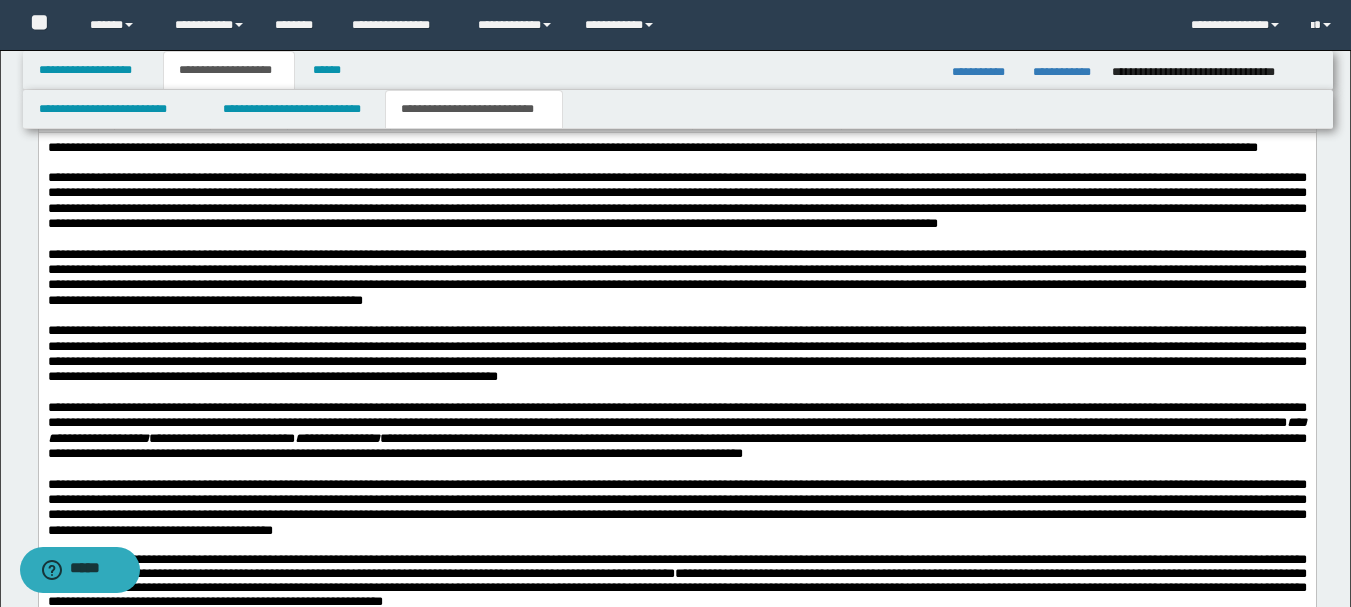 scroll, scrollTop: 700, scrollLeft: 0, axis: vertical 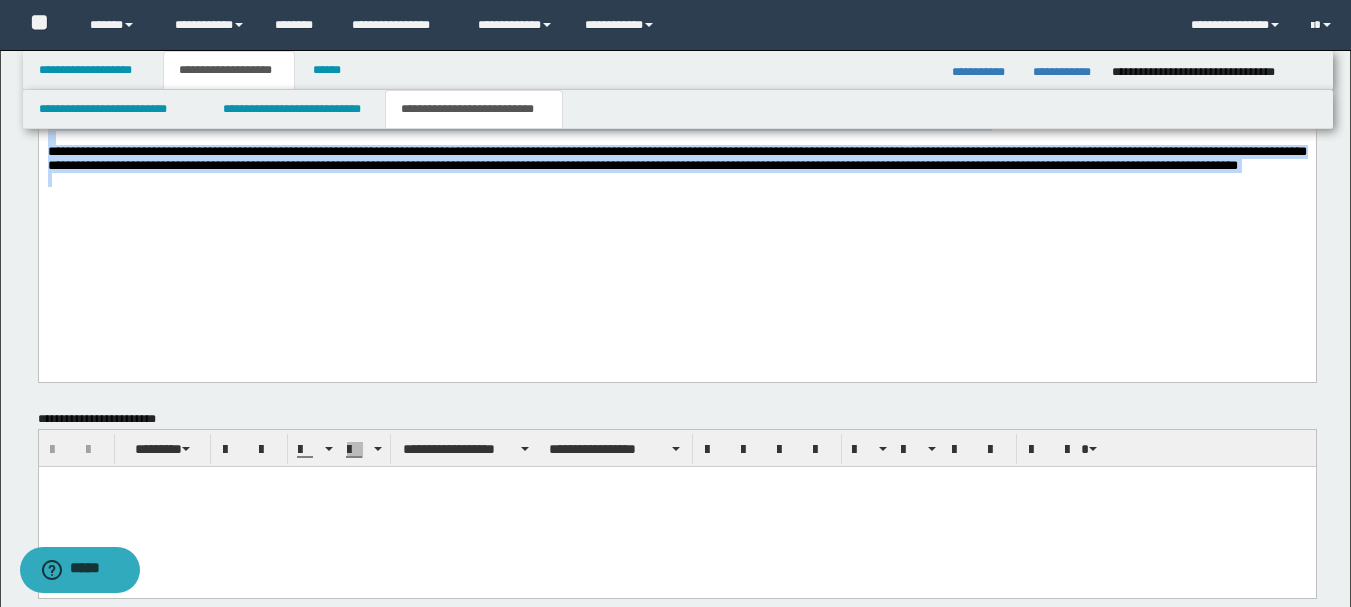 drag, startPoint x: 47, startPoint y: -356, endPoint x: 775, endPoint y: 274, distance: 962.74817 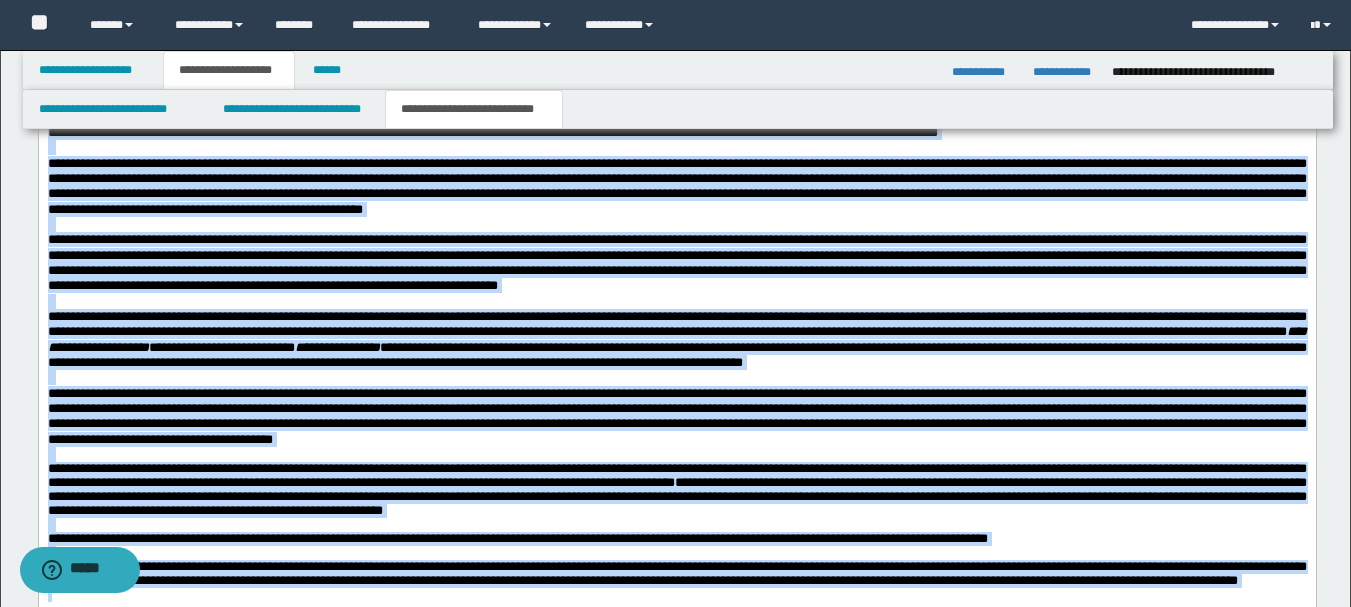 scroll, scrollTop: 500, scrollLeft: 0, axis: vertical 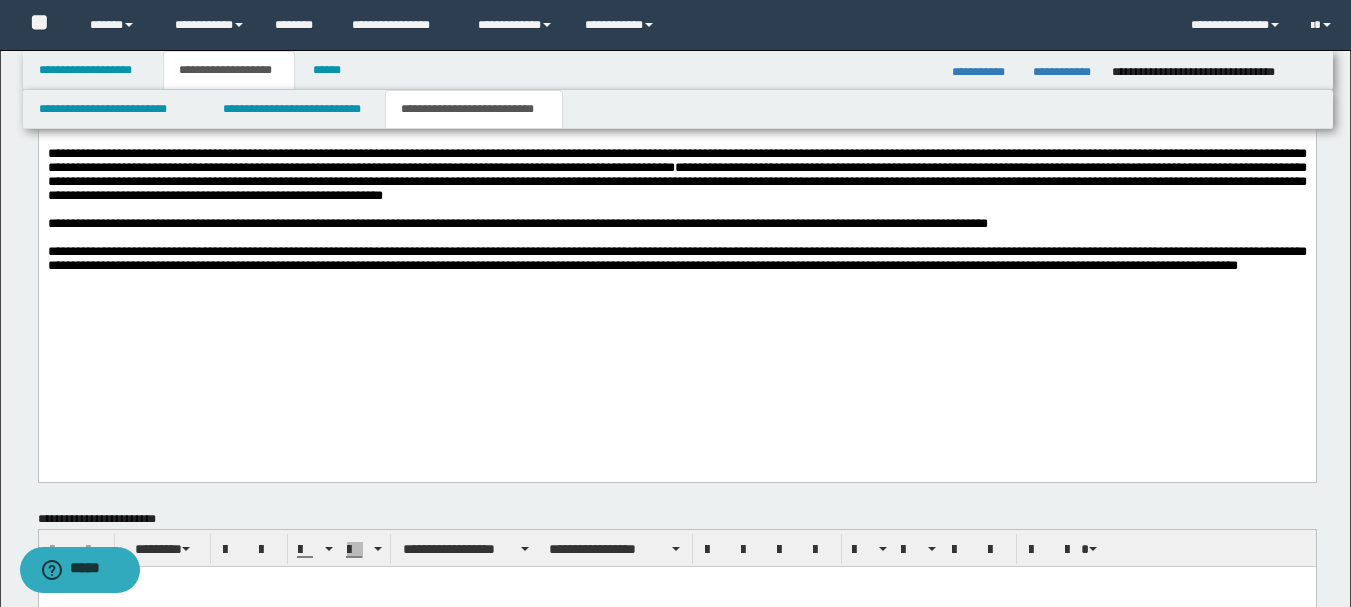 click on "**********" at bounding box center [676, 36] 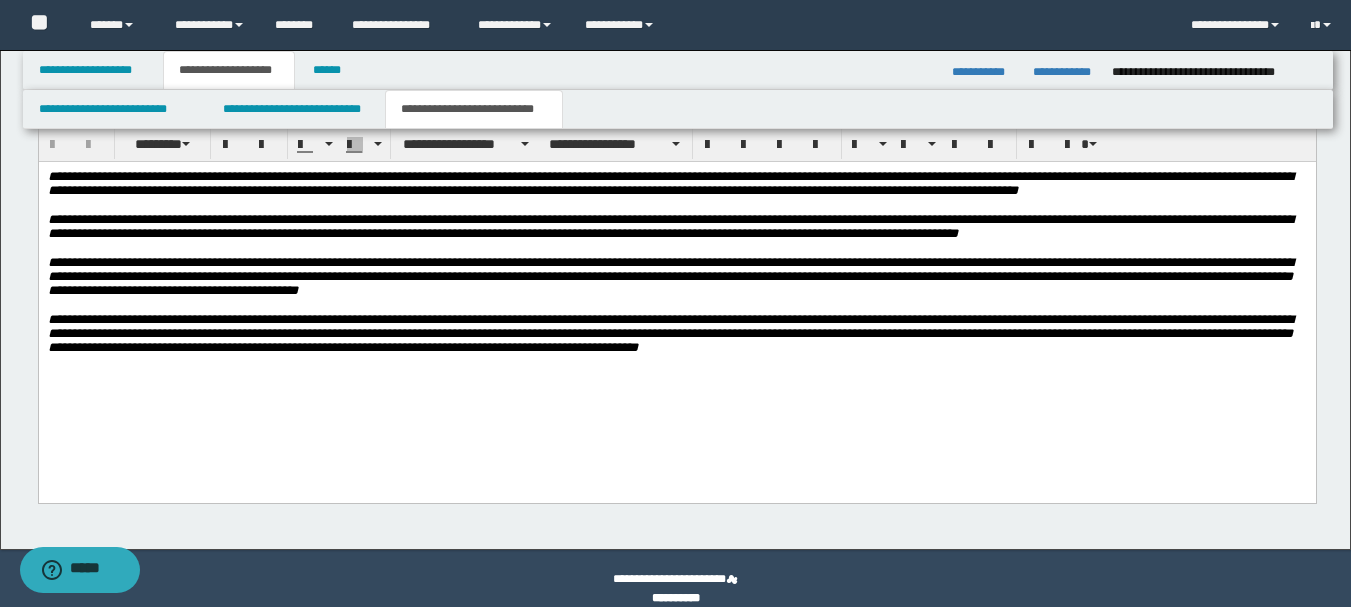 scroll, scrollTop: 1741, scrollLeft: 0, axis: vertical 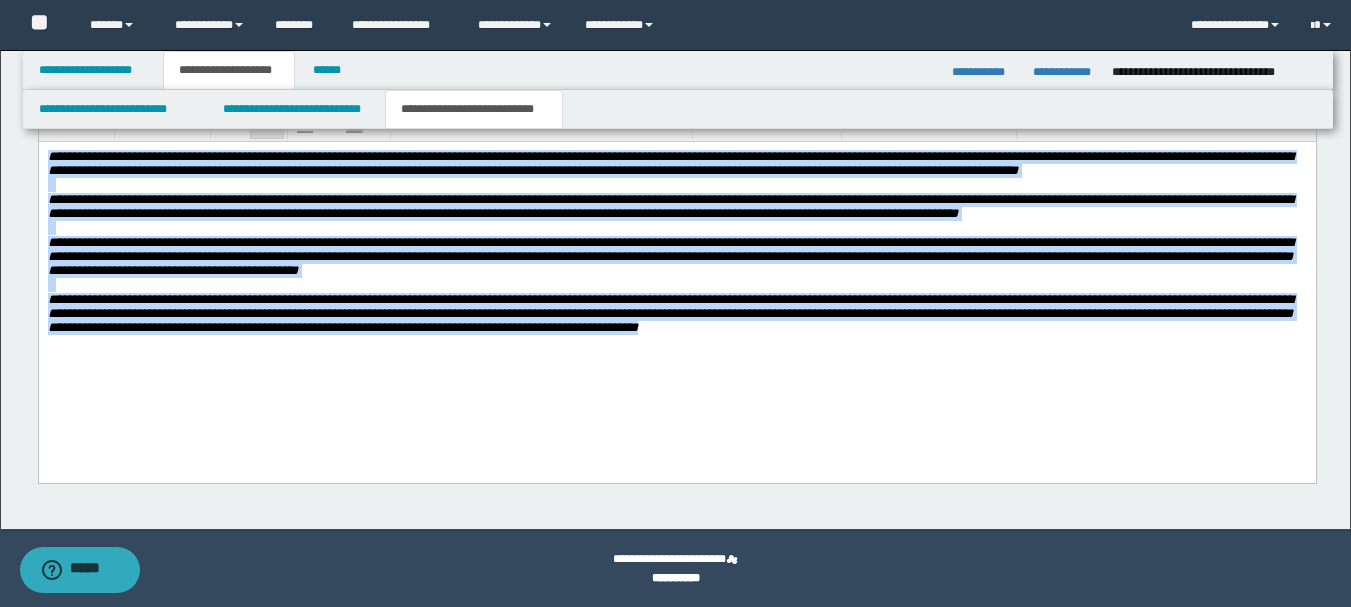 drag, startPoint x: 1269, startPoint y: 374, endPoint x: 35, endPoint y: 134, distance: 1257.1221 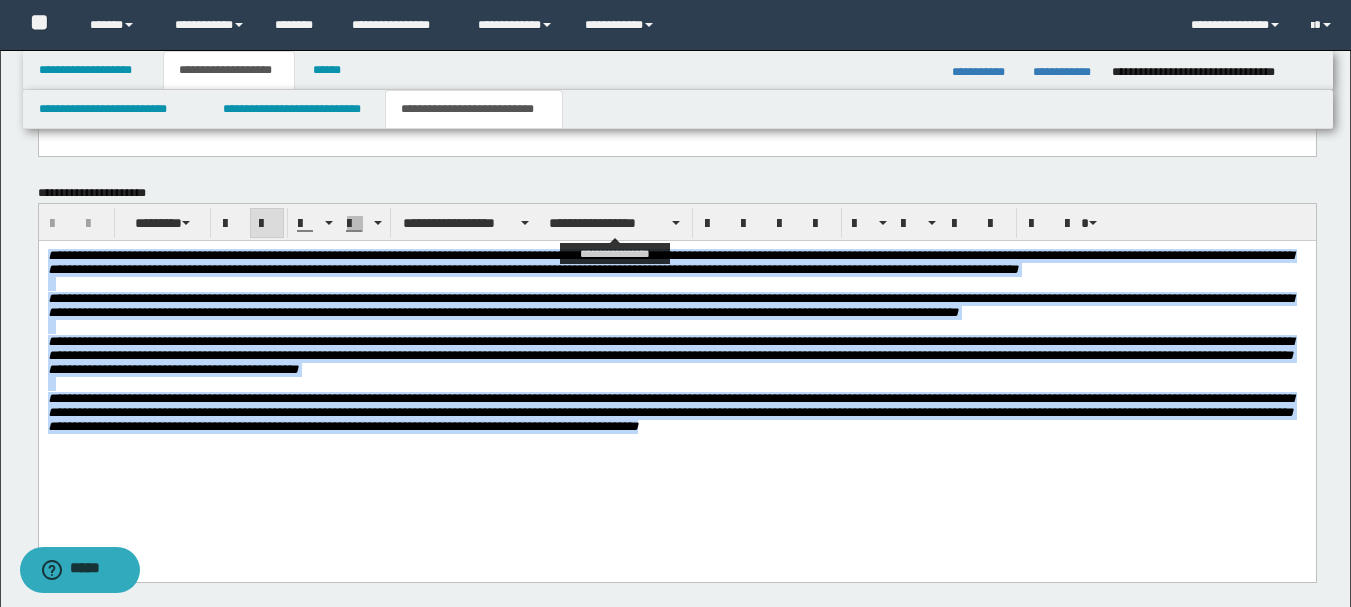 scroll, scrollTop: 1641, scrollLeft: 0, axis: vertical 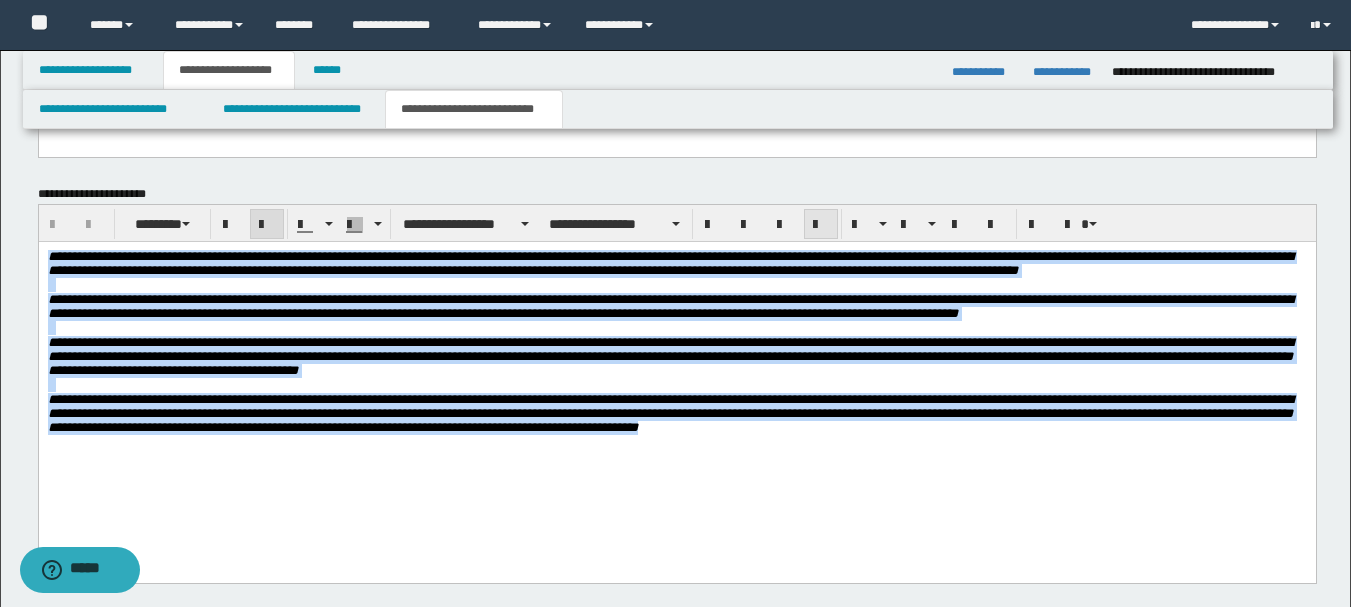 drag, startPoint x: 816, startPoint y: 222, endPoint x: 810, endPoint y: 121, distance: 101.17806 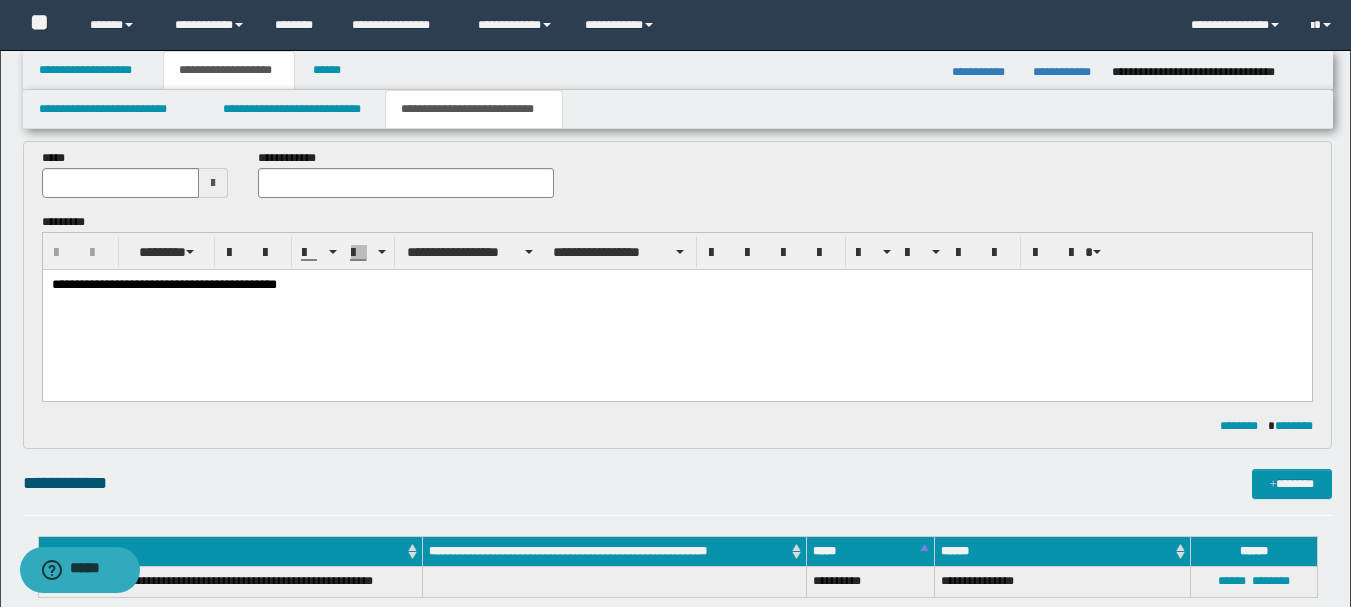 scroll, scrollTop: 41, scrollLeft: 0, axis: vertical 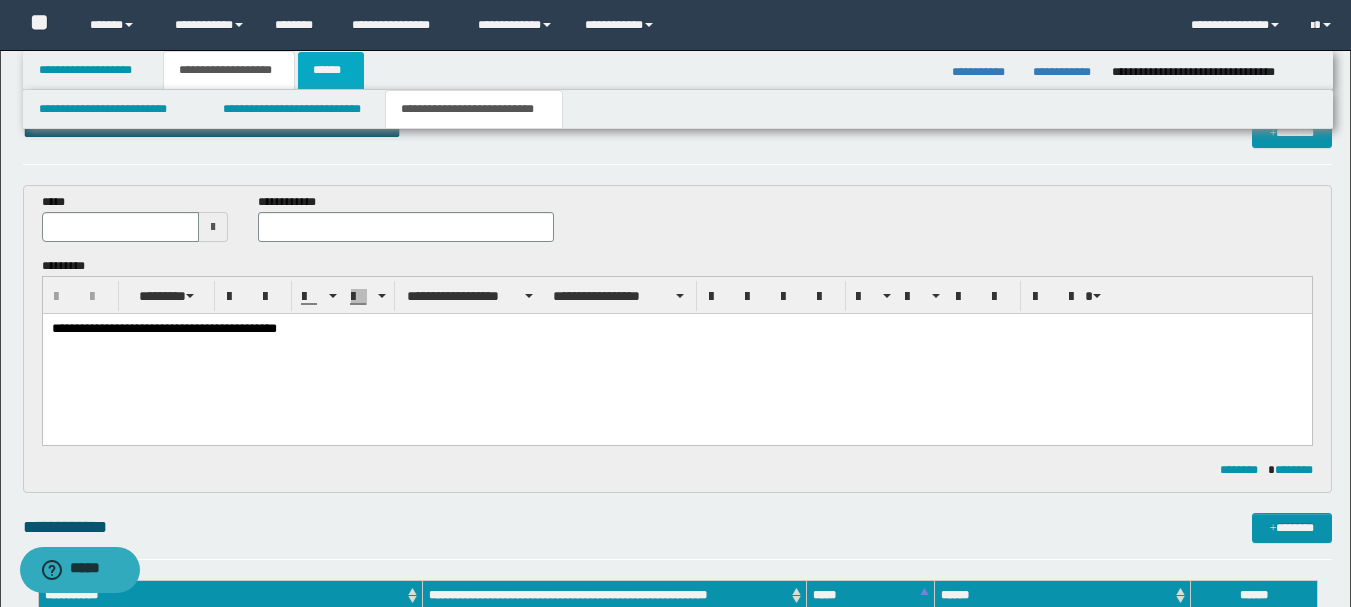 click on "******" at bounding box center (331, 70) 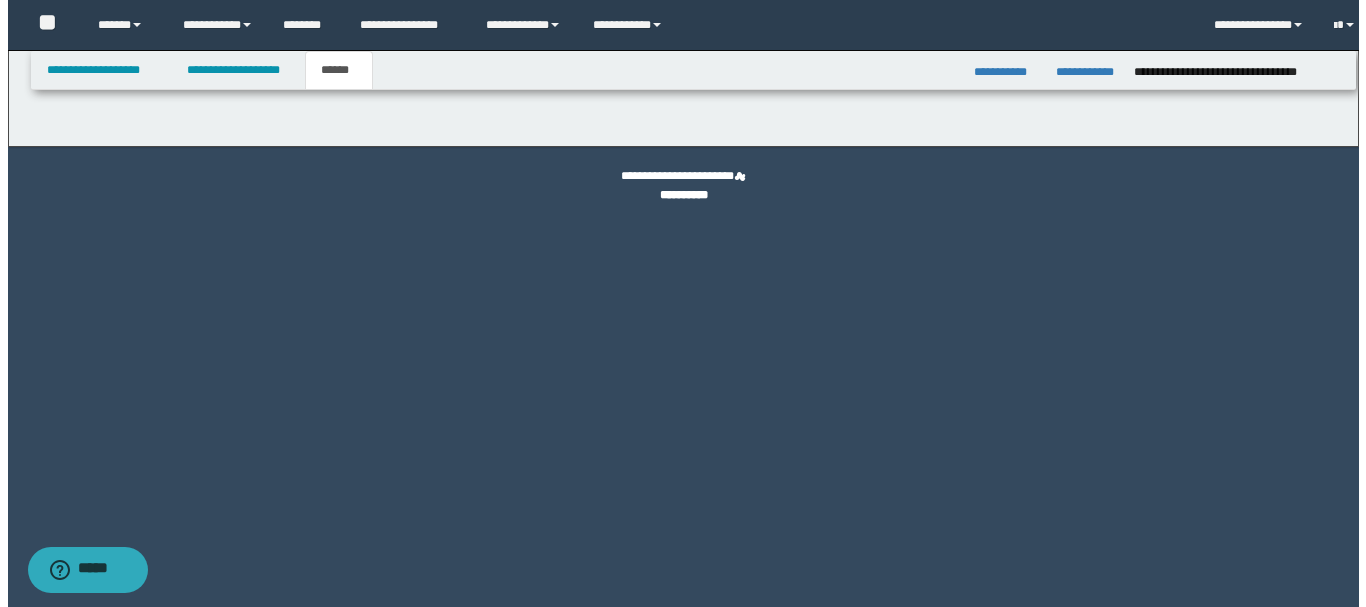 scroll, scrollTop: 0, scrollLeft: 0, axis: both 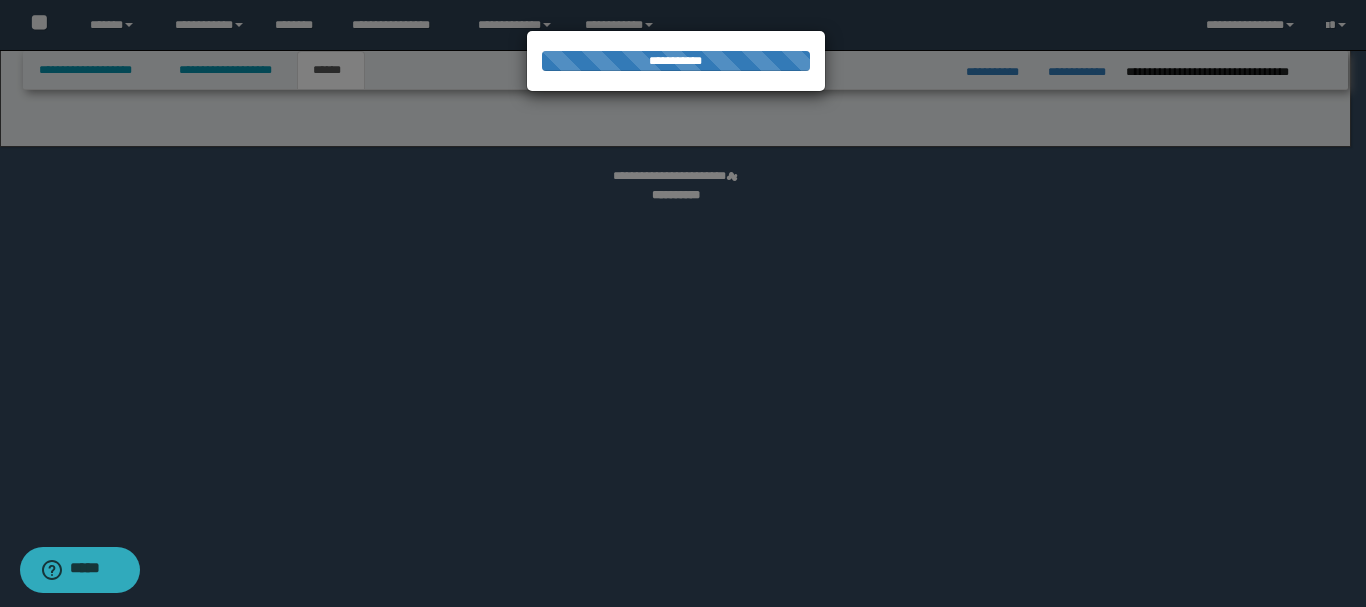 select on "*" 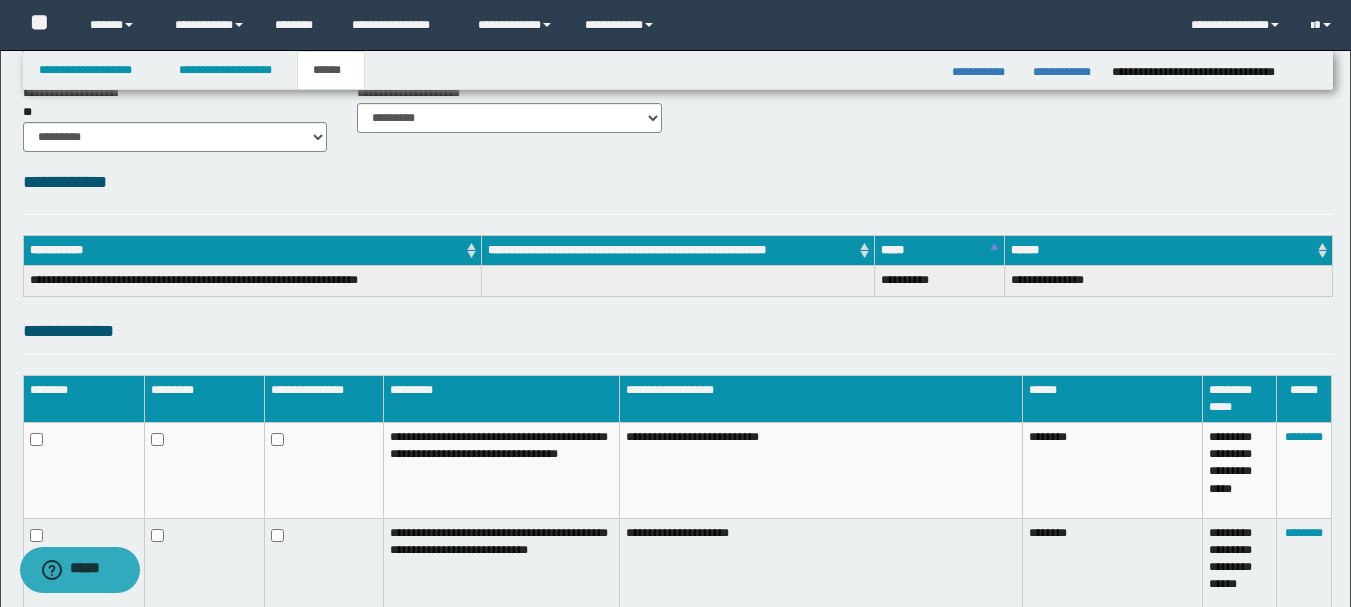 scroll, scrollTop: 200, scrollLeft: 0, axis: vertical 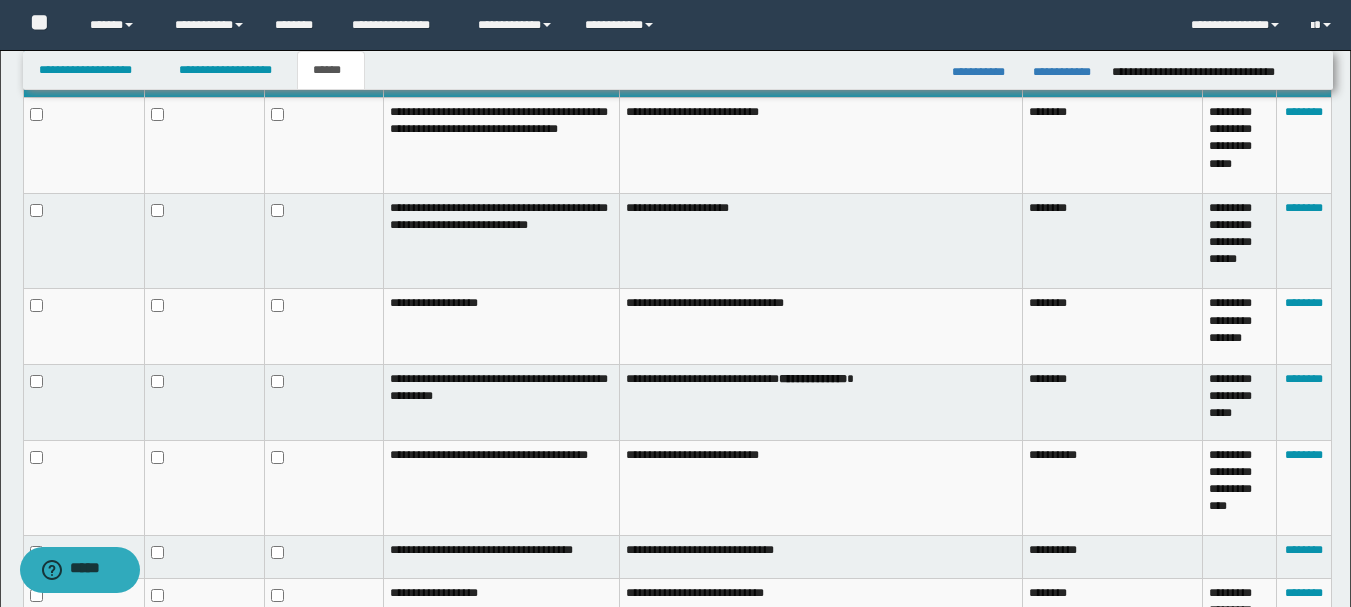 click at bounding box center (323, 488) 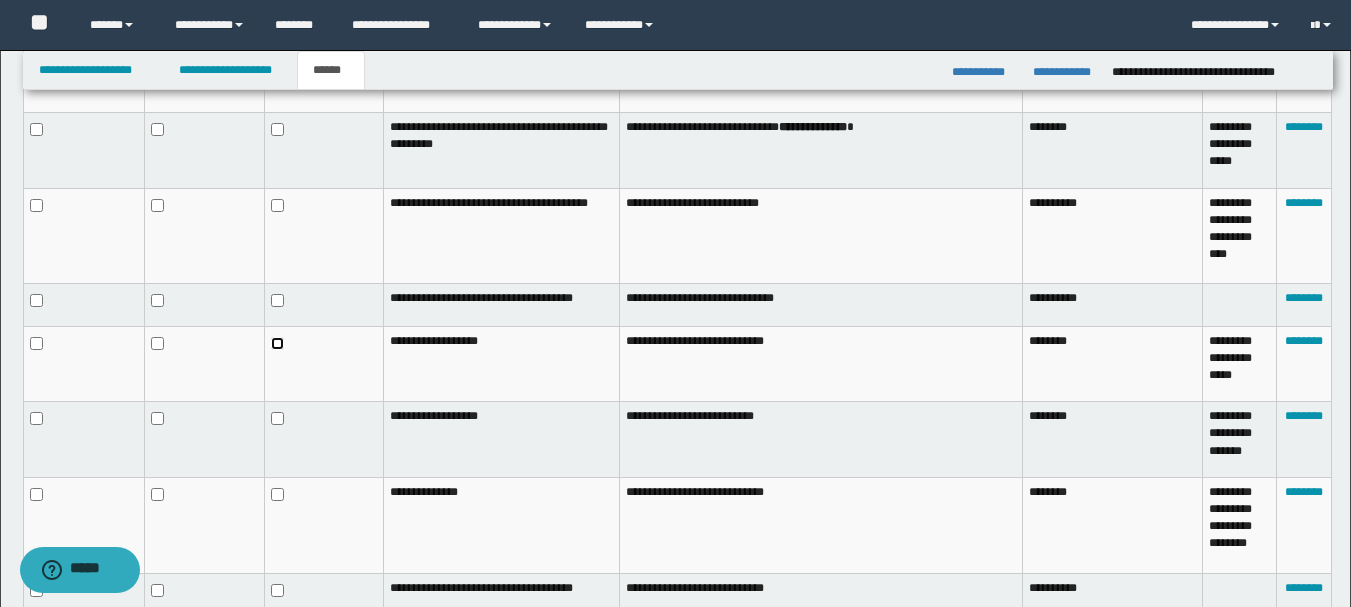 scroll, scrollTop: 800, scrollLeft: 0, axis: vertical 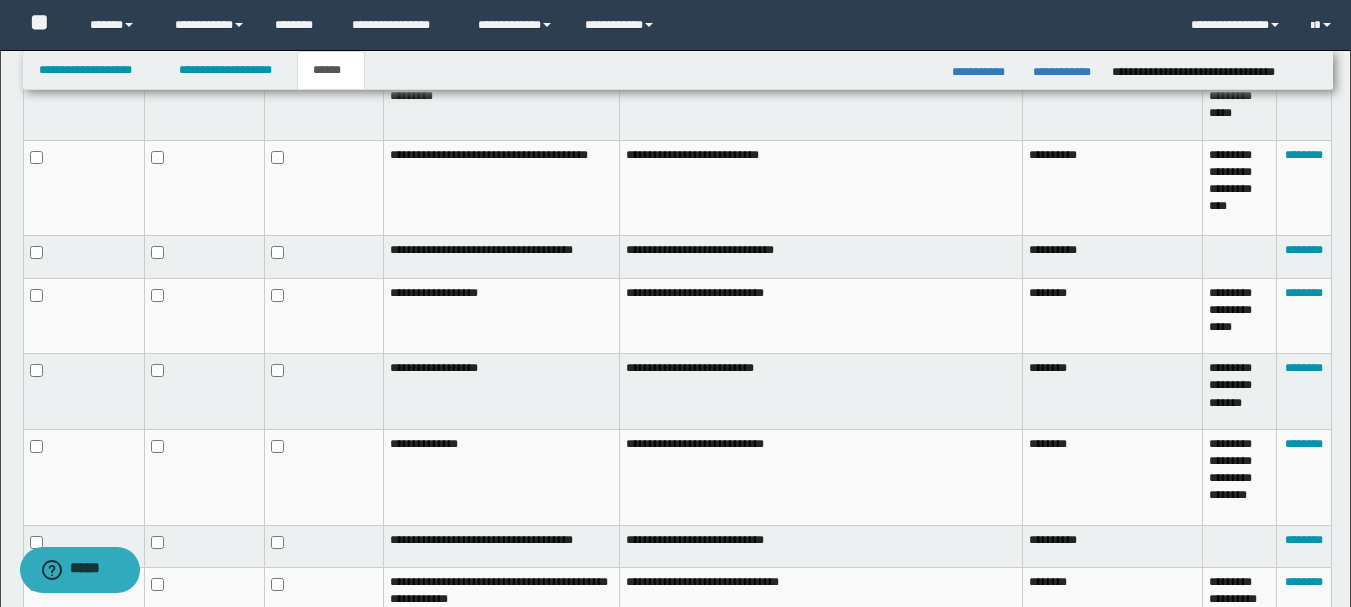 click at bounding box center (83, 392) 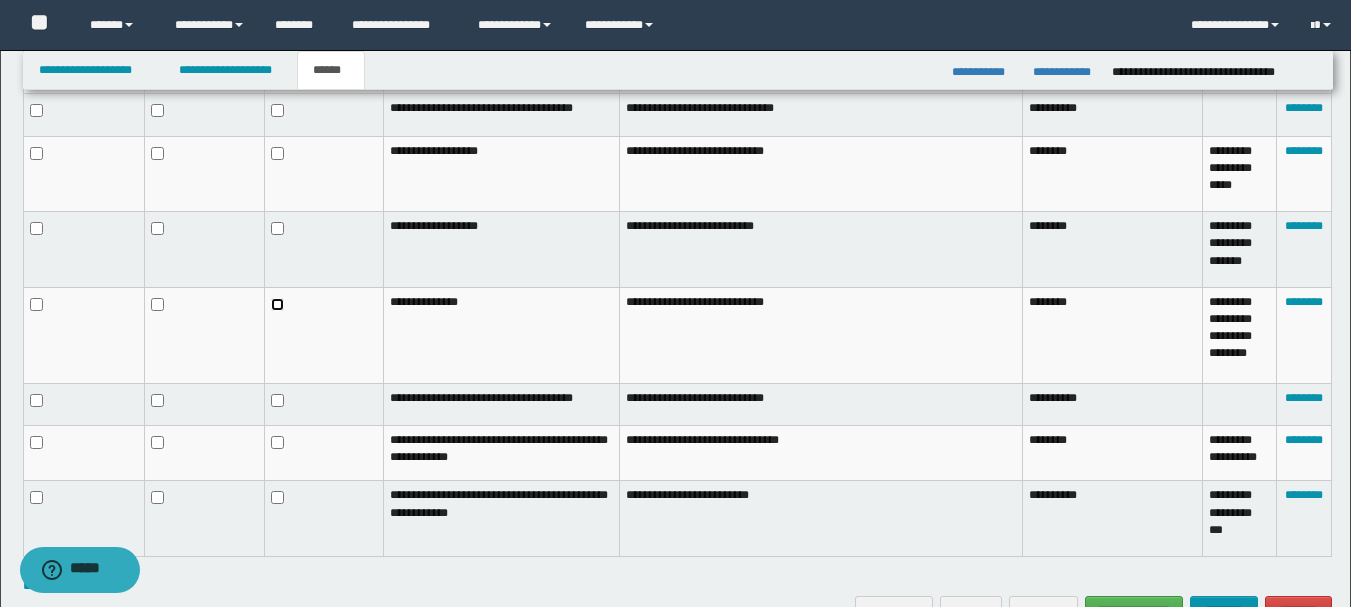 scroll, scrollTop: 1000, scrollLeft: 0, axis: vertical 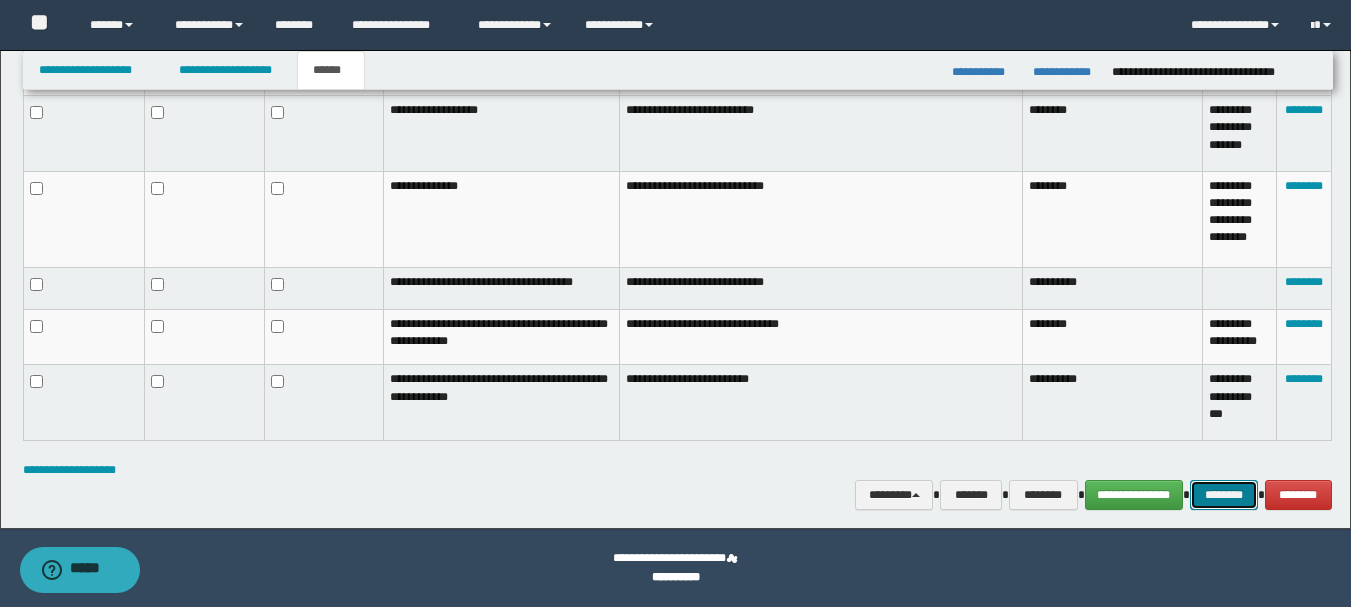 click on "********" at bounding box center (1224, 495) 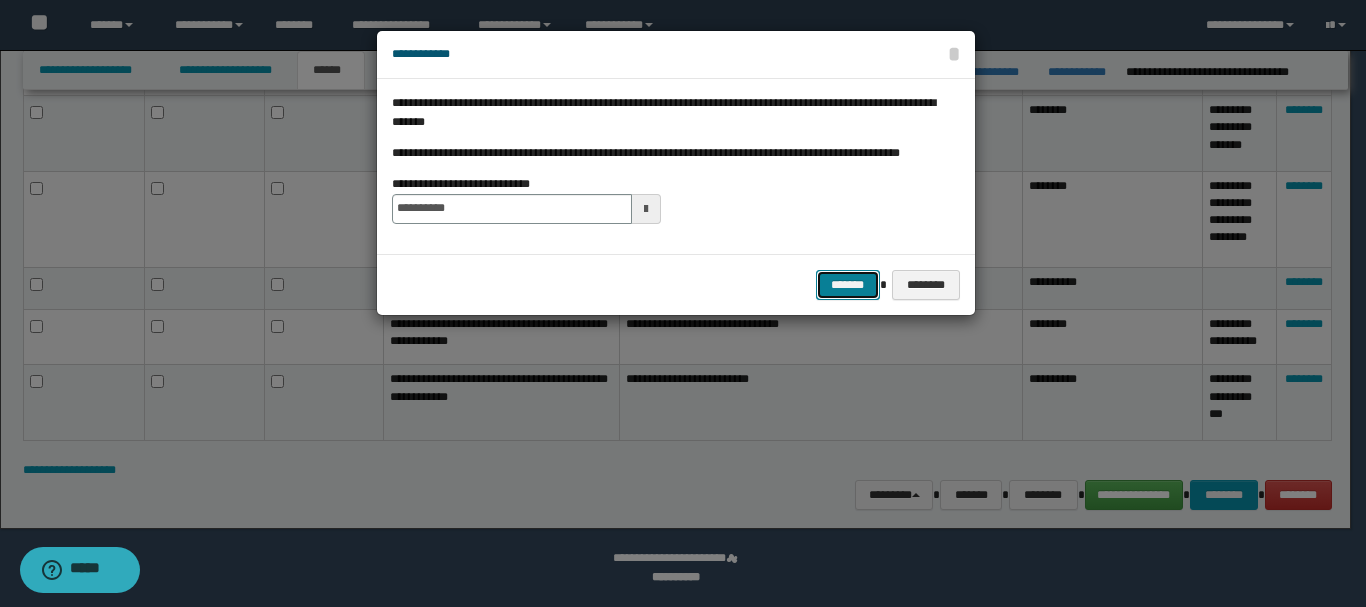 click on "*******" at bounding box center (848, 285) 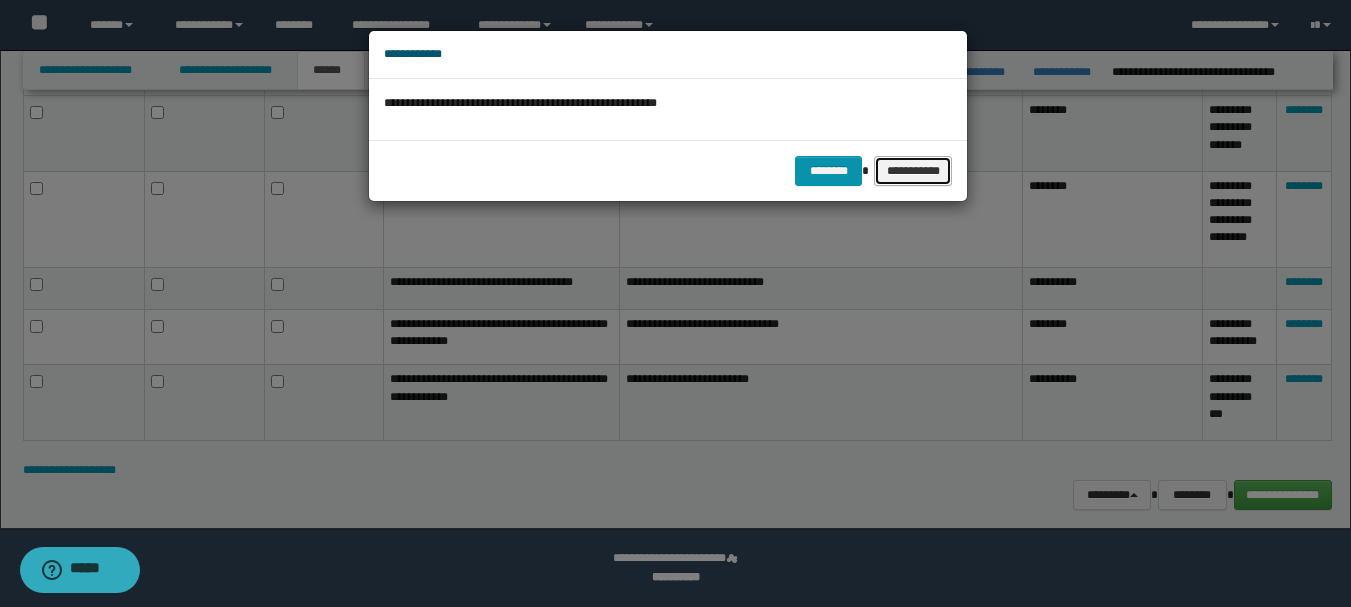 click on "**********" at bounding box center (913, 171) 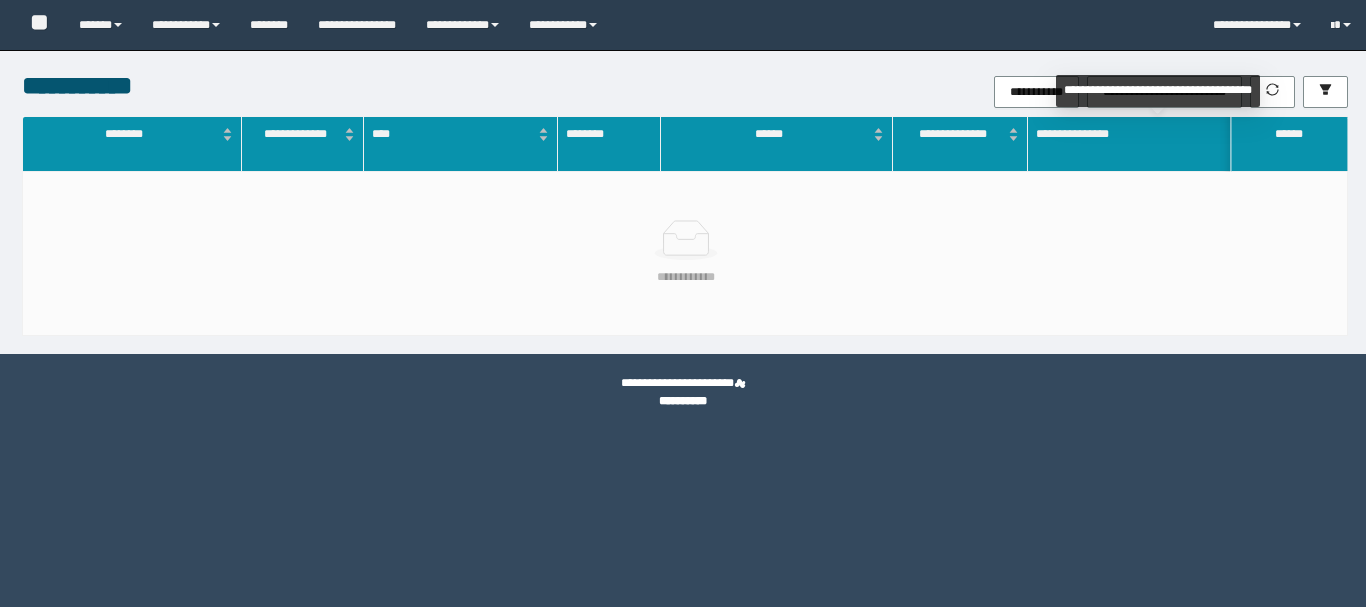 scroll, scrollTop: 0, scrollLeft: 0, axis: both 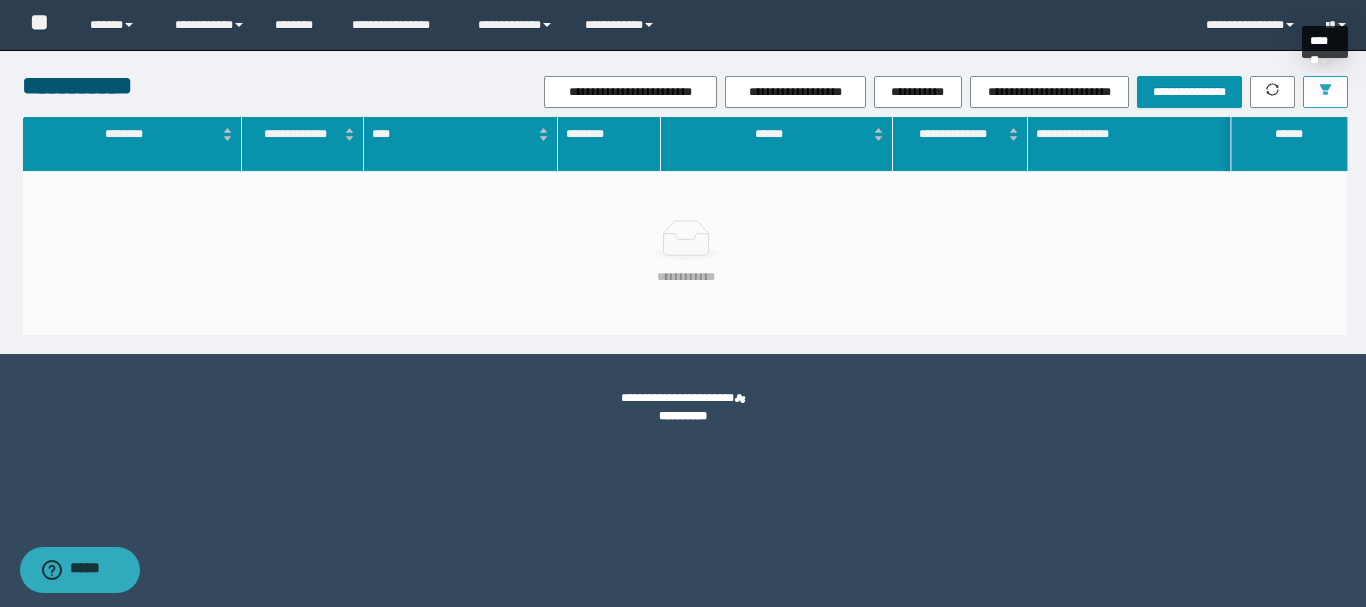 click 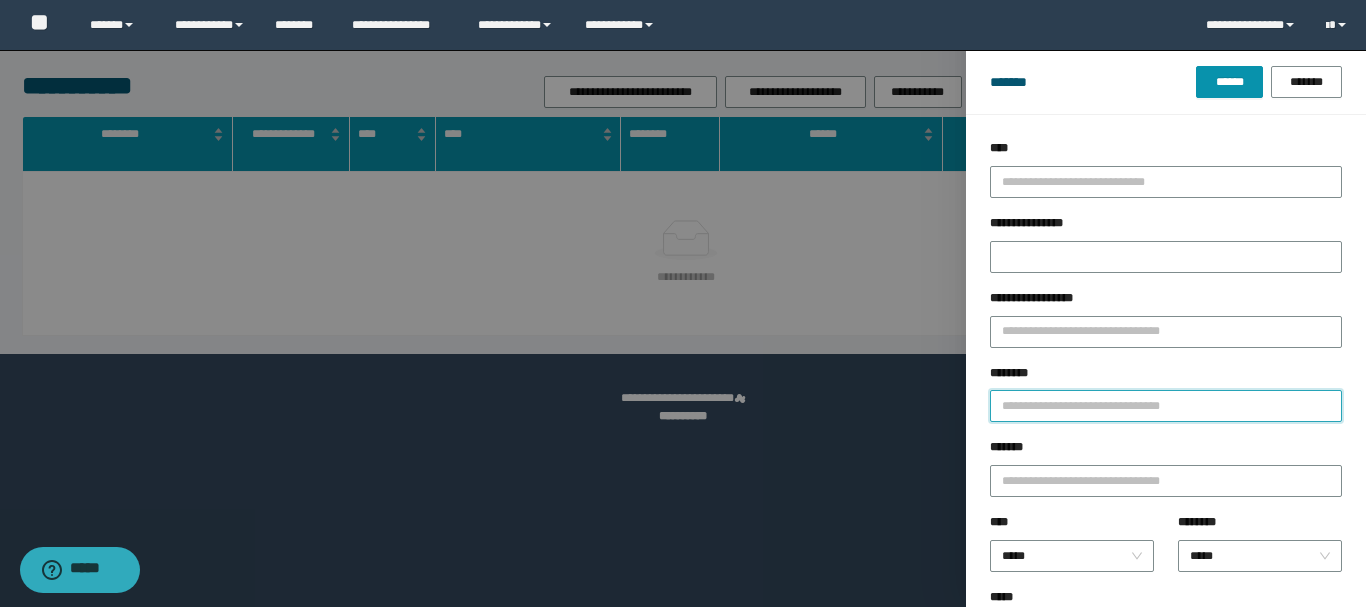 click on "********" at bounding box center (1166, 406) 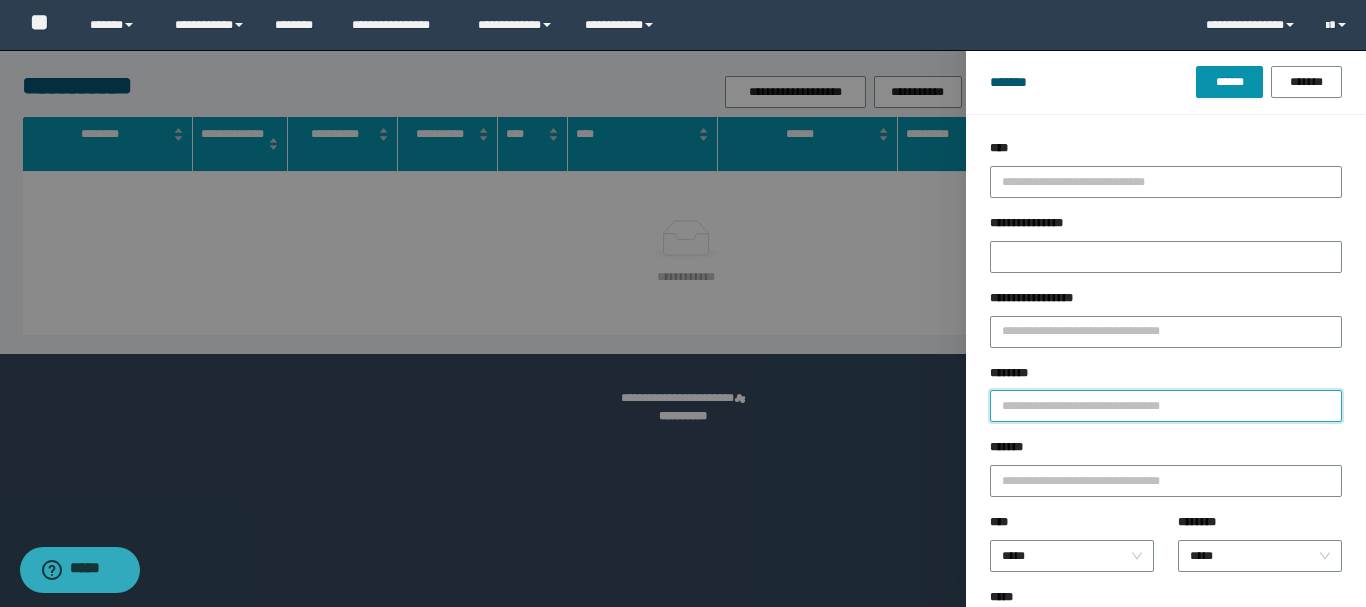 paste on "**********" 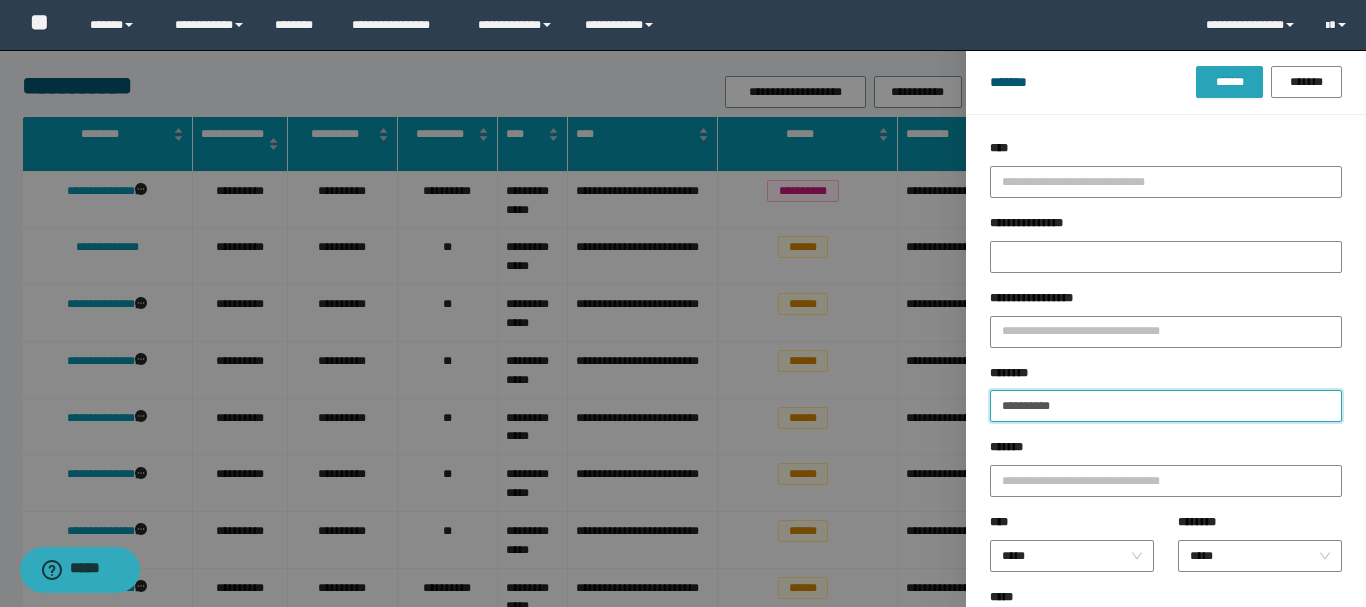 type on "**********" 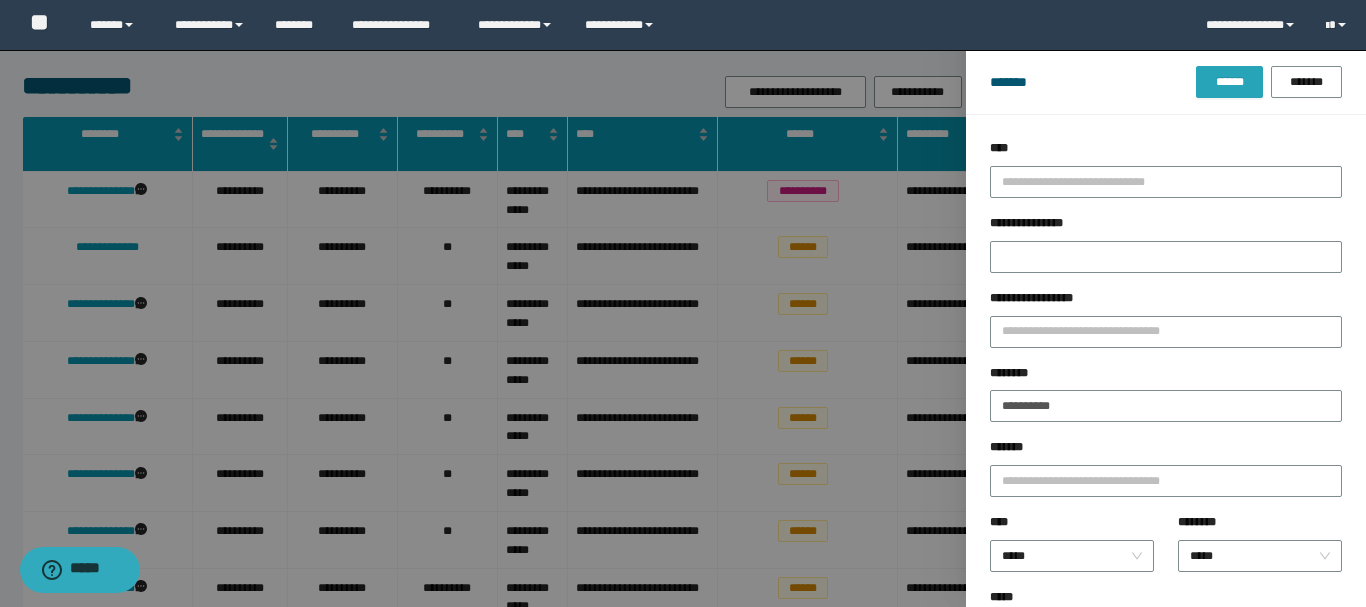click on "******" at bounding box center [1229, 82] 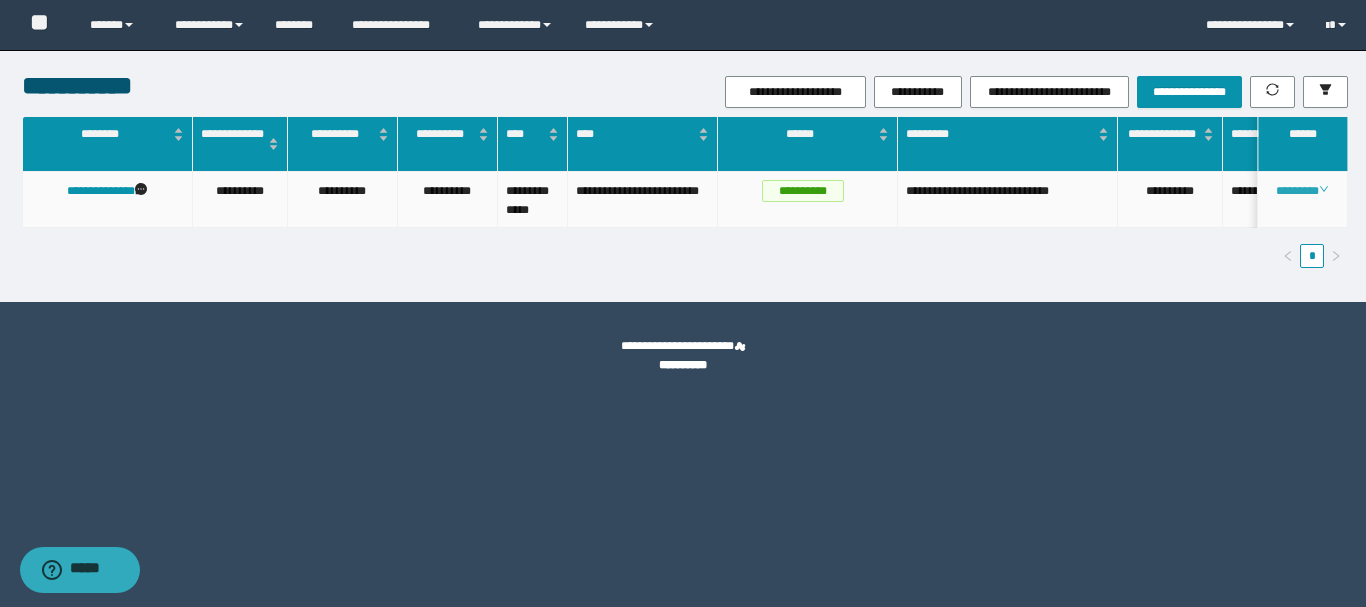 click on "********" at bounding box center [1302, 191] 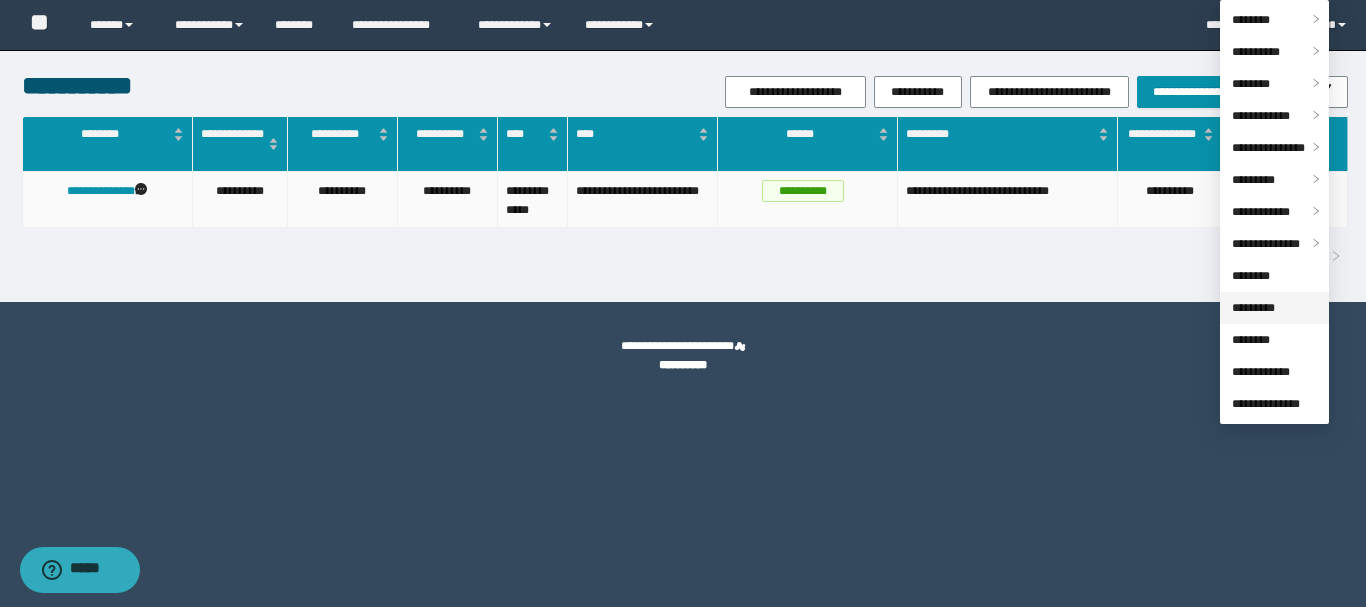 click on "*********" at bounding box center (1253, 308) 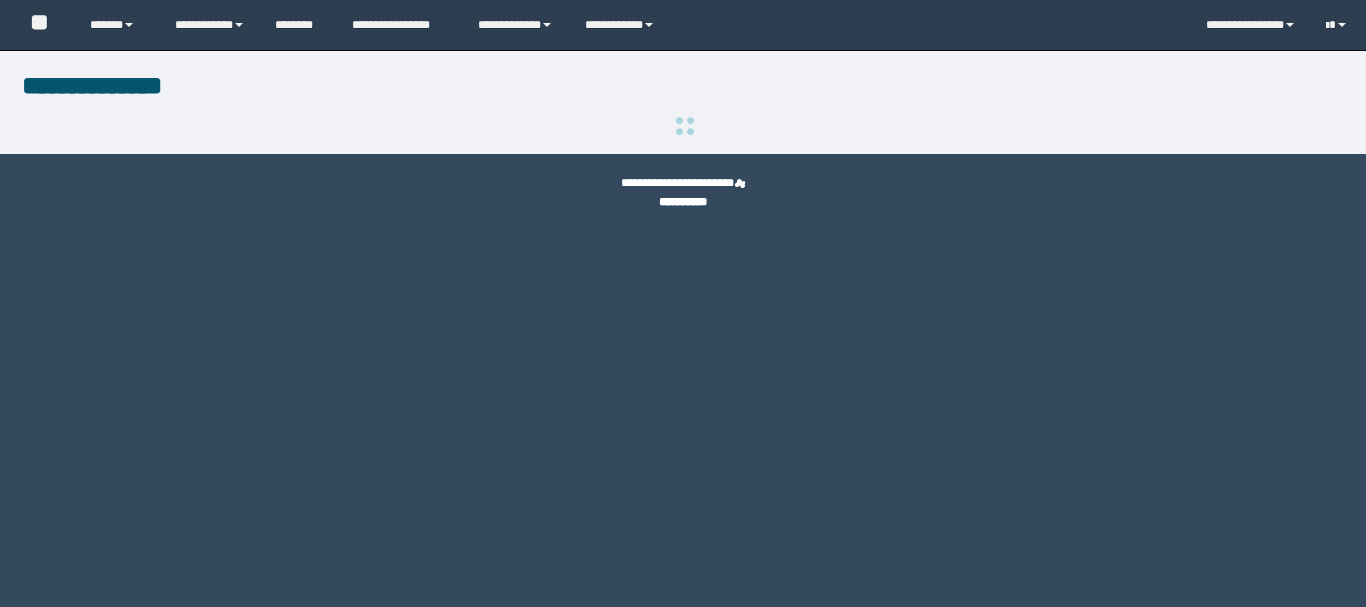 scroll, scrollTop: 0, scrollLeft: 0, axis: both 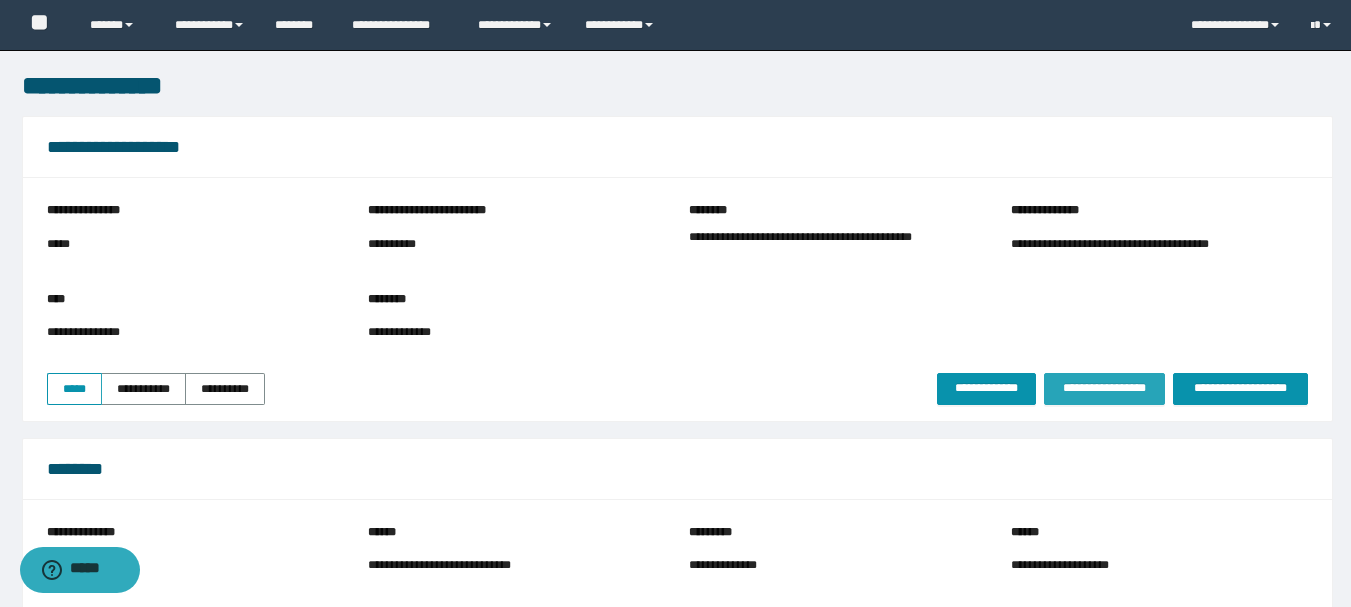 click on "**********" at bounding box center (1104, 388) 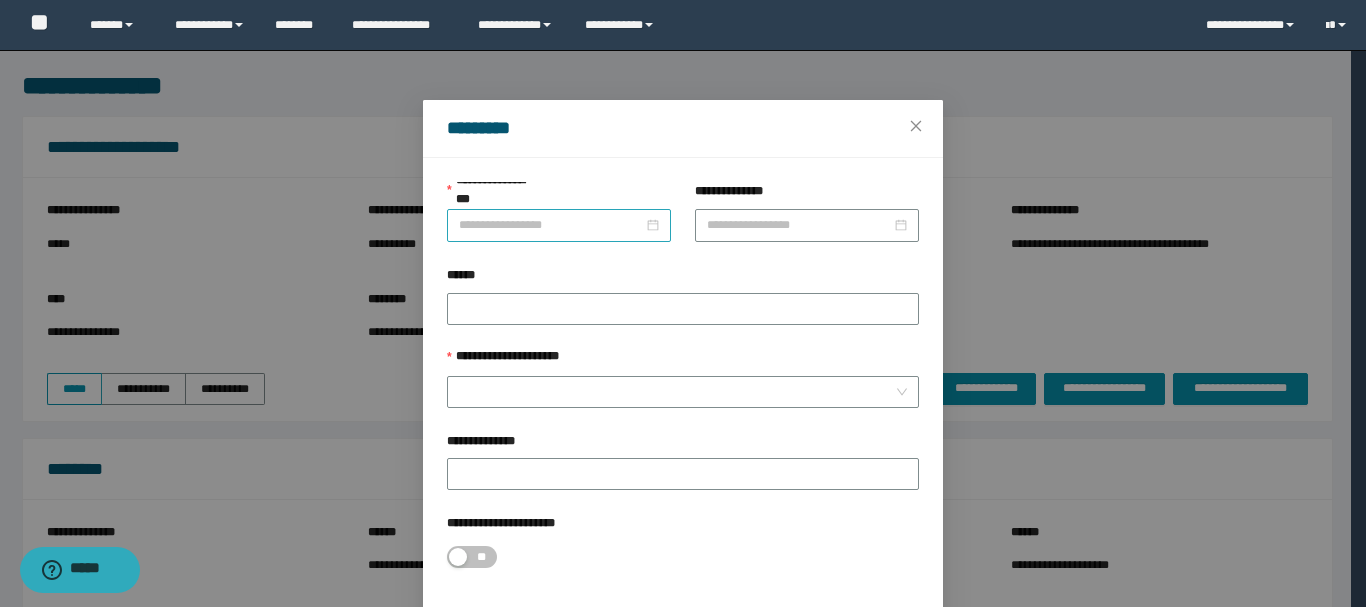 click at bounding box center (559, 225) 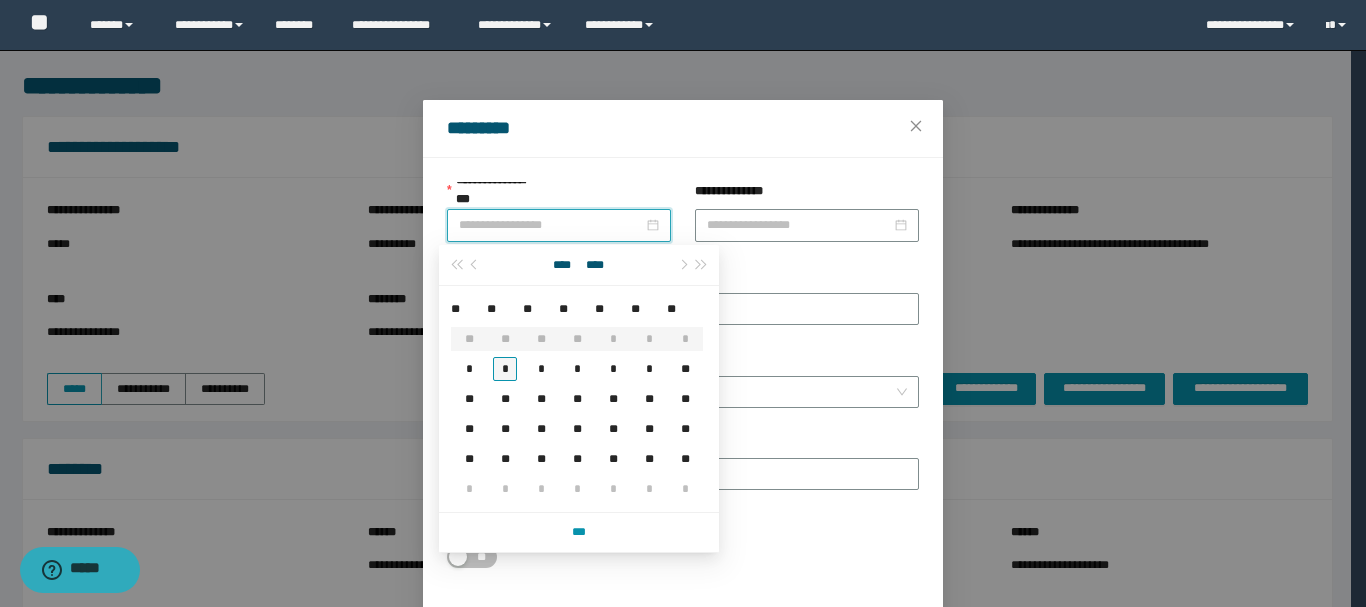 type on "**********" 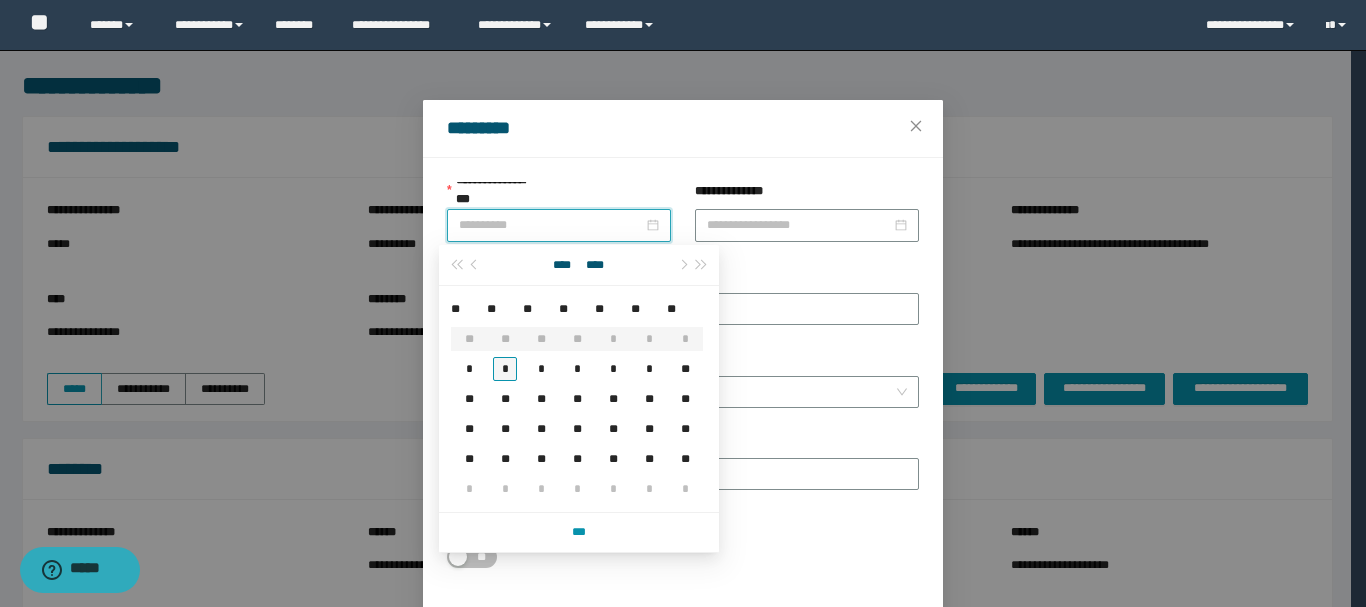 click on "*" at bounding box center (505, 369) 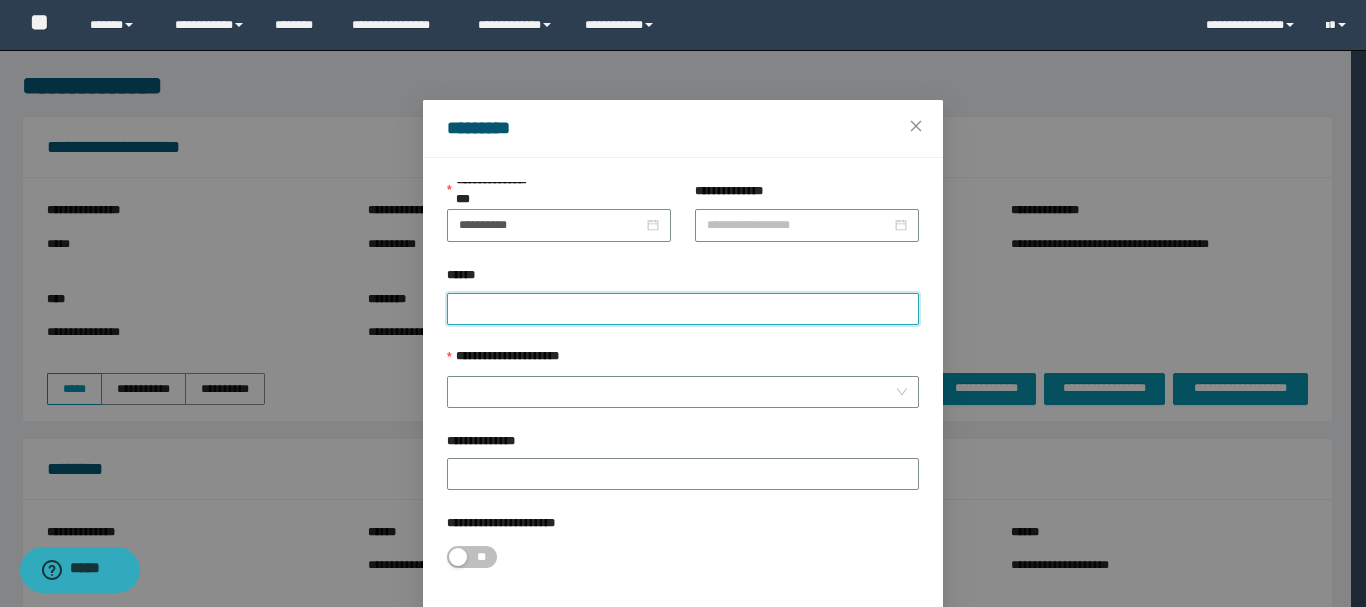 click on "******" at bounding box center (683, 309) 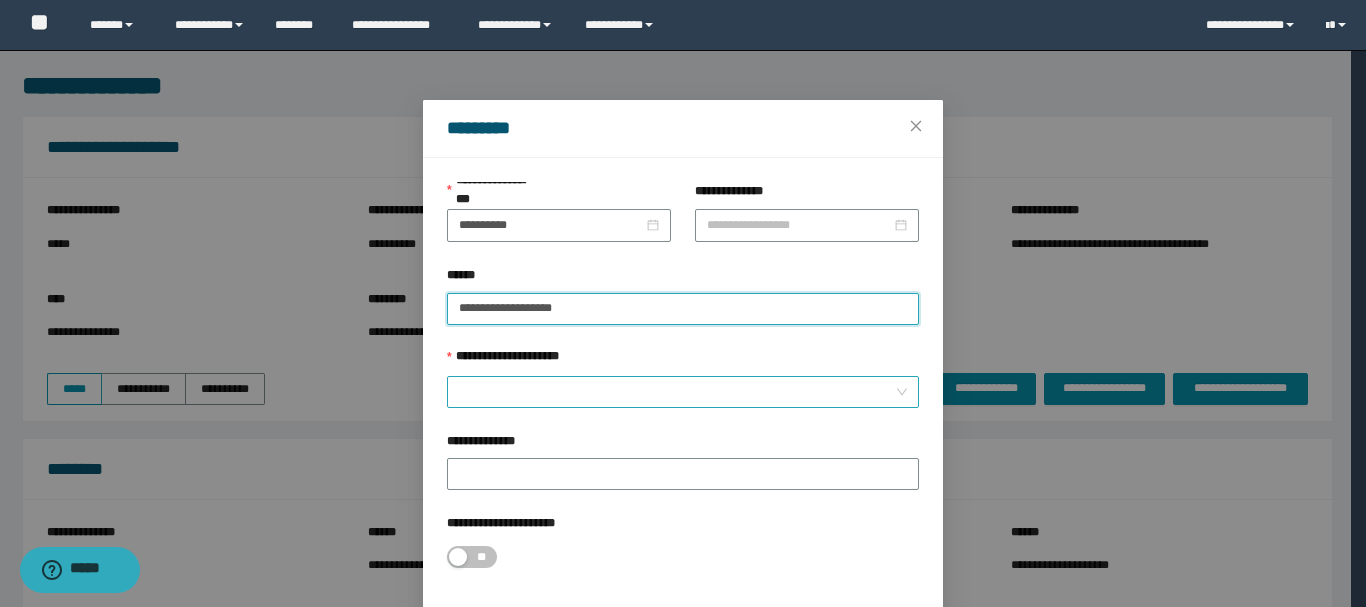 type on "**********" 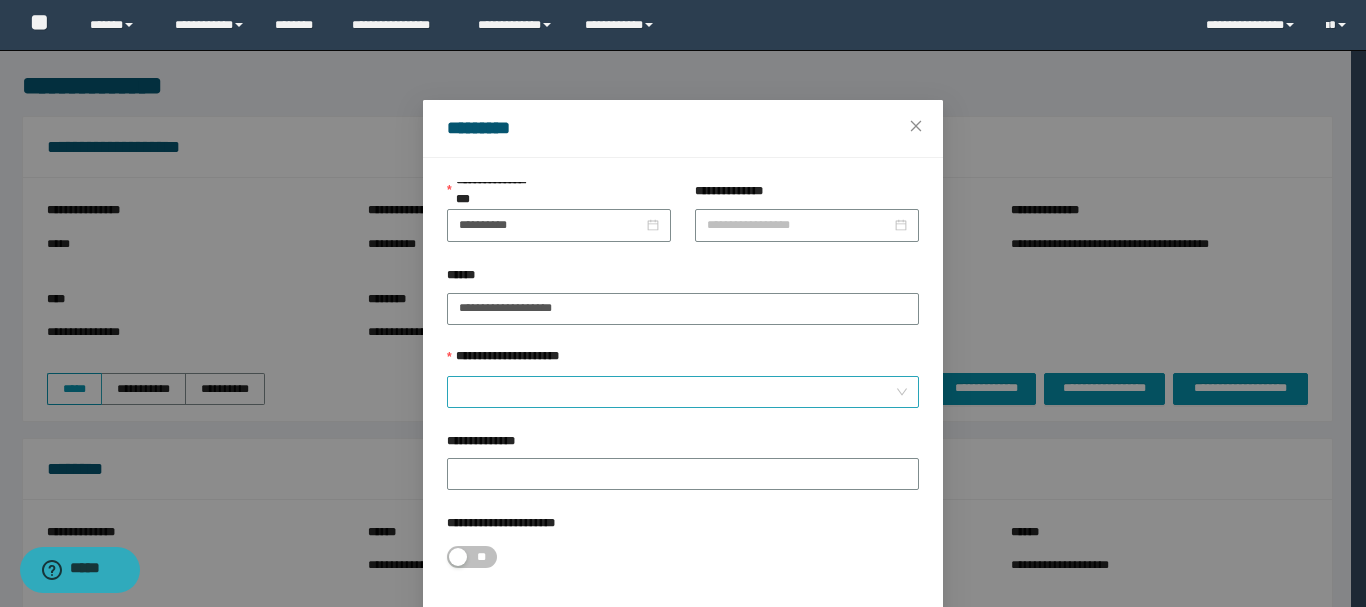 click on "**********" at bounding box center [677, 392] 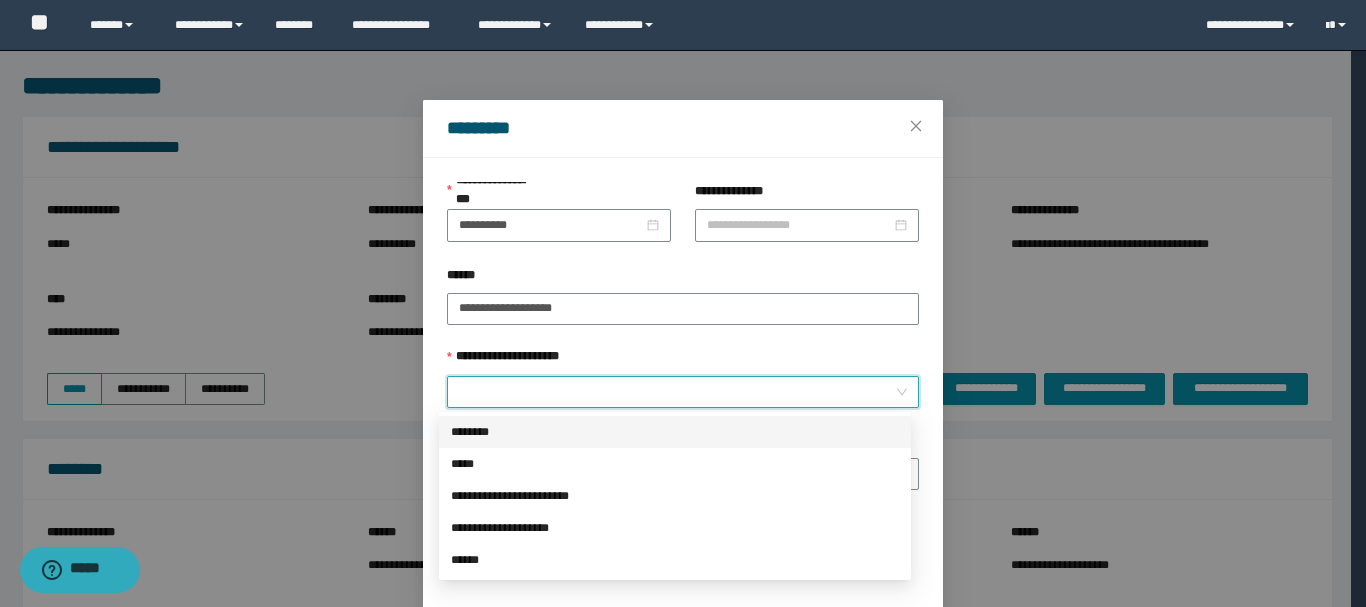 click on "********" at bounding box center [675, 432] 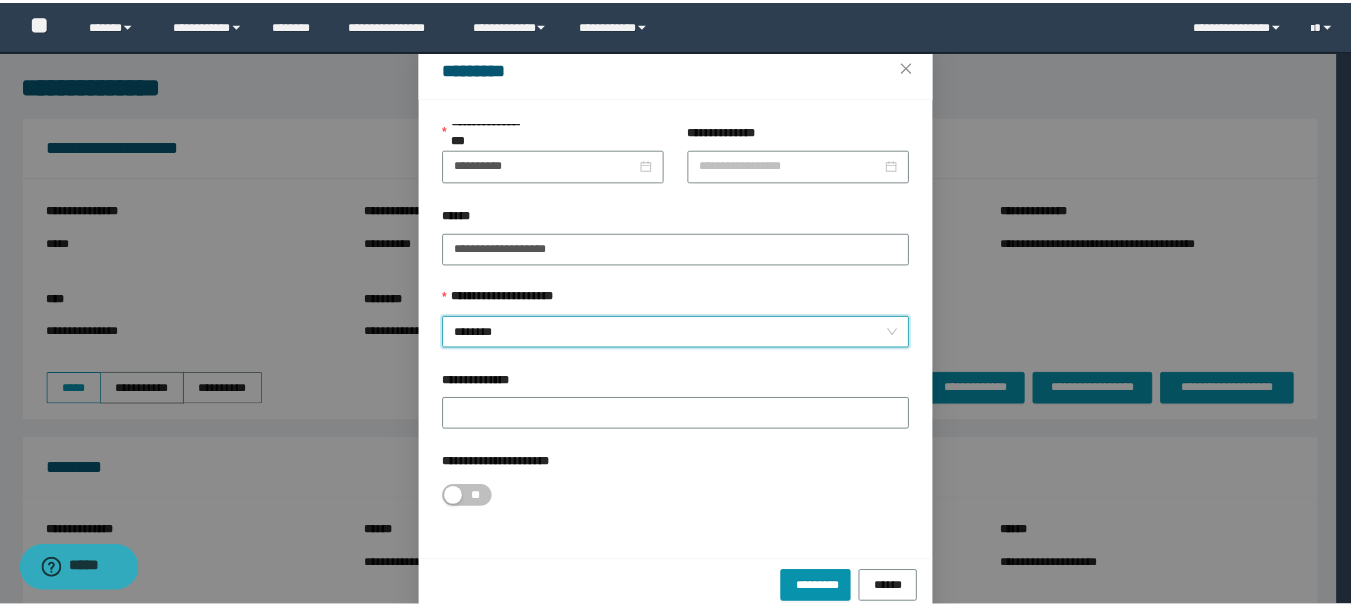 scroll, scrollTop: 92, scrollLeft: 0, axis: vertical 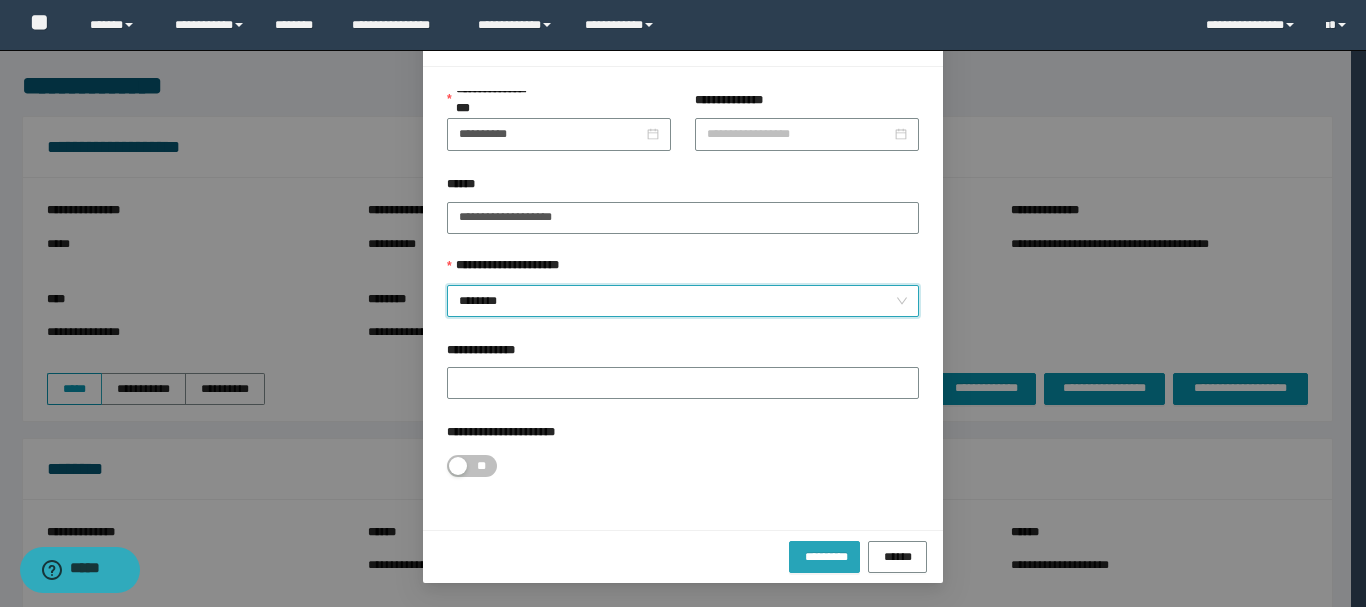 click on "*********" at bounding box center (824, 556) 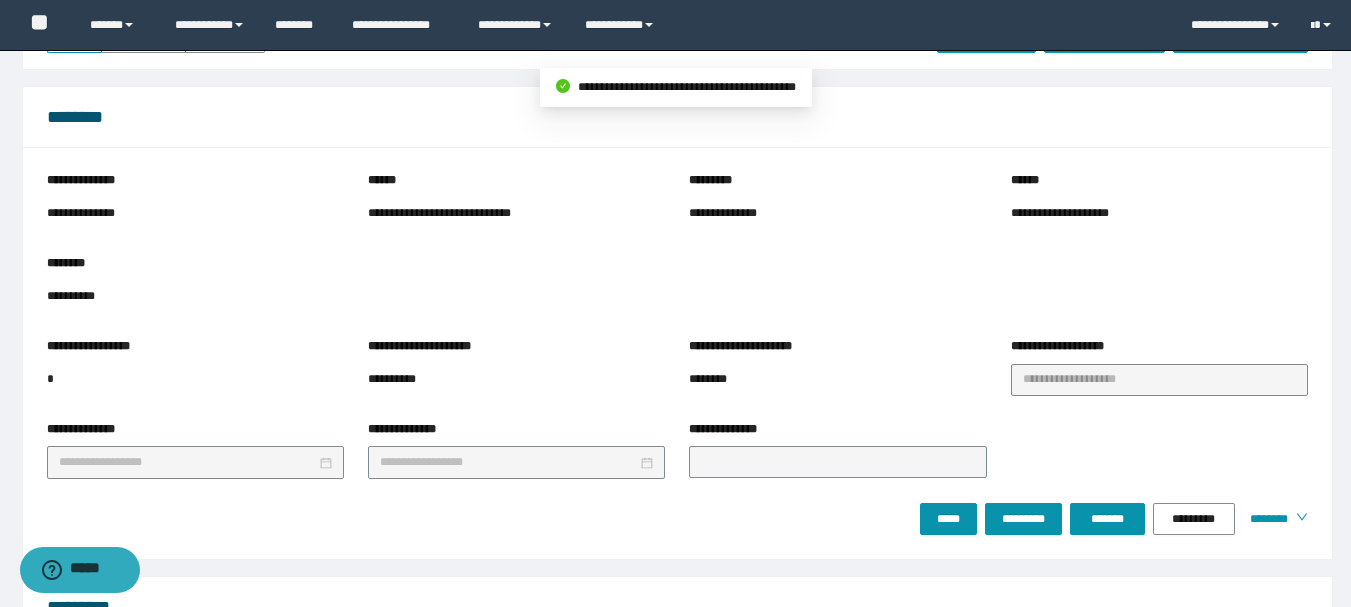 scroll, scrollTop: 400, scrollLeft: 0, axis: vertical 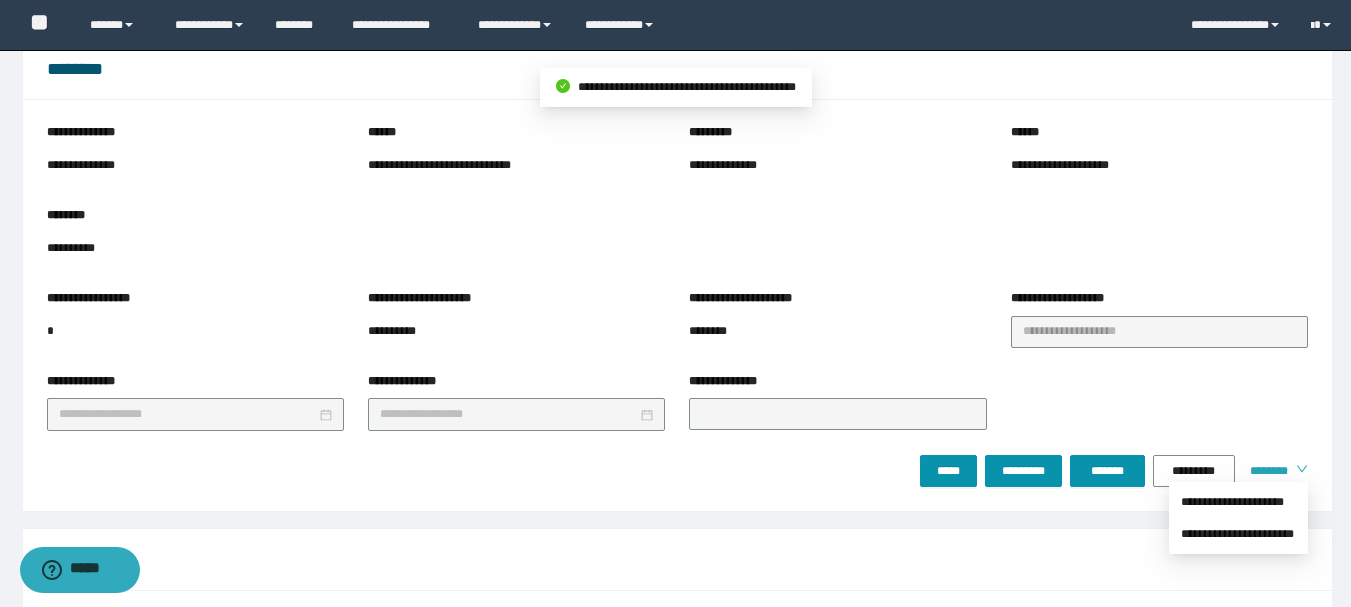 click on "********" at bounding box center (1275, 471) 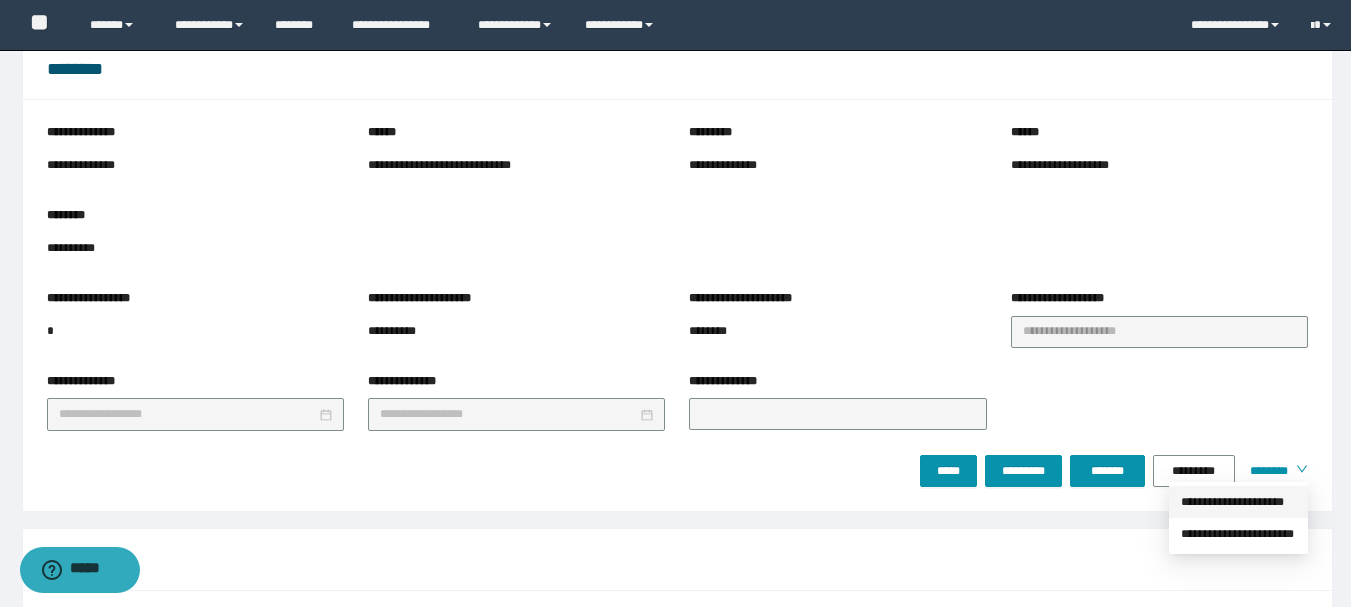 click on "**********" at bounding box center [1238, 502] 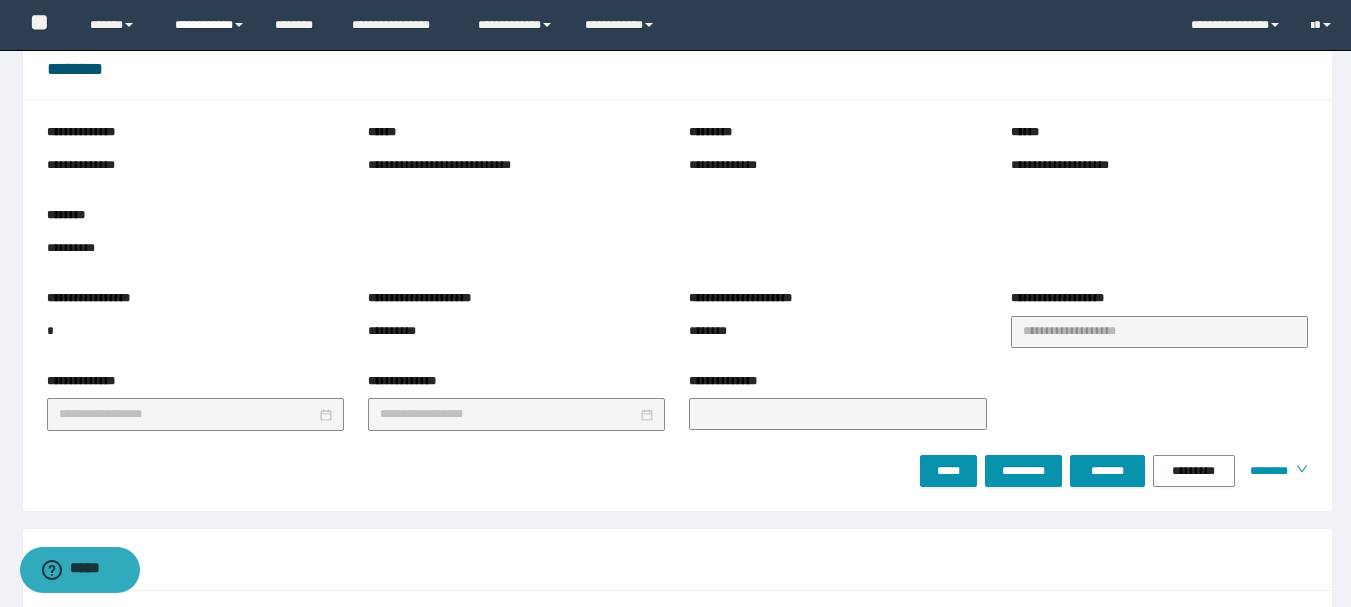 click on "**********" at bounding box center [210, 25] 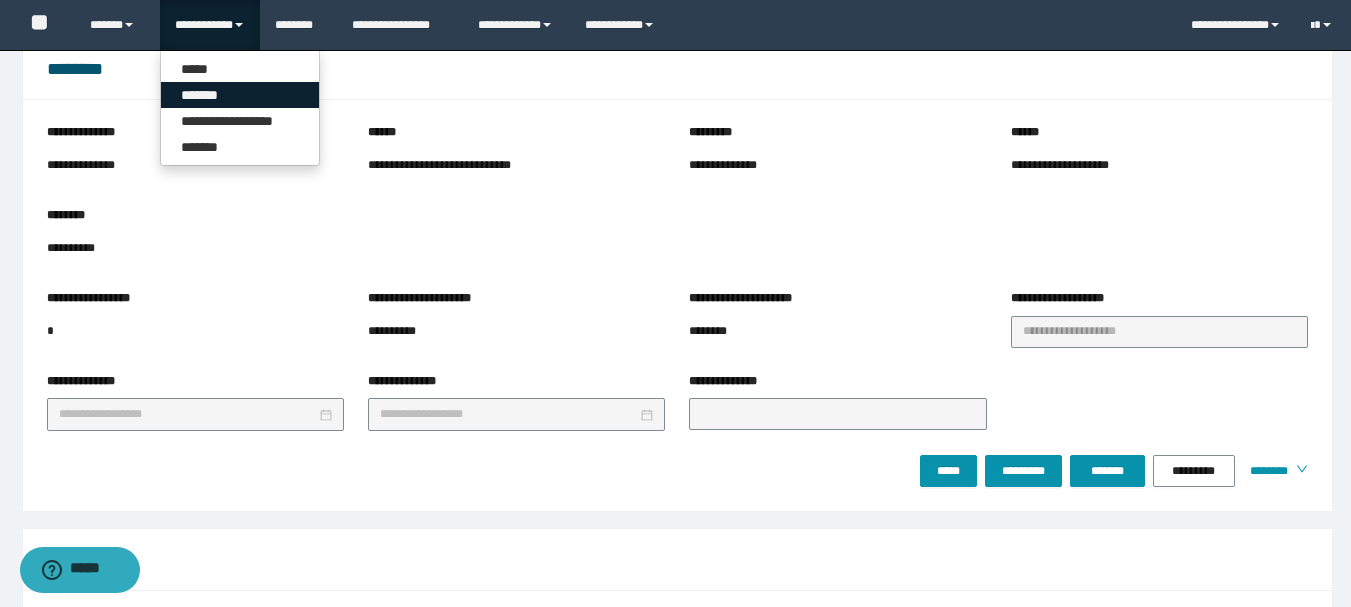 click on "*******" at bounding box center [240, 95] 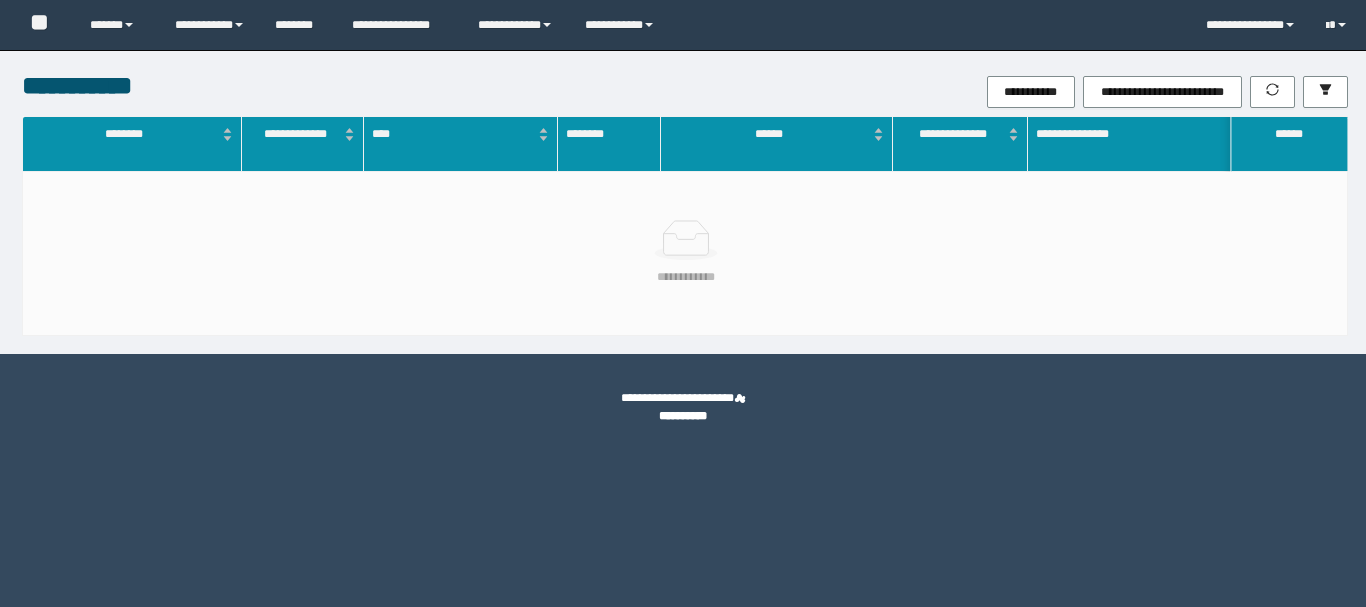 scroll, scrollTop: 0, scrollLeft: 0, axis: both 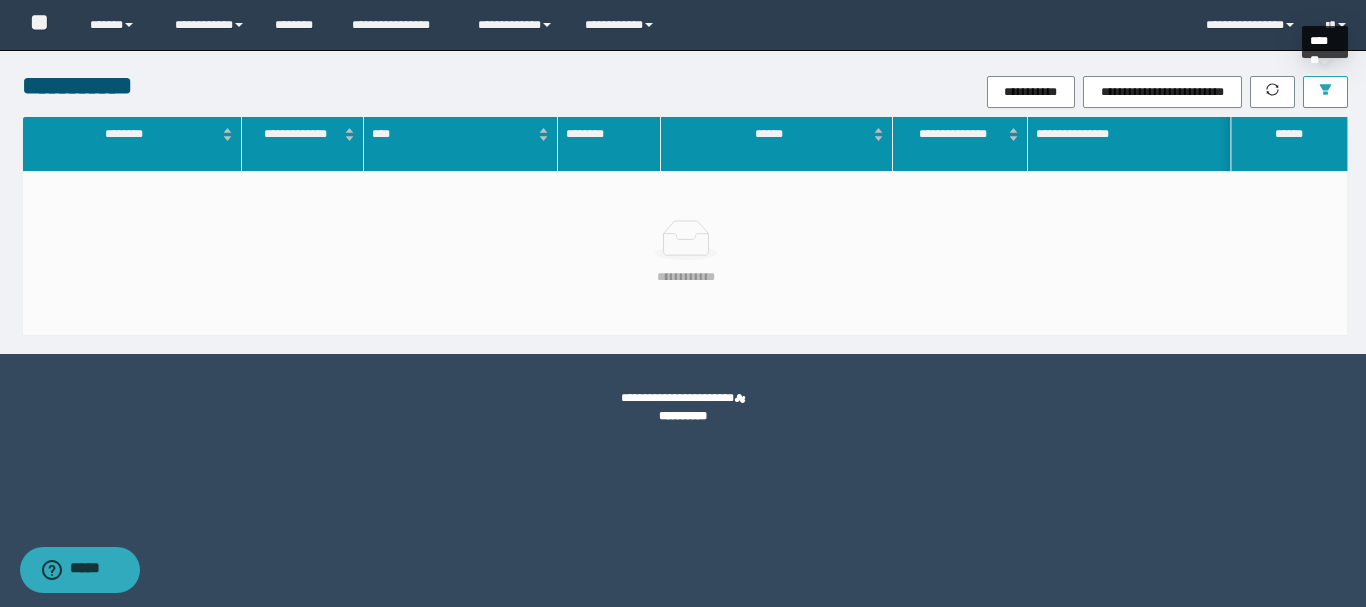 click 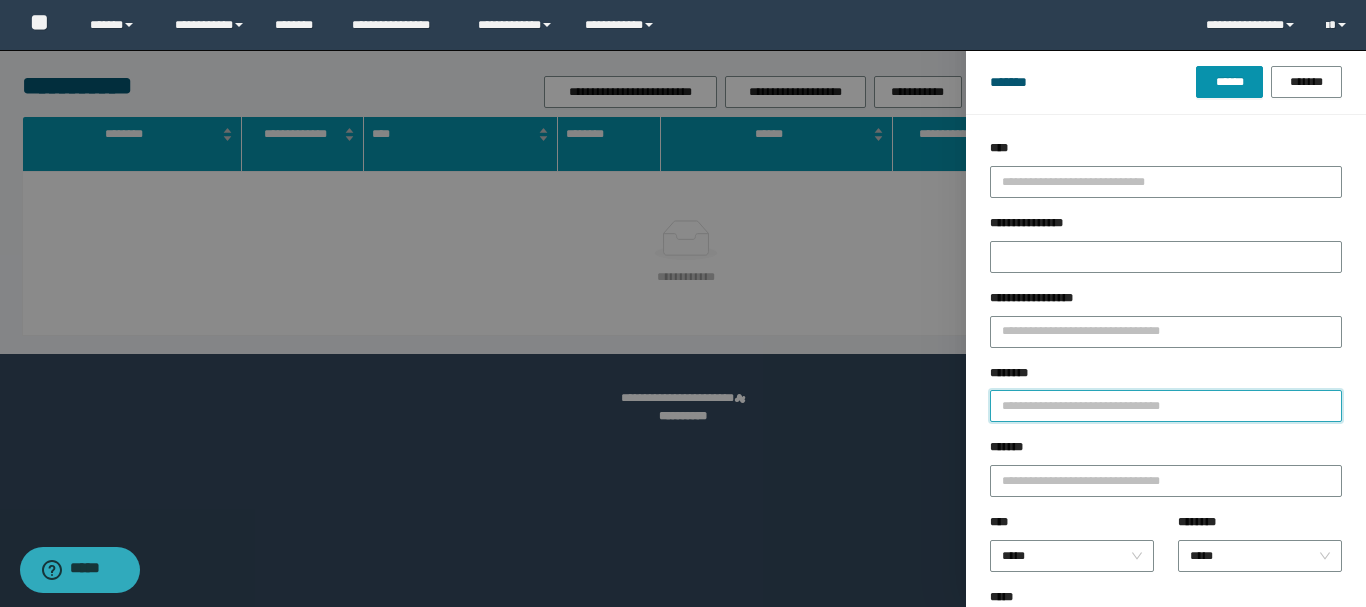 click on "********" at bounding box center [1166, 406] 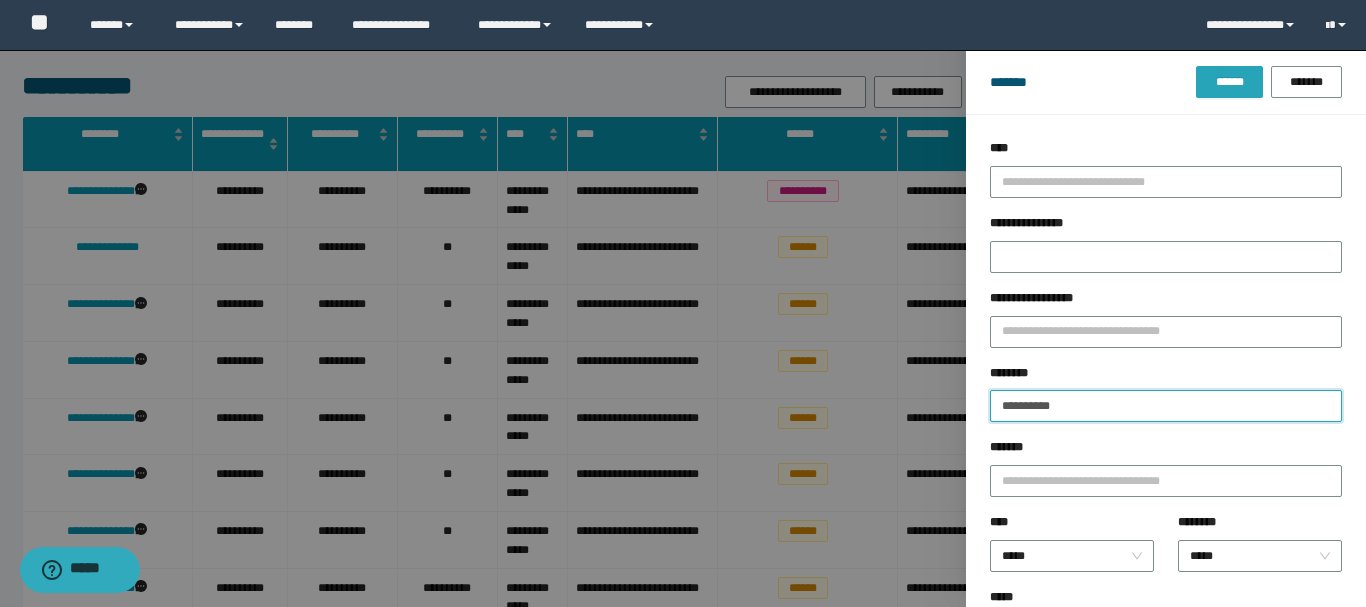 type on "**********" 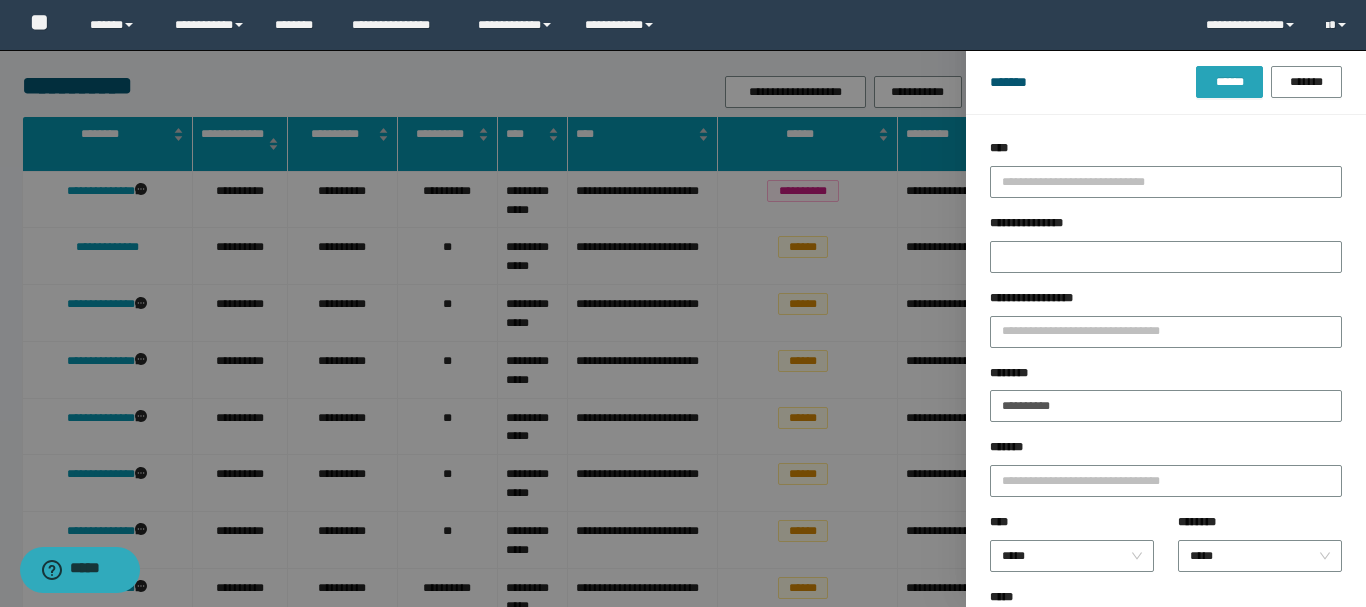 click on "******" at bounding box center (1229, 82) 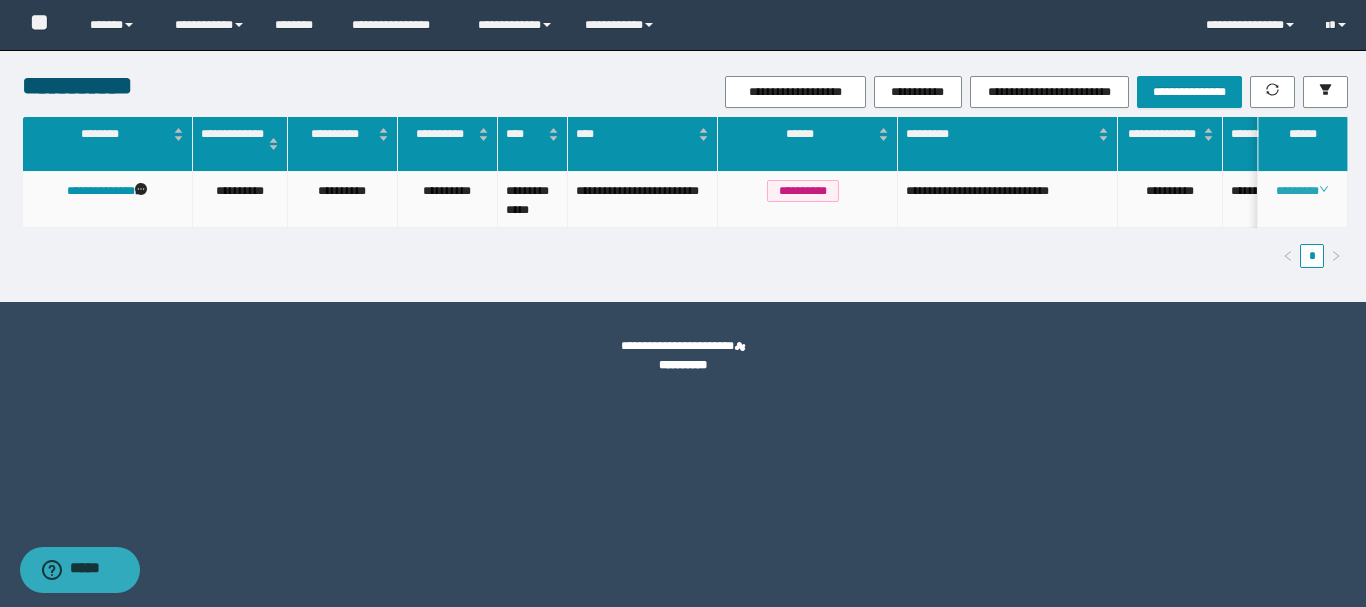click on "********" at bounding box center (1302, 191) 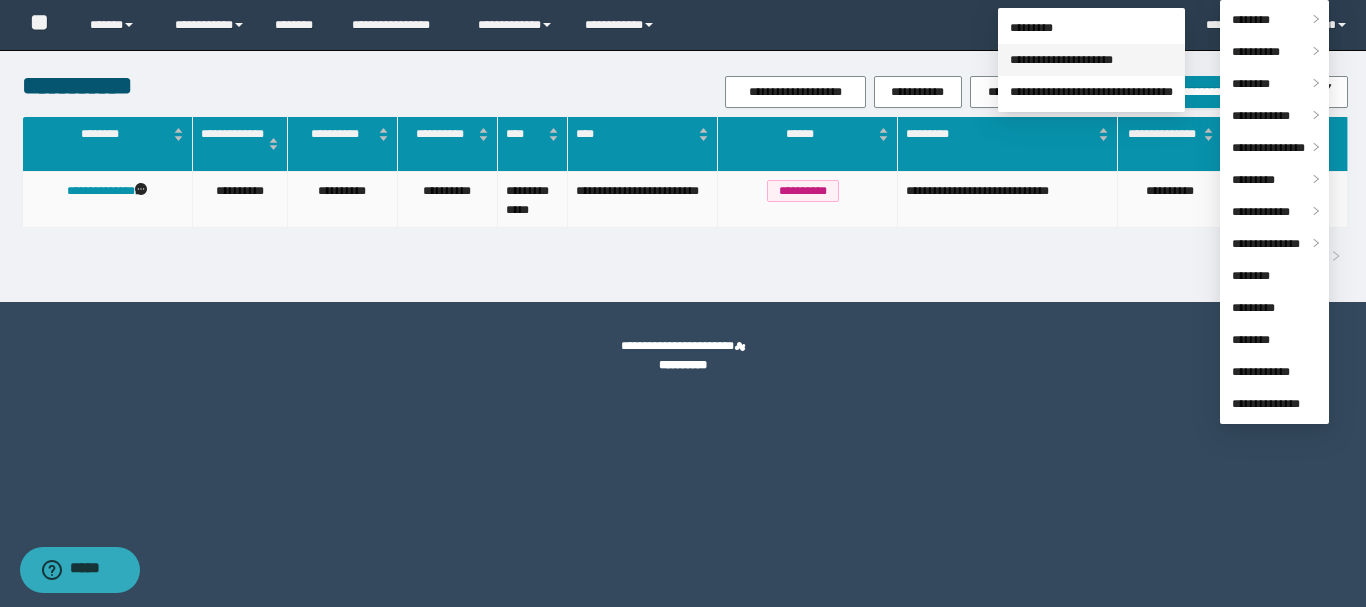click on "**********" at bounding box center [1061, 60] 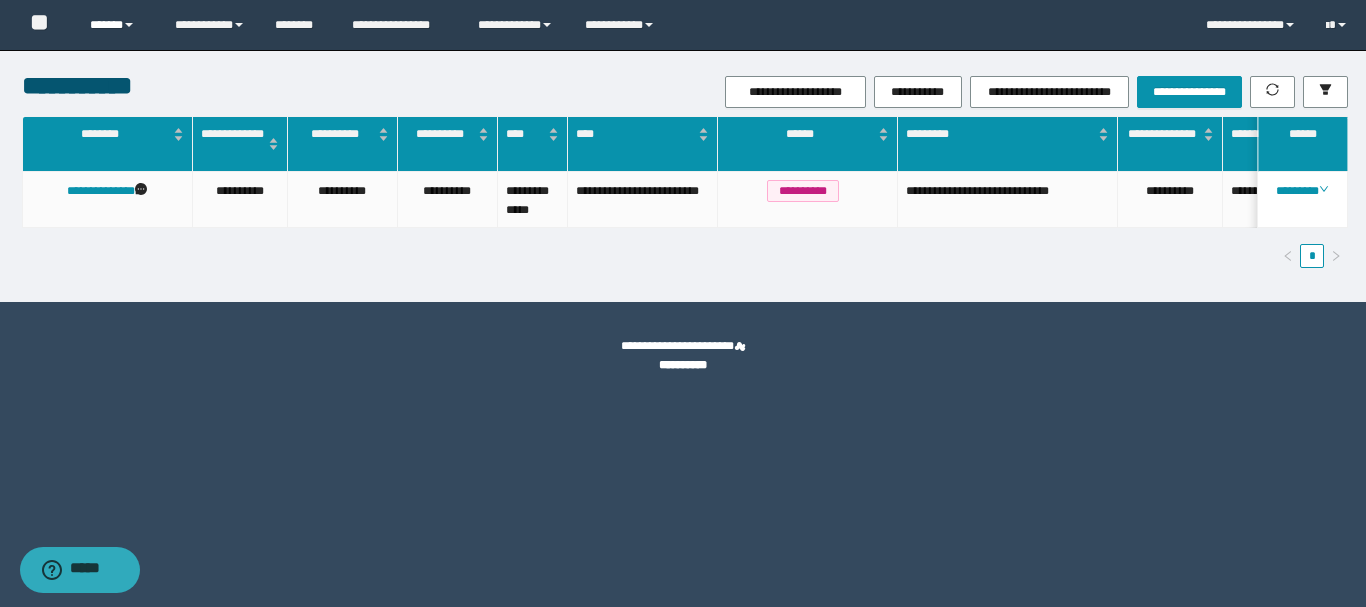 click on "******" at bounding box center (117, 25) 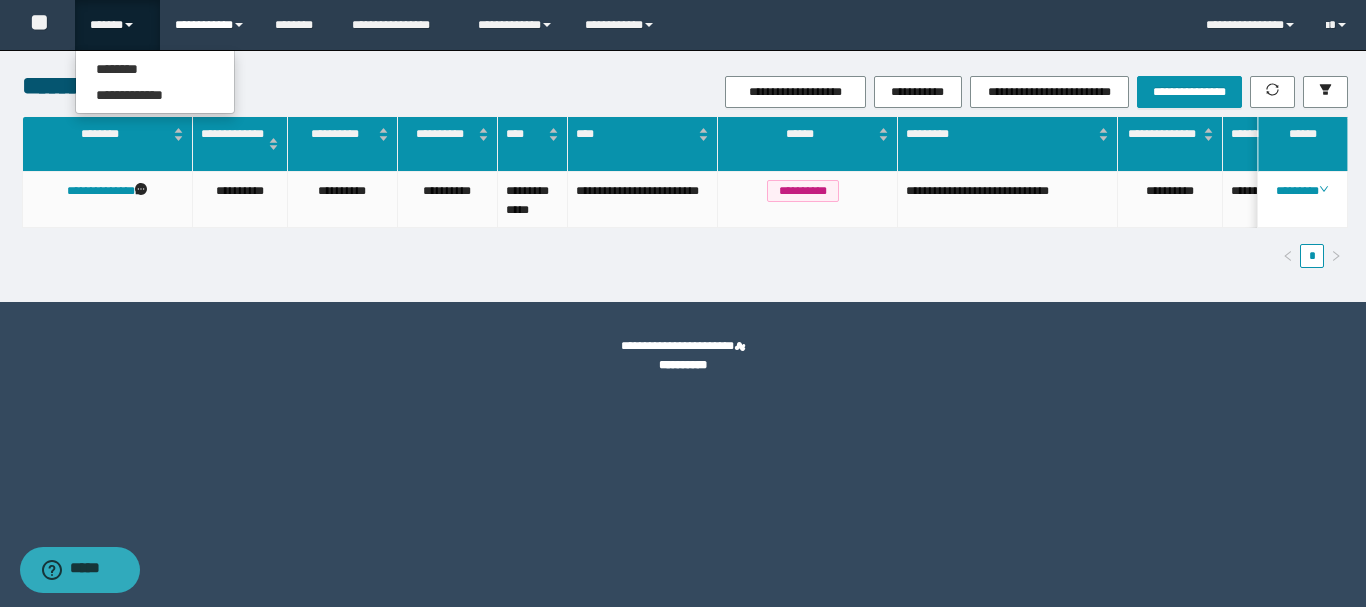 click on "**********" at bounding box center [210, 25] 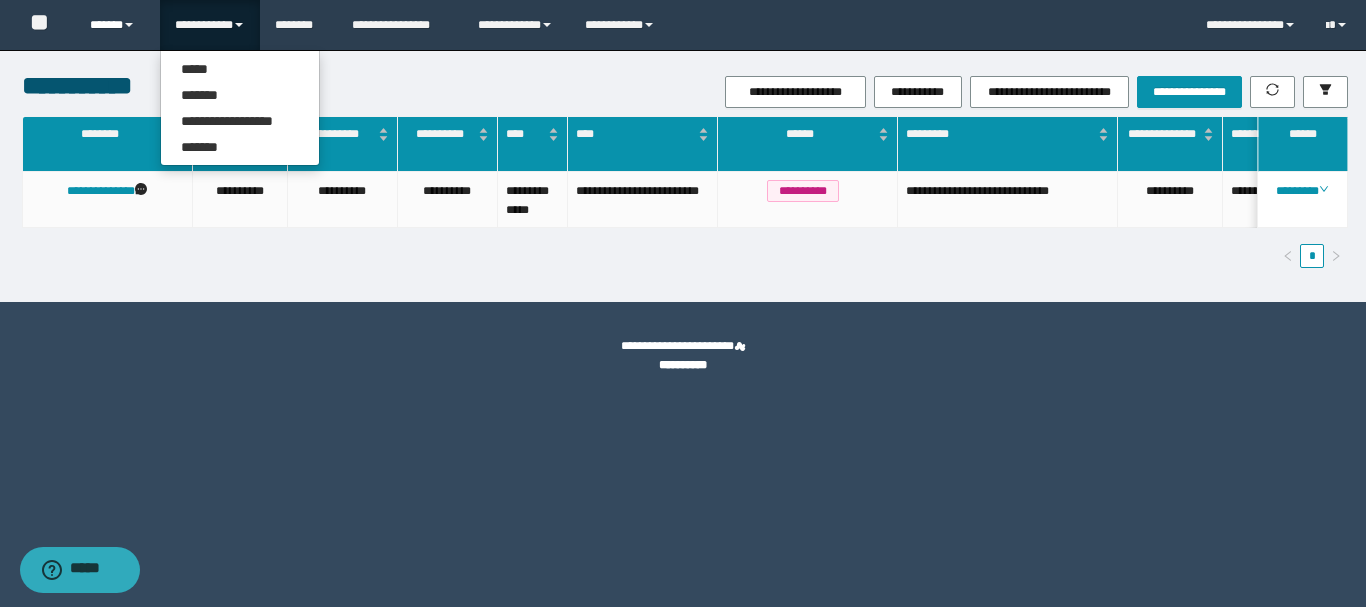 click on "******" at bounding box center [117, 25] 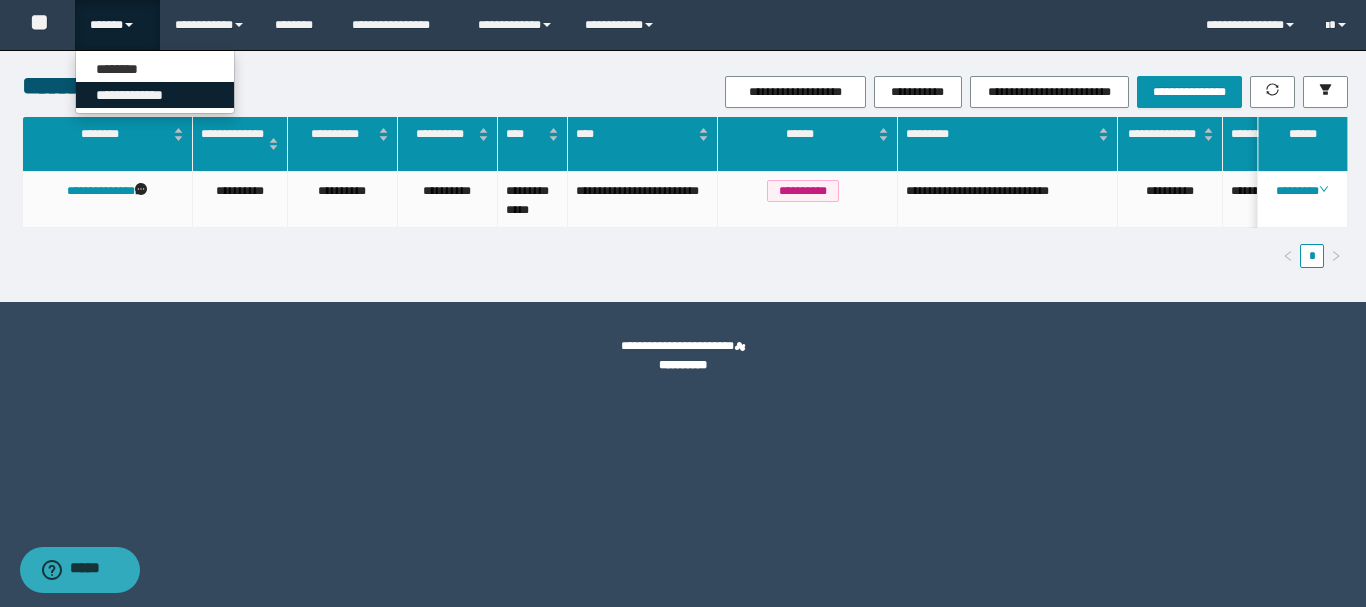 click on "**********" at bounding box center [155, 95] 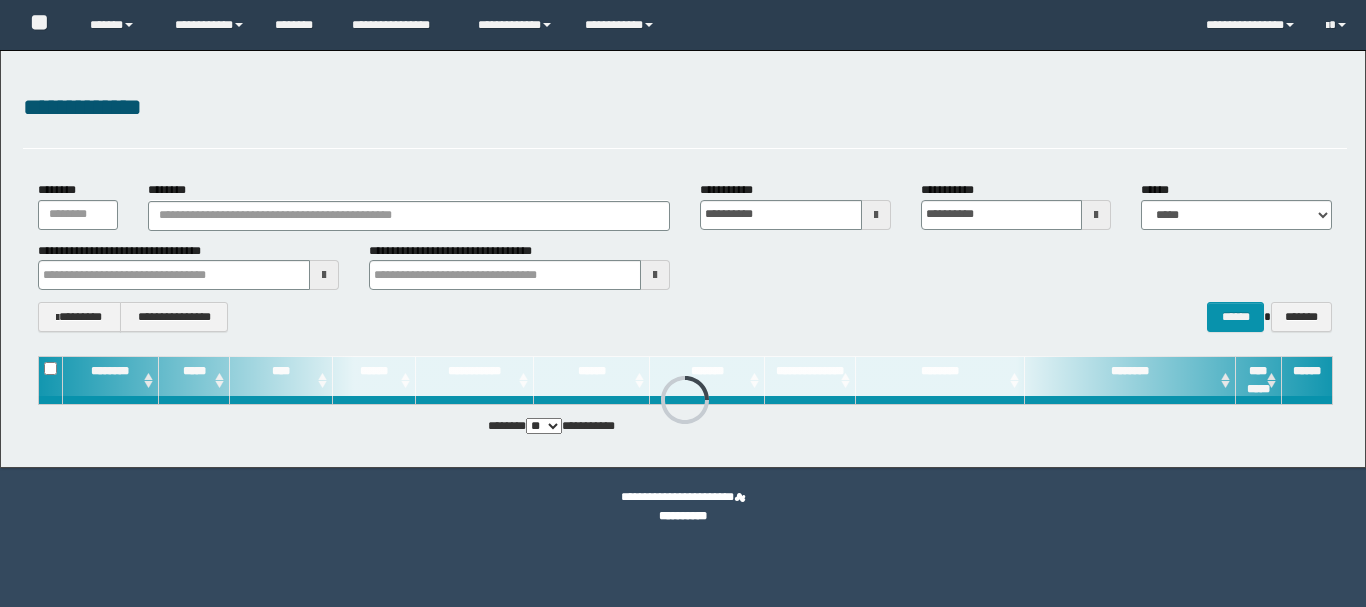 scroll, scrollTop: 0, scrollLeft: 0, axis: both 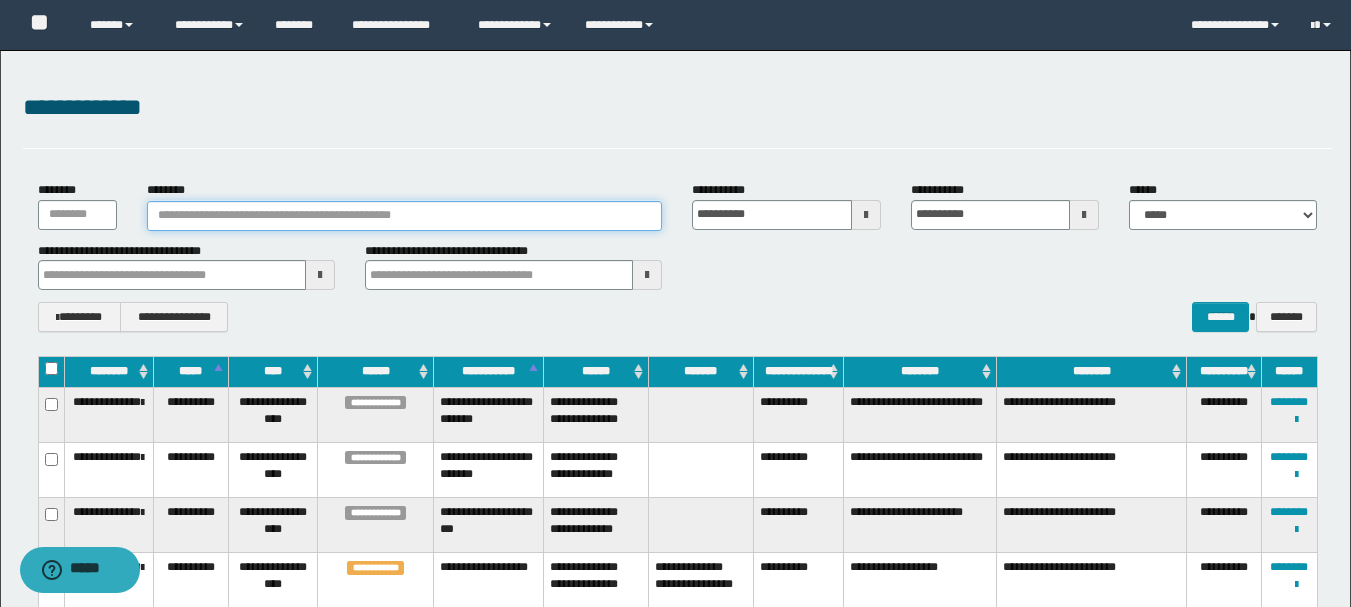 click on "********" at bounding box center (405, 216) 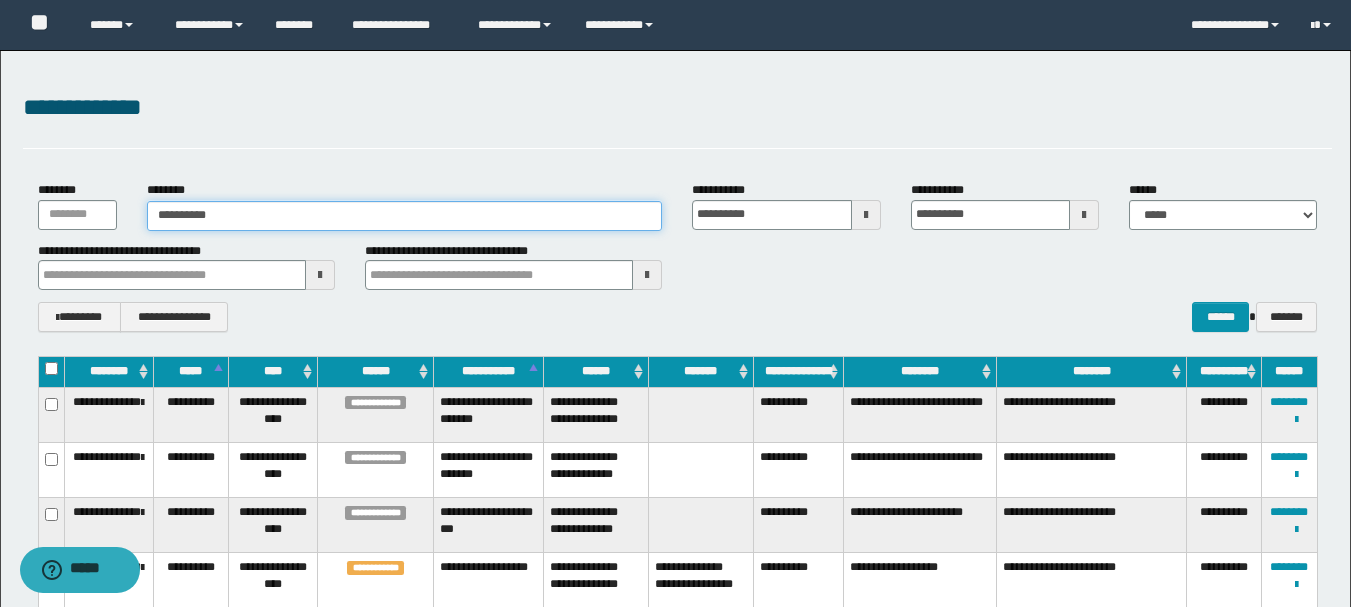 type on "**********" 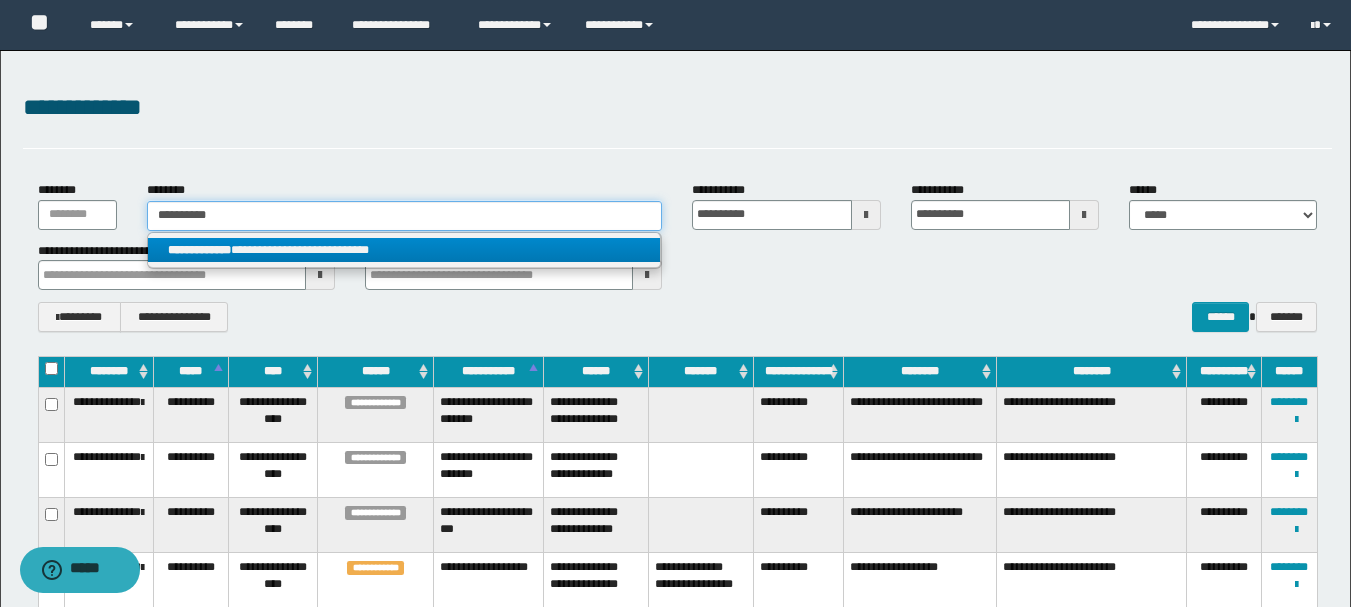 type on "**********" 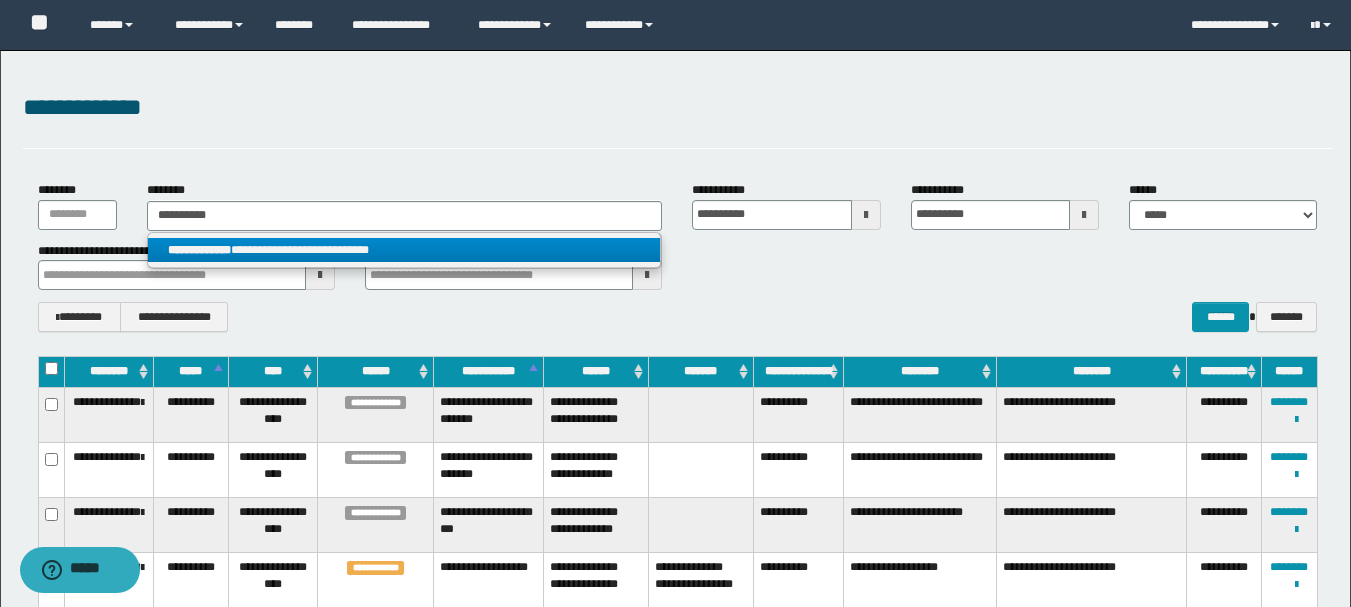 click on "**********" at bounding box center [404, 250] 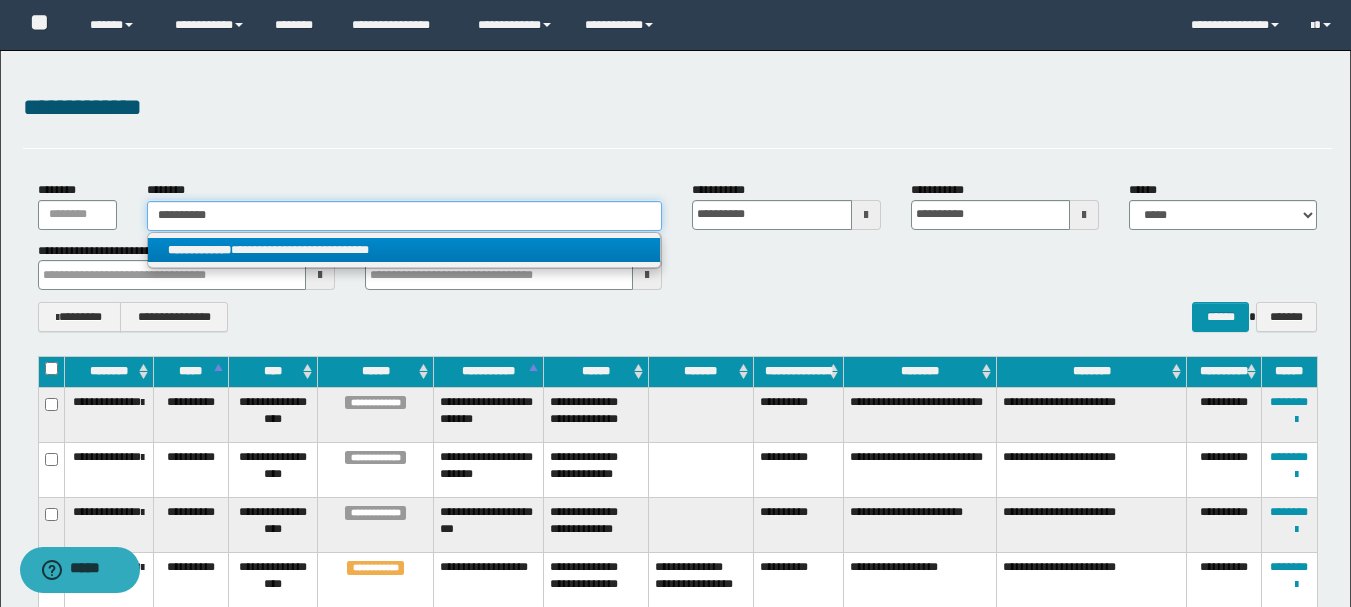 type 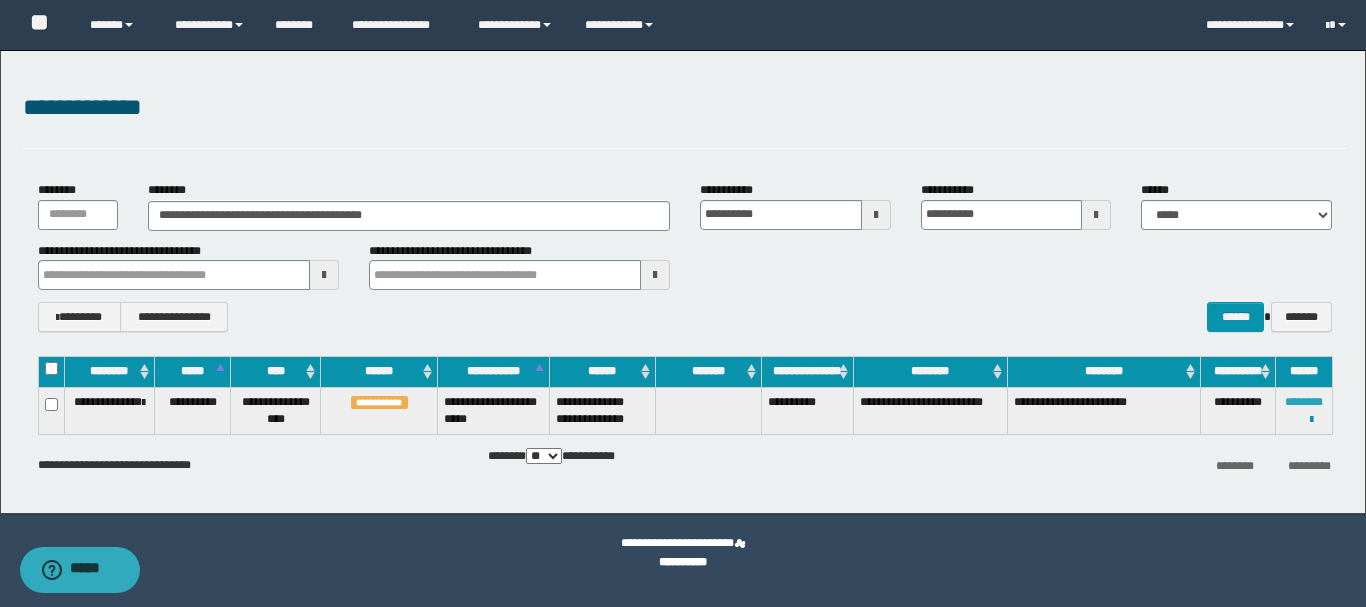 click on "********" at bounding box center [1304, 402] 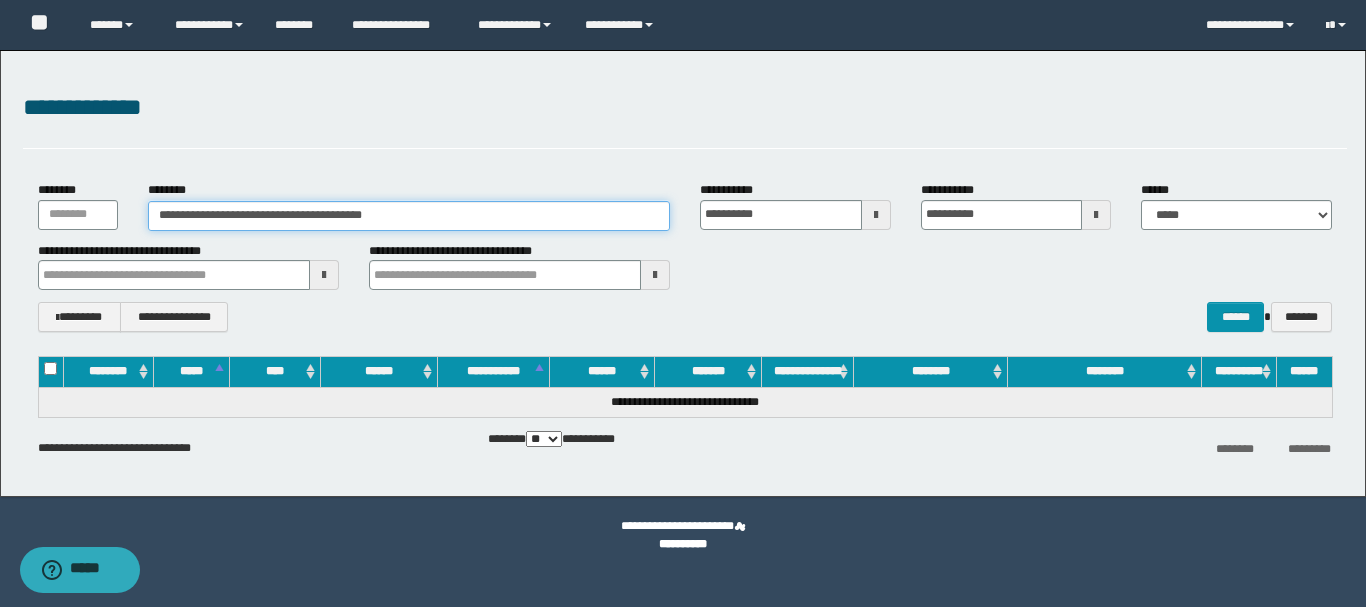 drag, startPoint x: 242, startPoint y: 219, endPoint x: 180, endPoint y: 215, distance: 62.1289 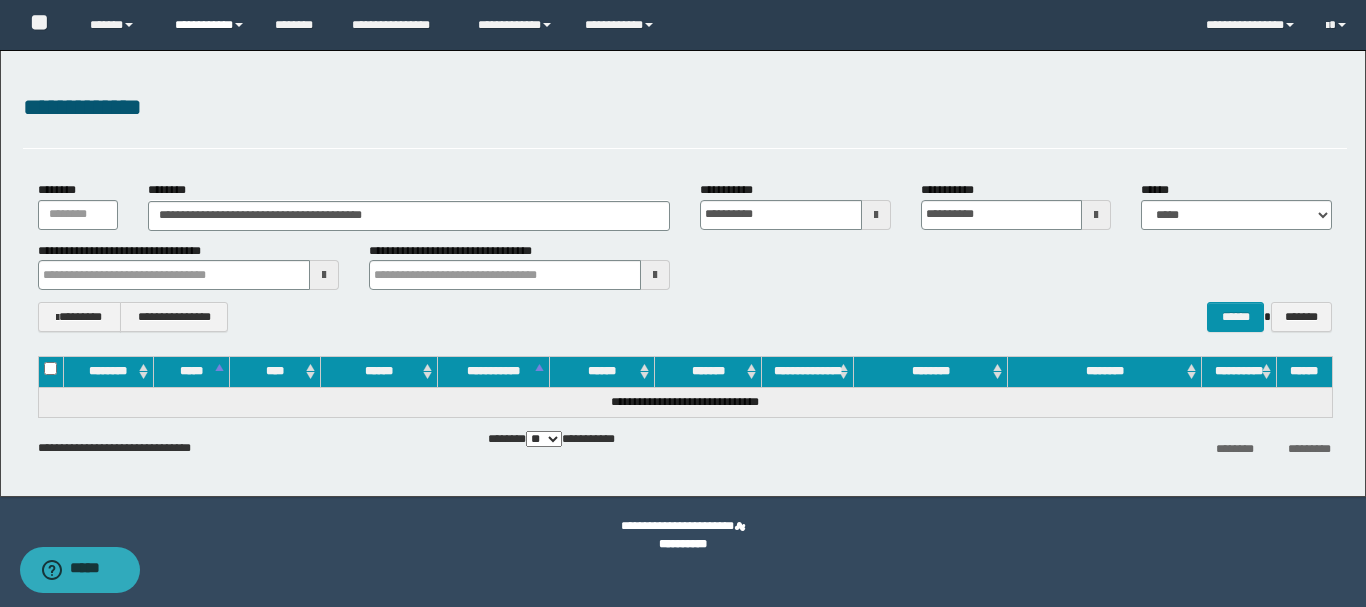 click on "**********" at bounding box center (210, 25) 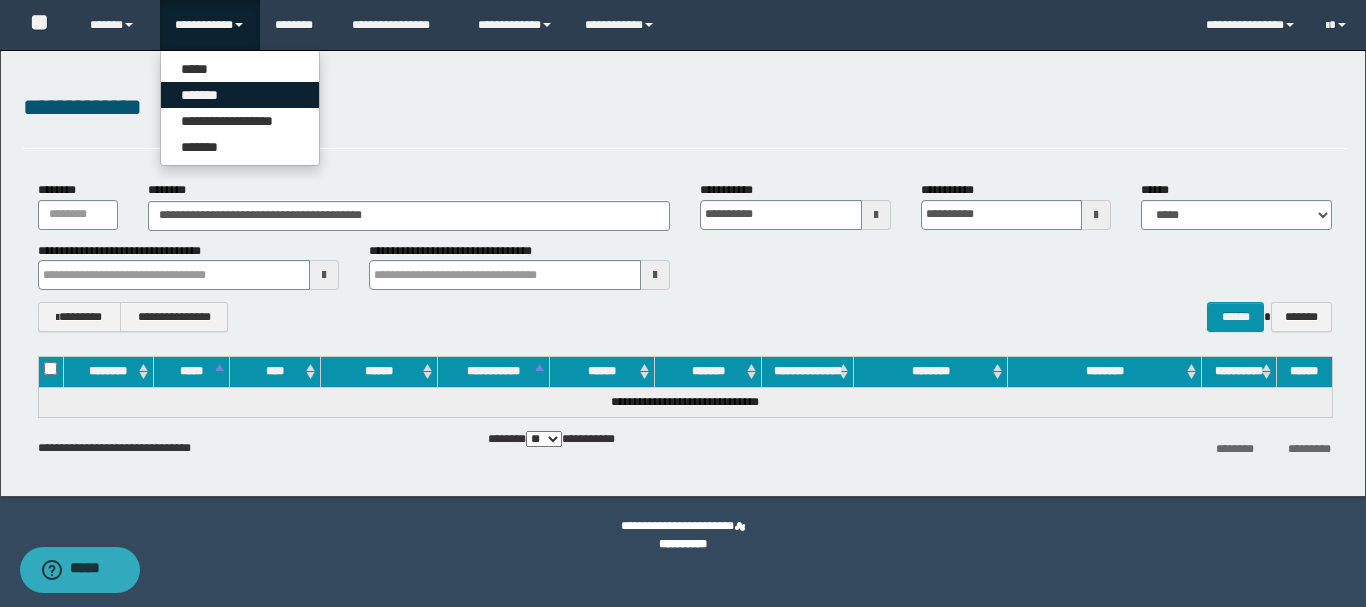 drag, startPoint x: 232, startPoint y: 101, endPoint x: 270, endPoint y: 95, distance: 38.470768 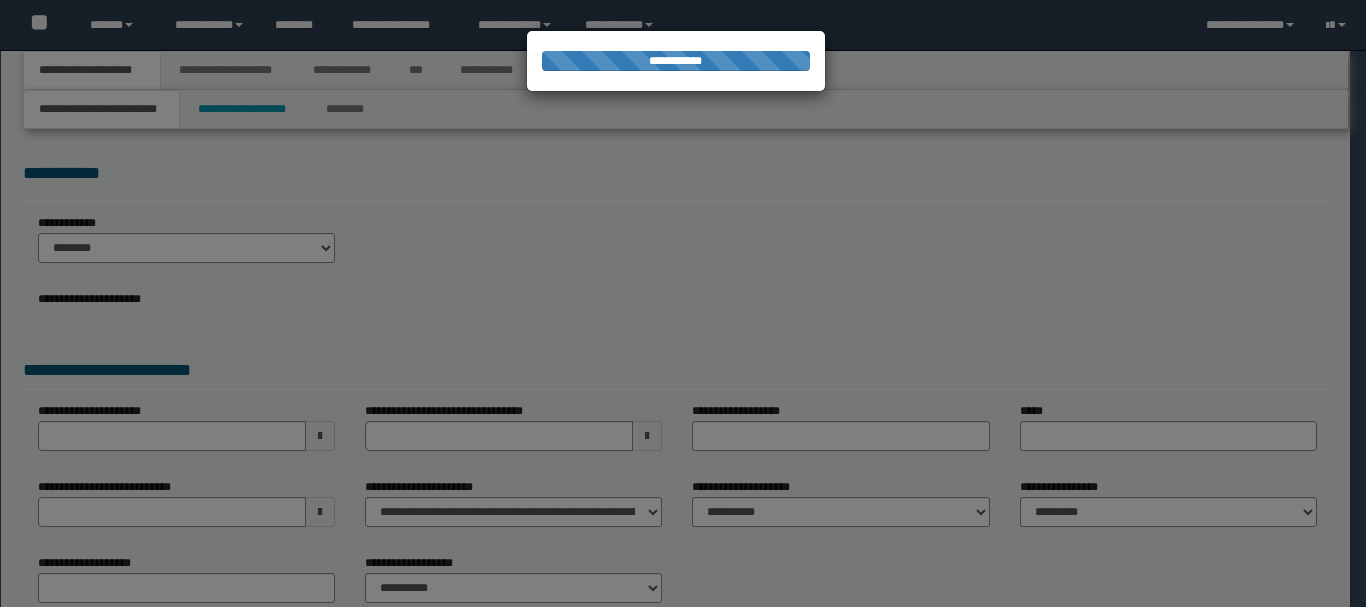 scroll, scrollTop: 0, scrollLeft: 0, axis: both 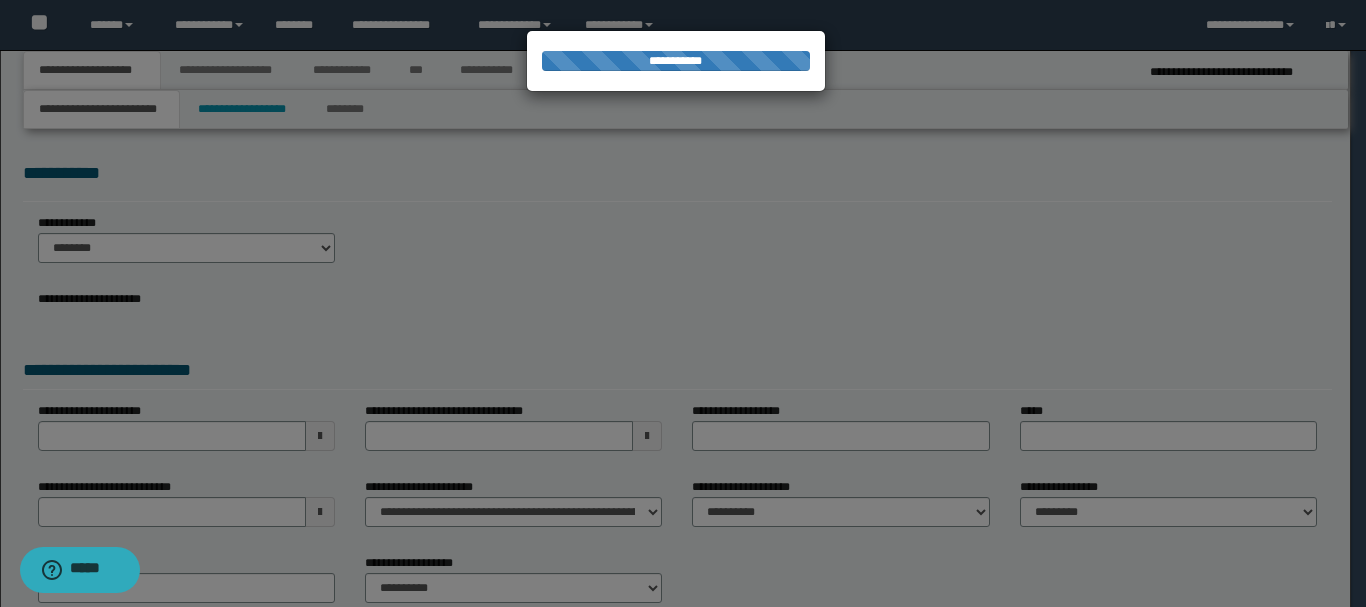 select on "*" 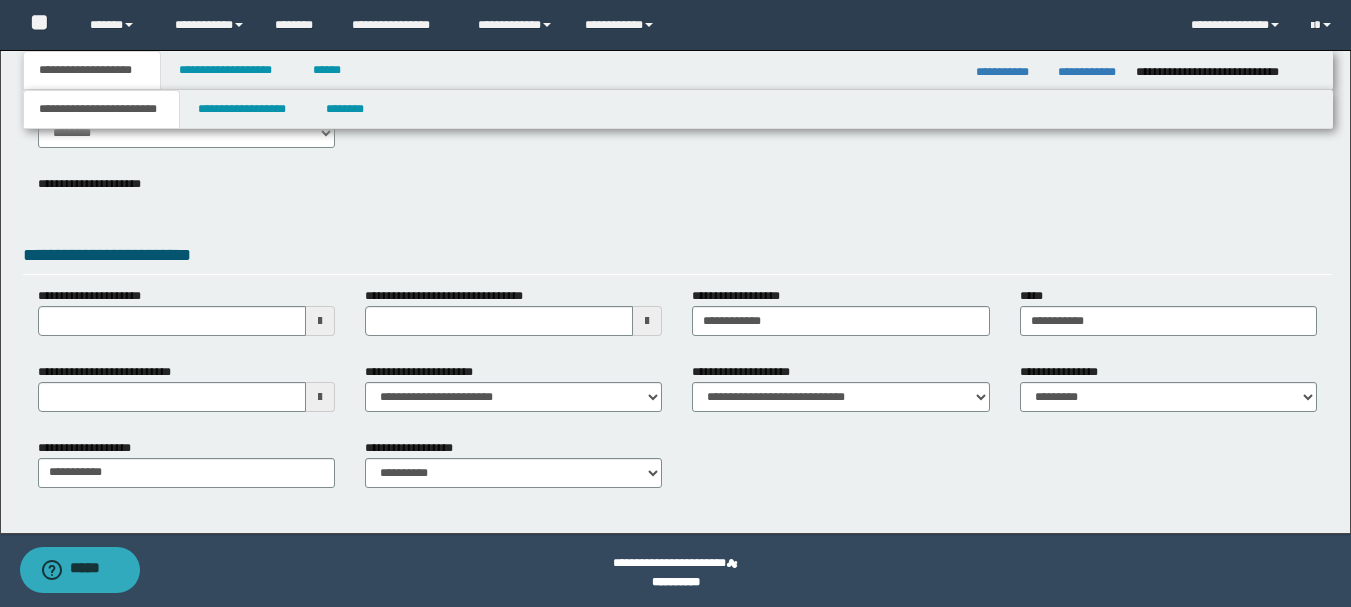 scroll, scrollTop: 119, scrollLeft: 0, axis: vertical 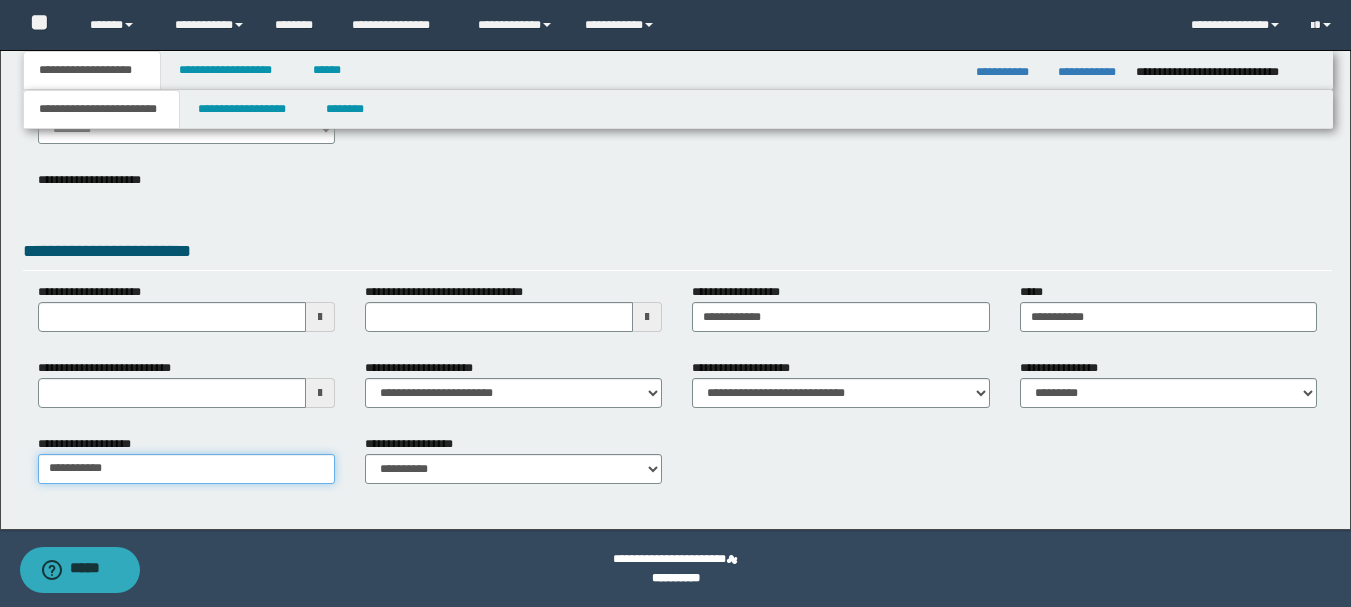 drag, startPoint x: 182, startPoint y: 467, endPoint x: 0, endPoint y: 467, distance: 182 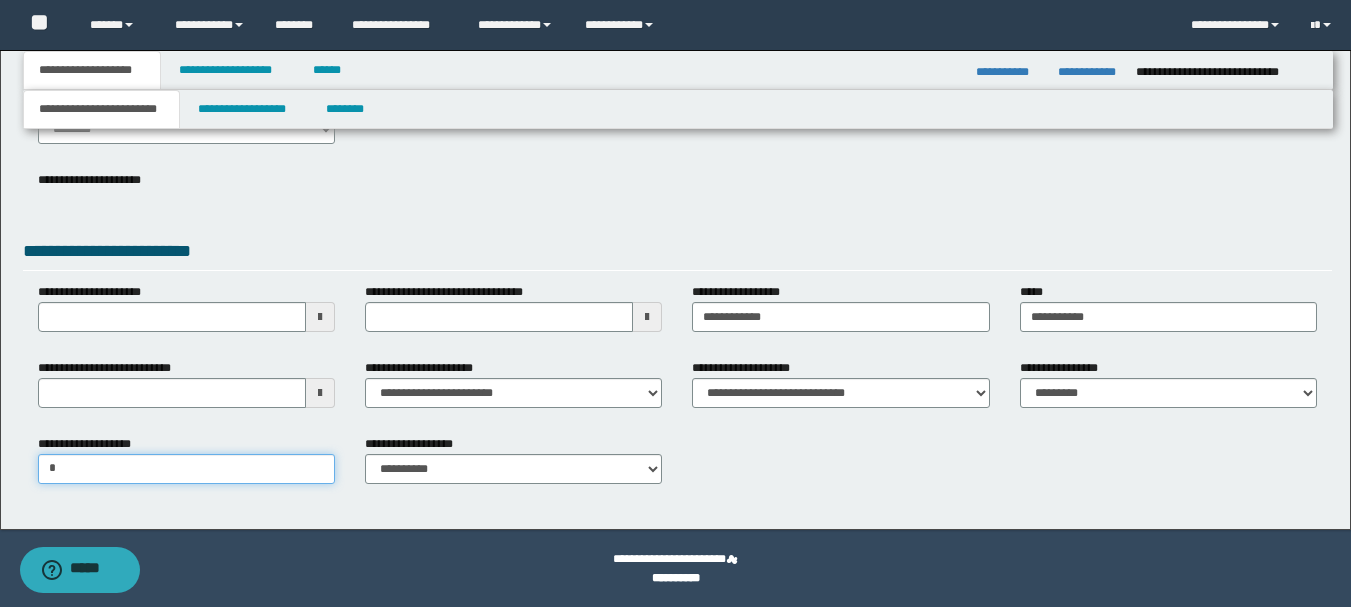 paste on "*********" 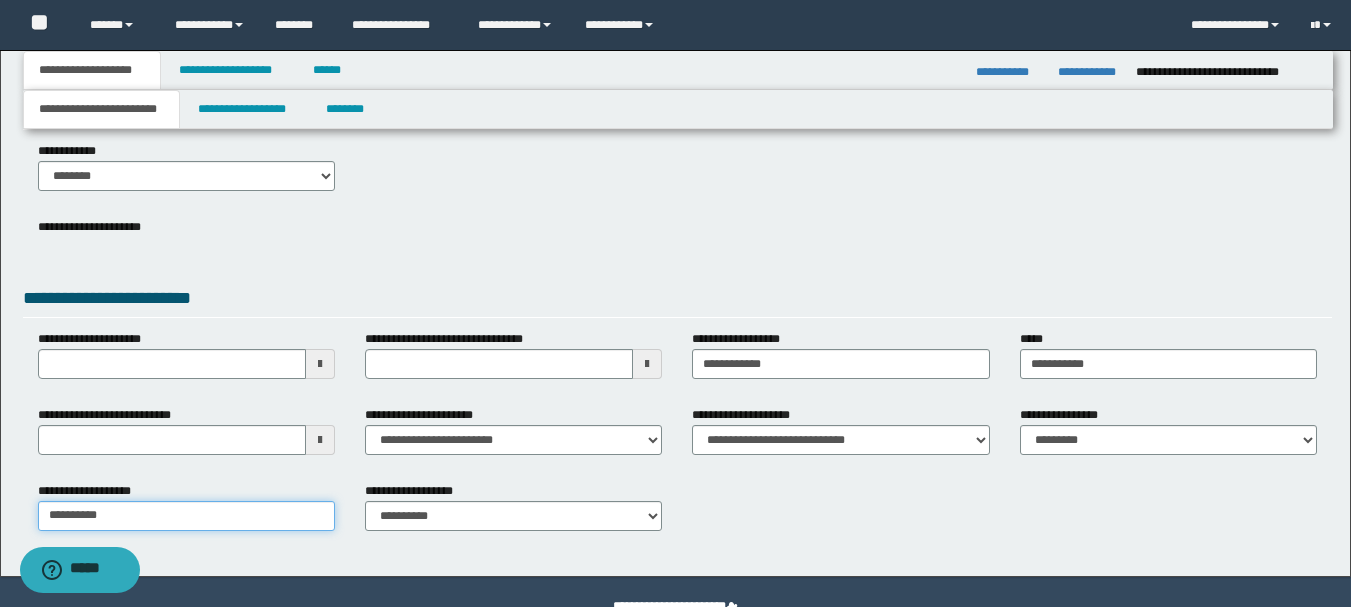 scroll, scrollTop: 0, scrollLeft: 0, axis: both 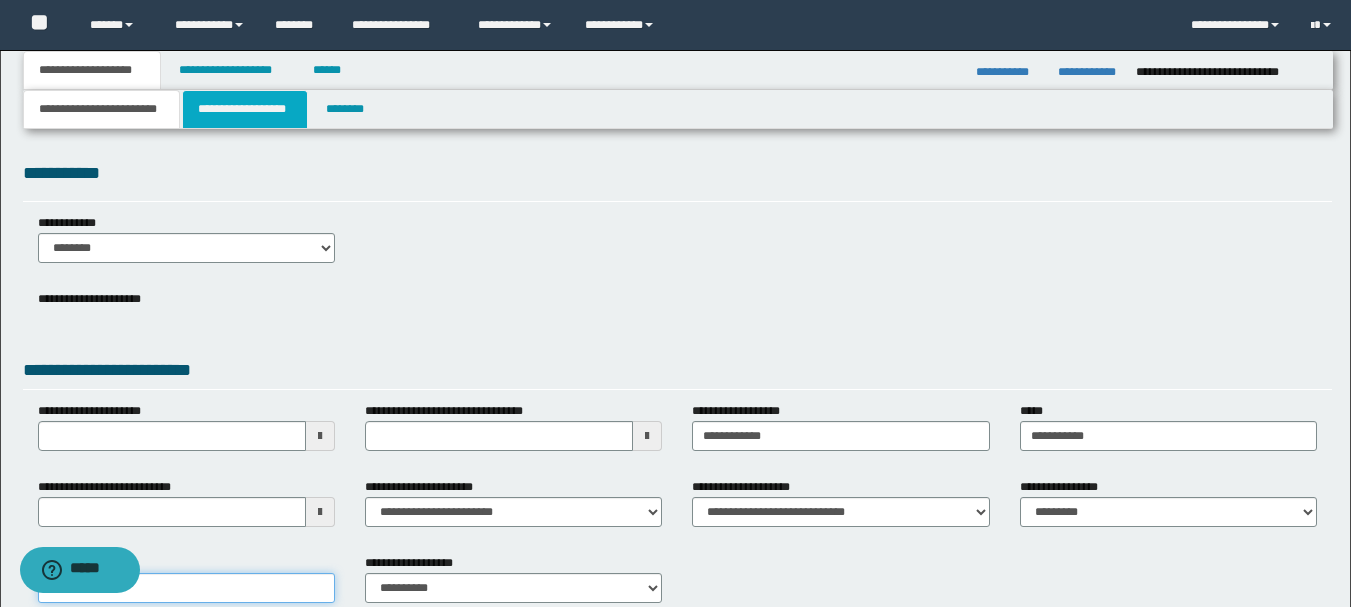 type on "*********" 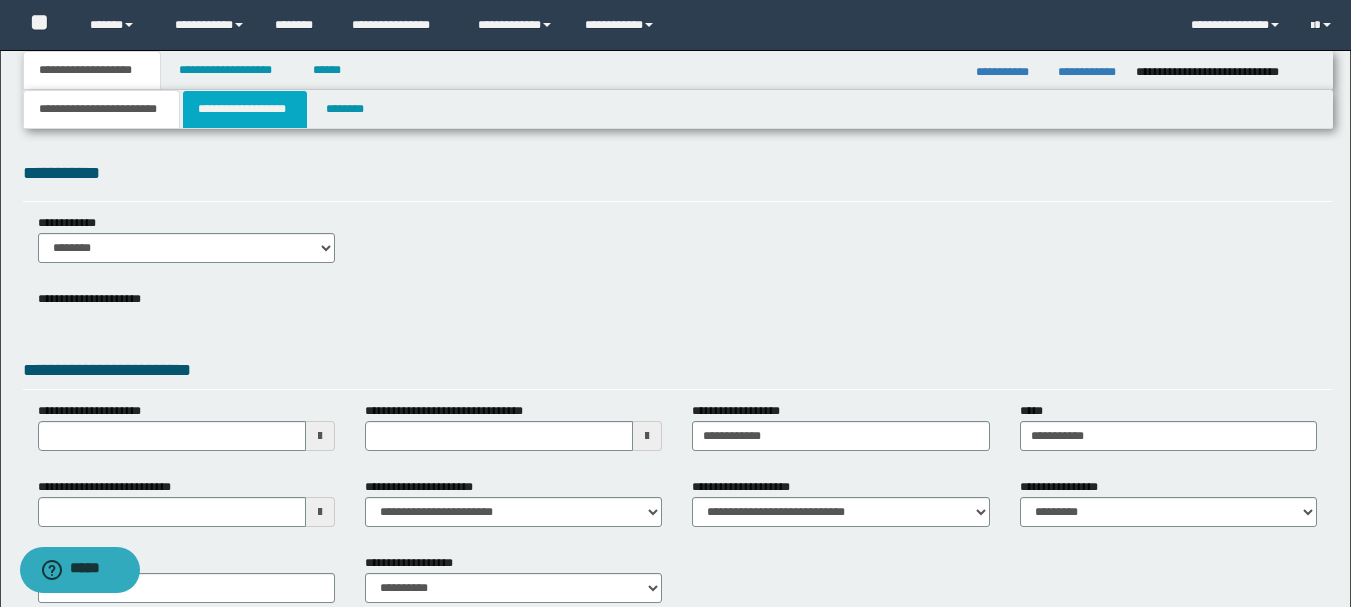click on "**********" at bounding box center (245, 109) 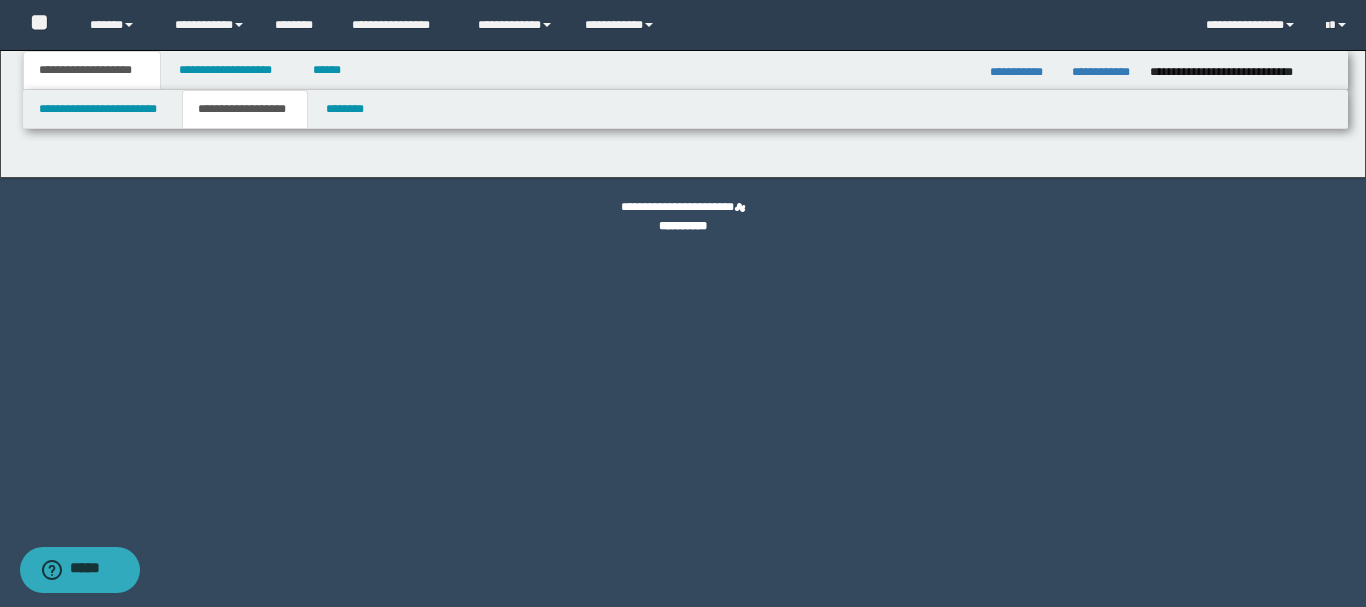 type on "**********" 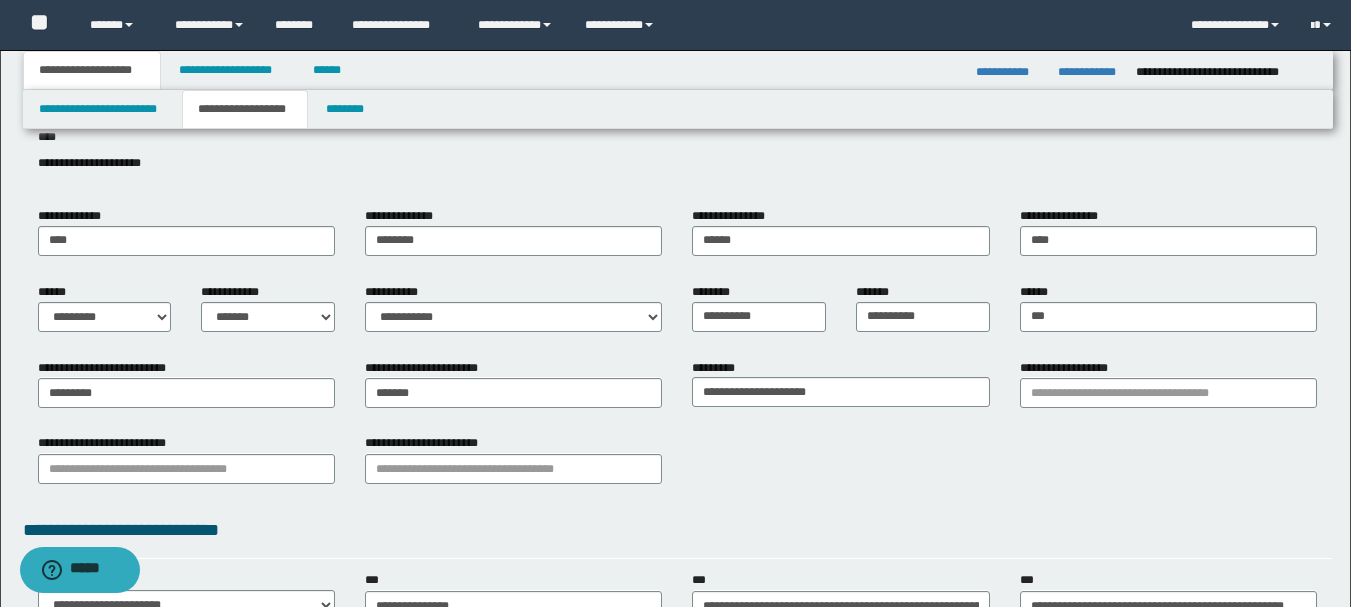 scroll, scrollTop: 200, scrollLeft: 0, axis: vertical 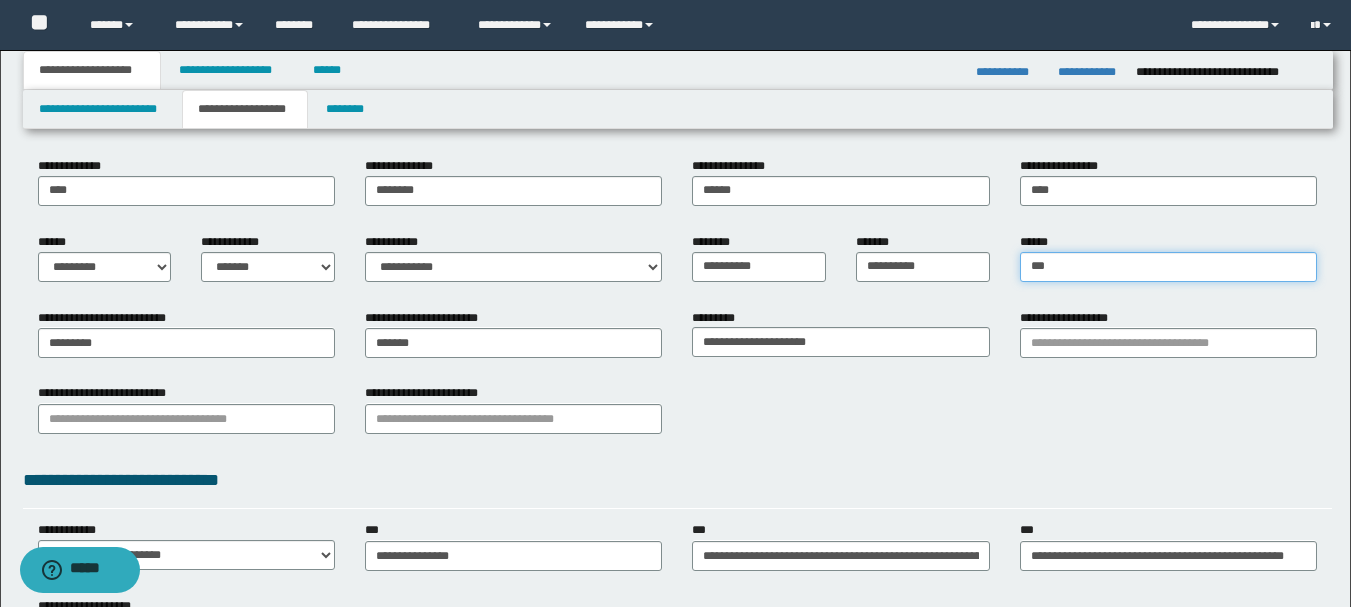 click on "***" at bounding box center [1168, 267] 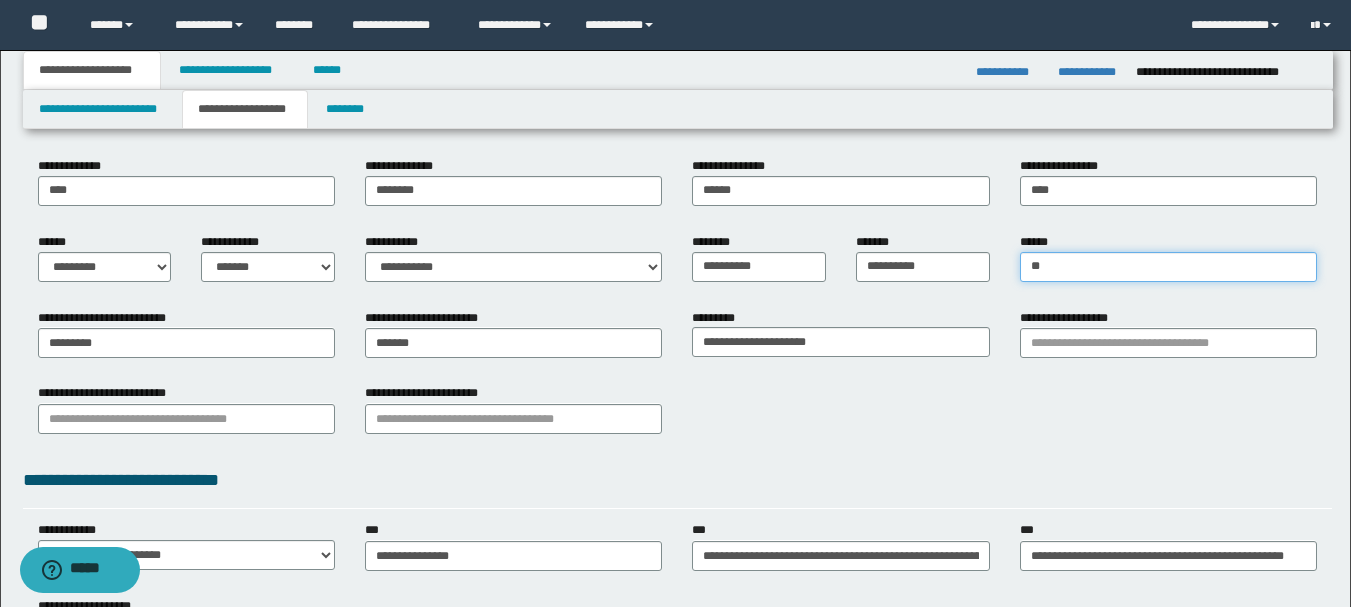 type on "*" 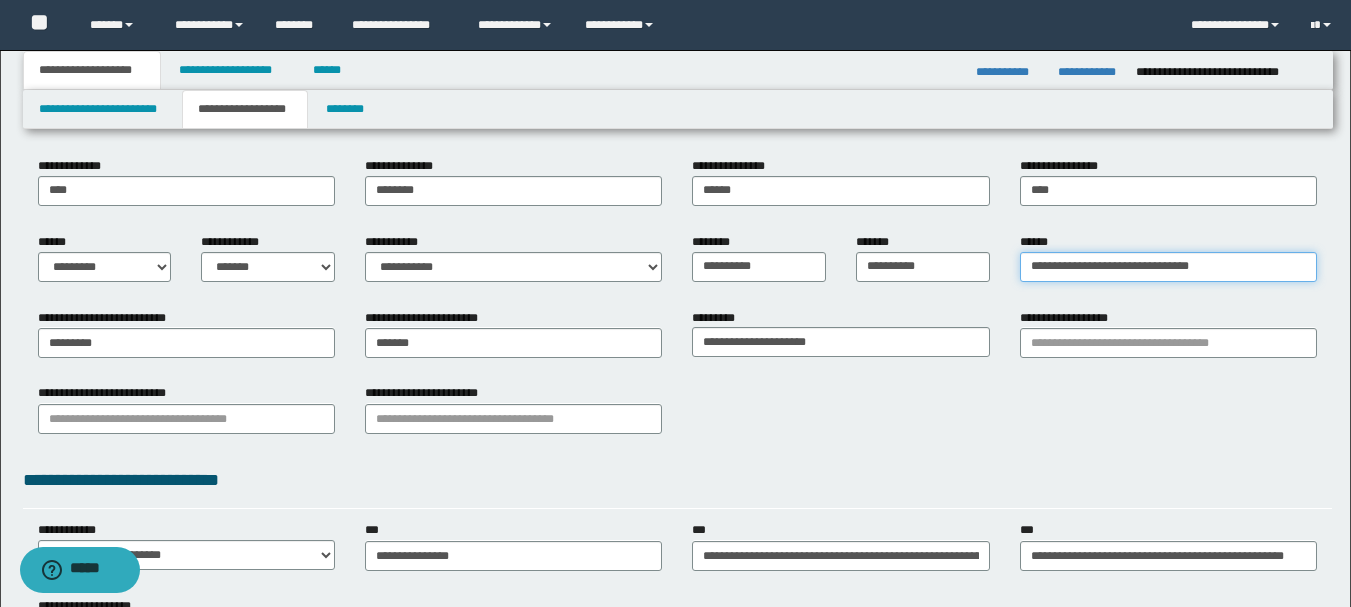 type on "**********" 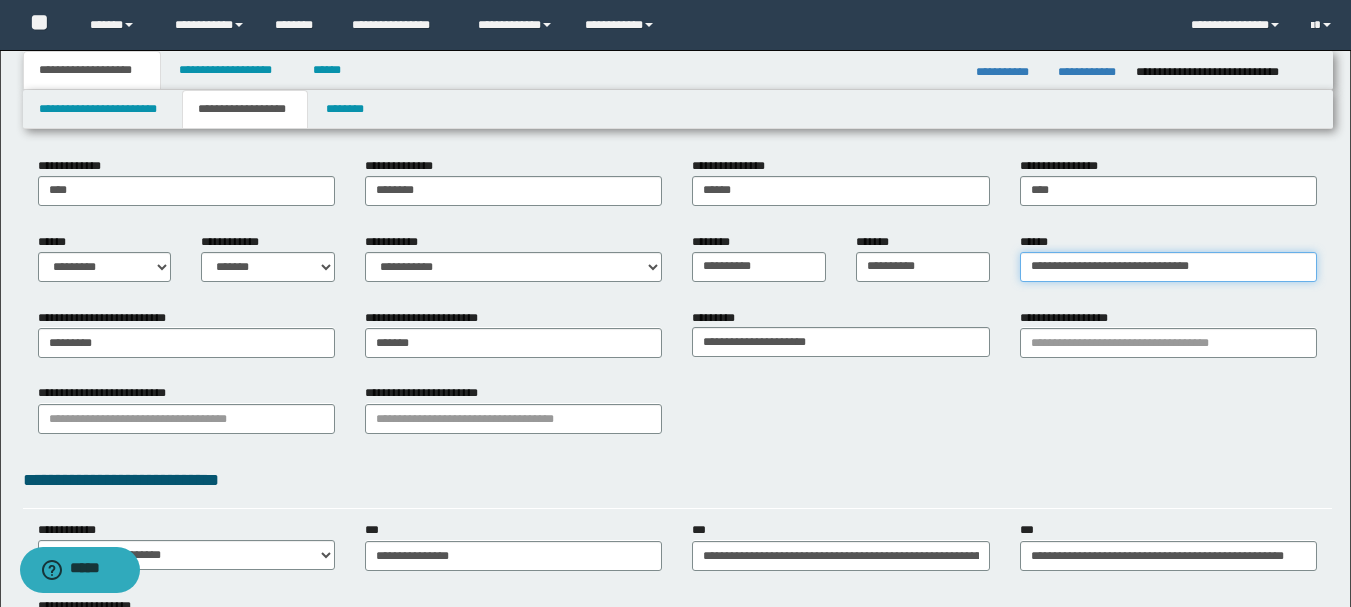 click on "**********" at bounding box center (1168, 267) 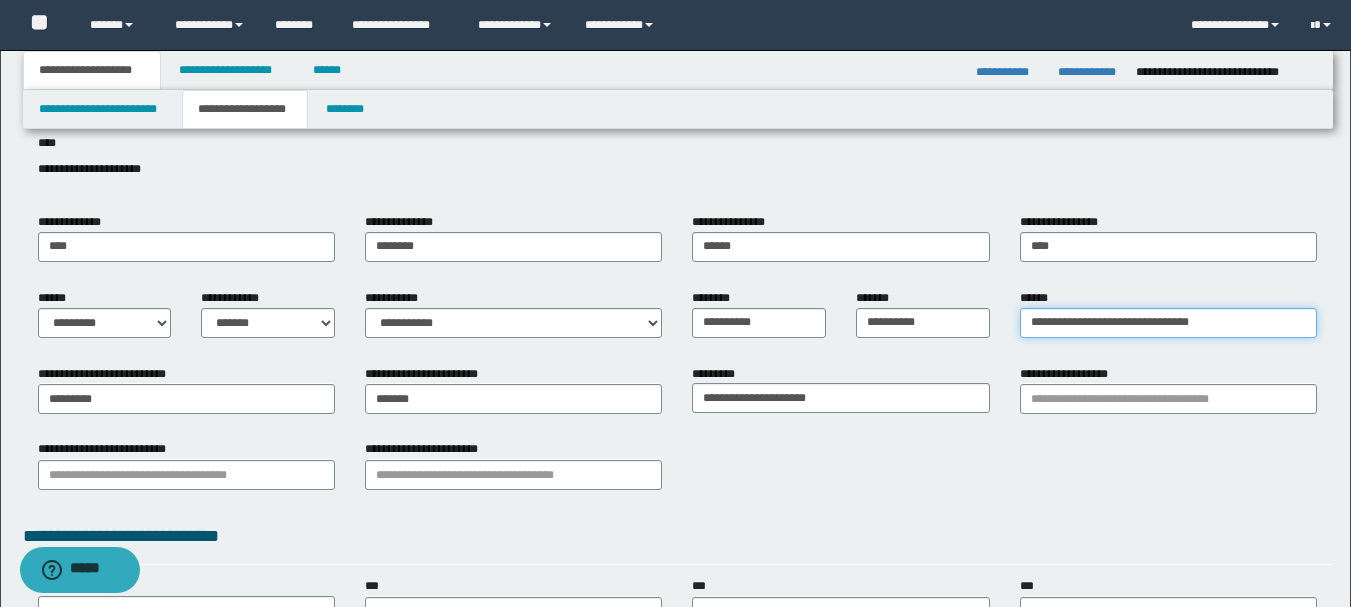 scroll, scrollTop: 100, scrollLeft: 0, axis: vertical 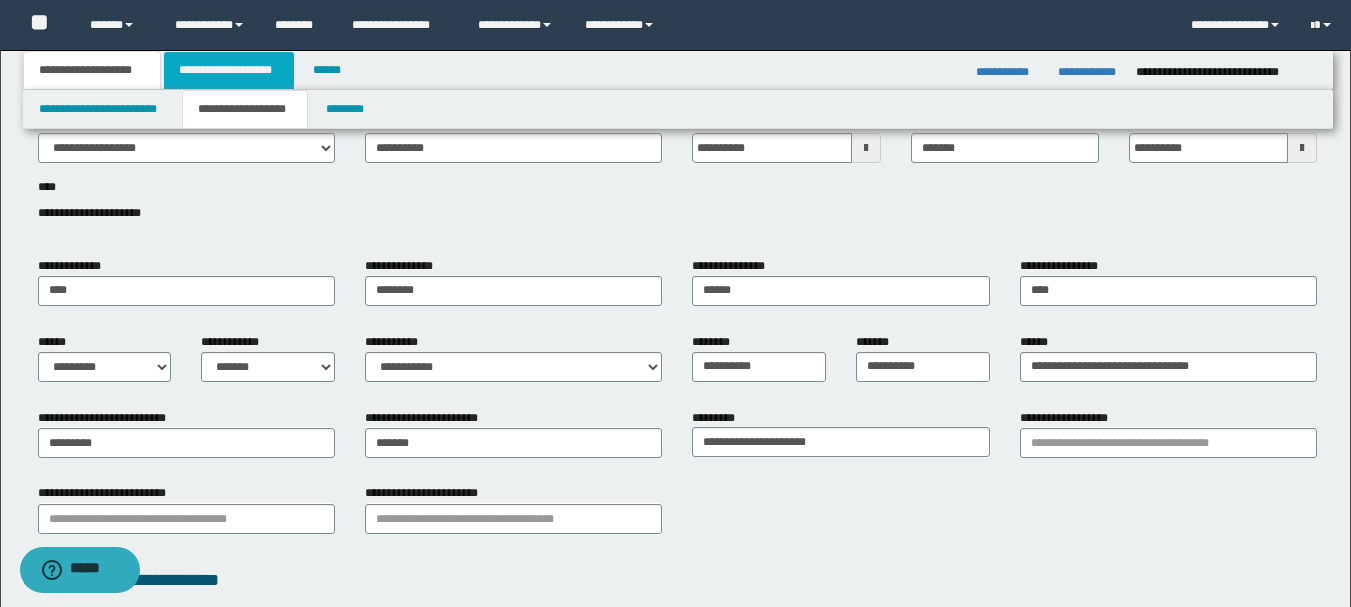 click on "**********" at bounding box center (229, 70) 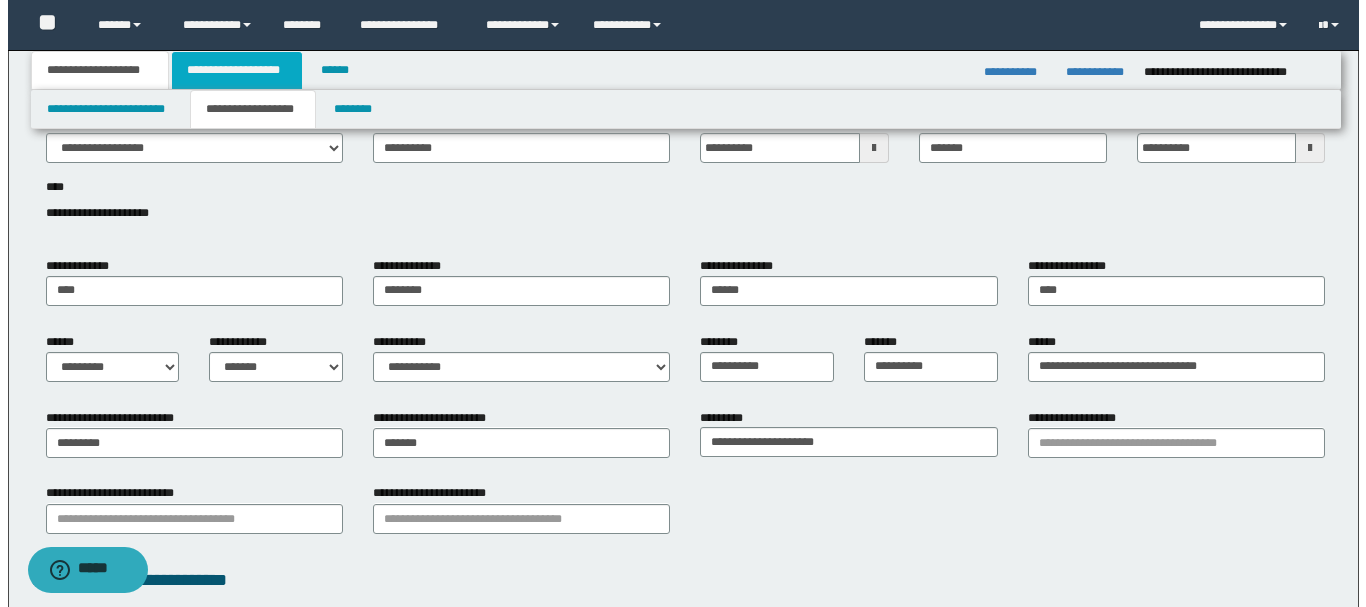 scroll, scrollTop: 0, scrollLeft: 0, axis: both 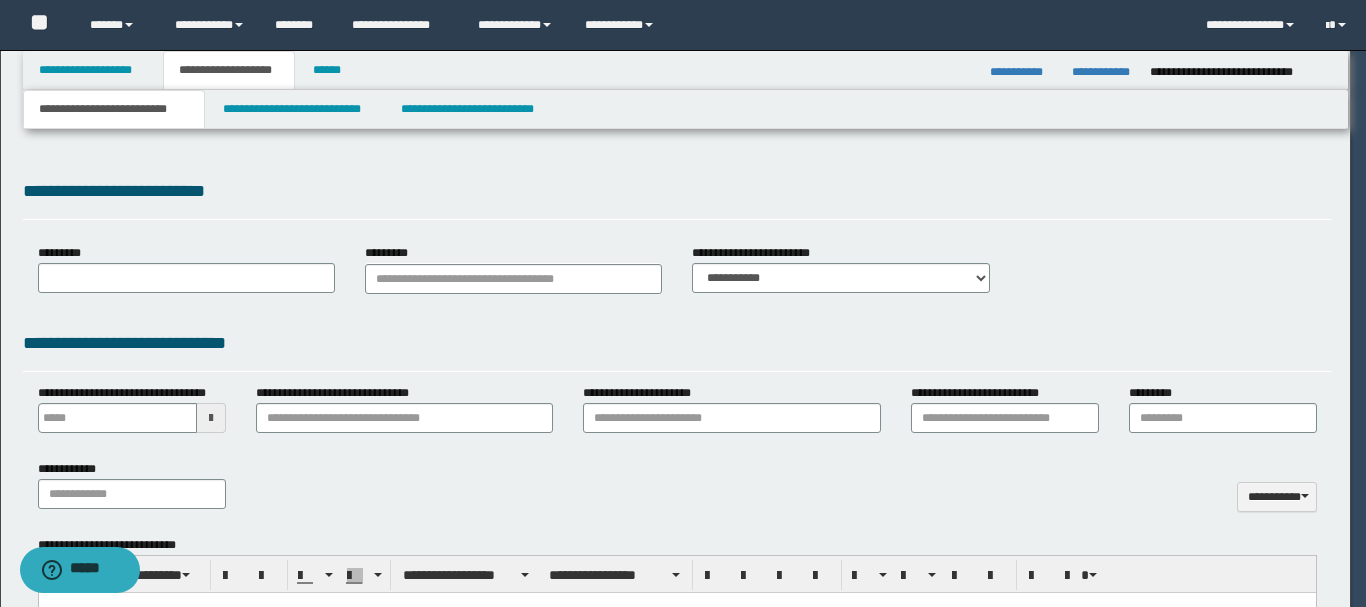 type on "**********" 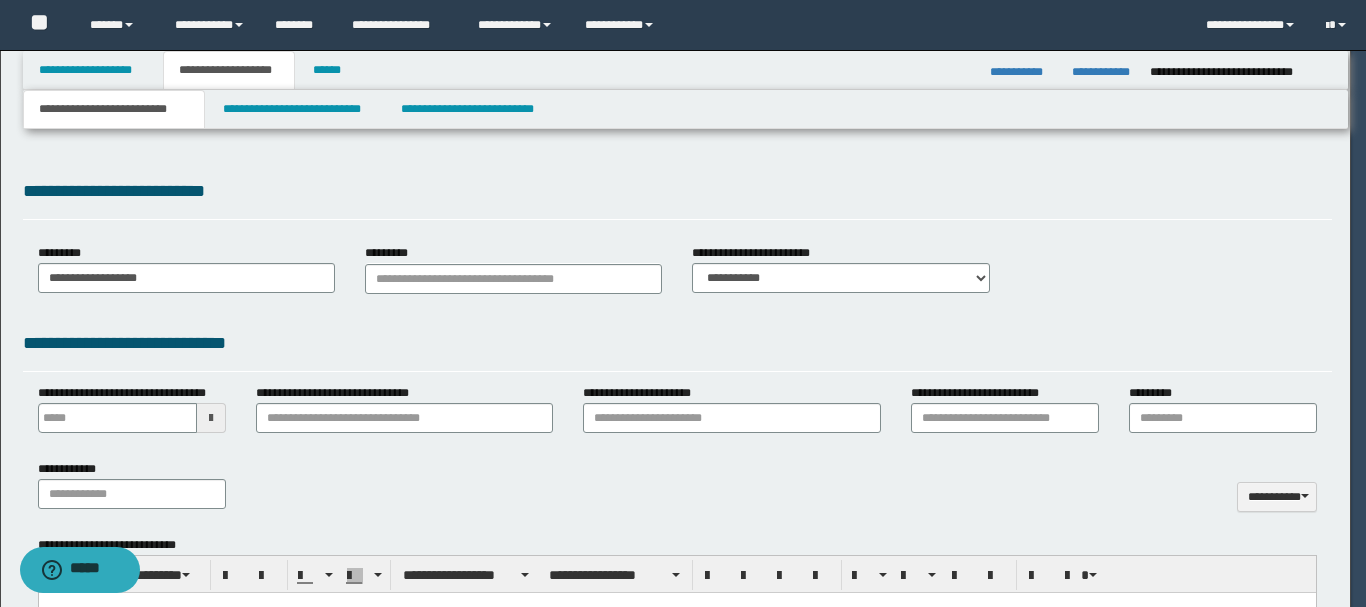 scroll, scrollTop: 0, scrollLeft: 0, axis: both 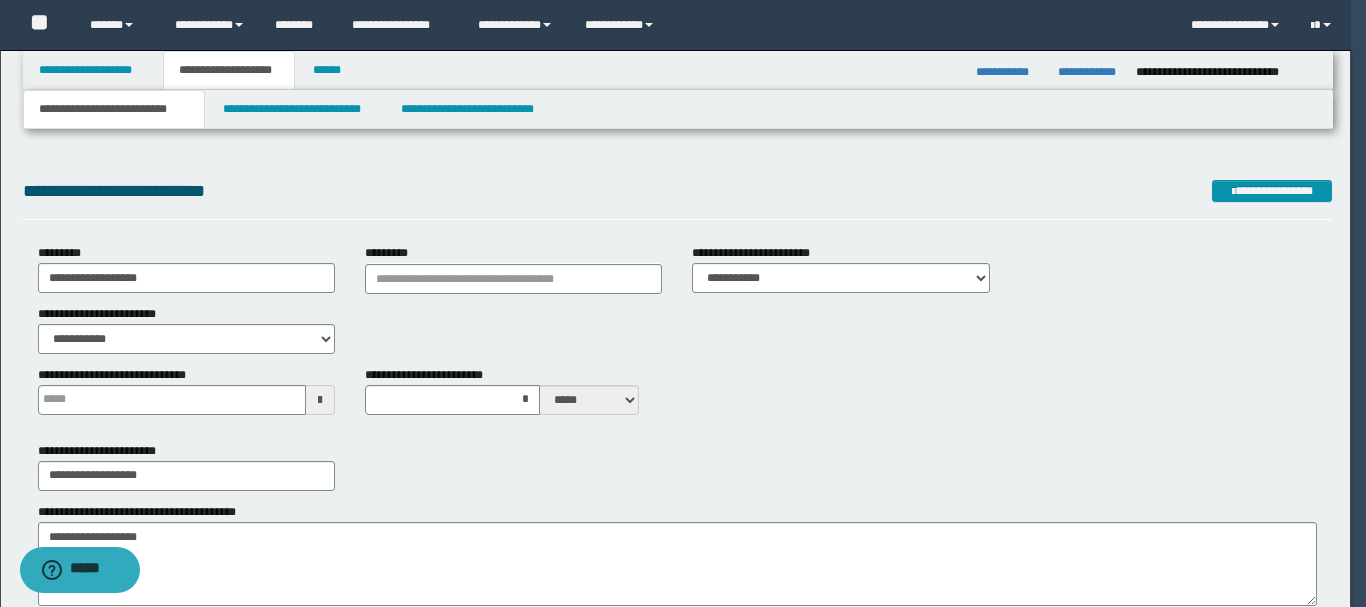 type 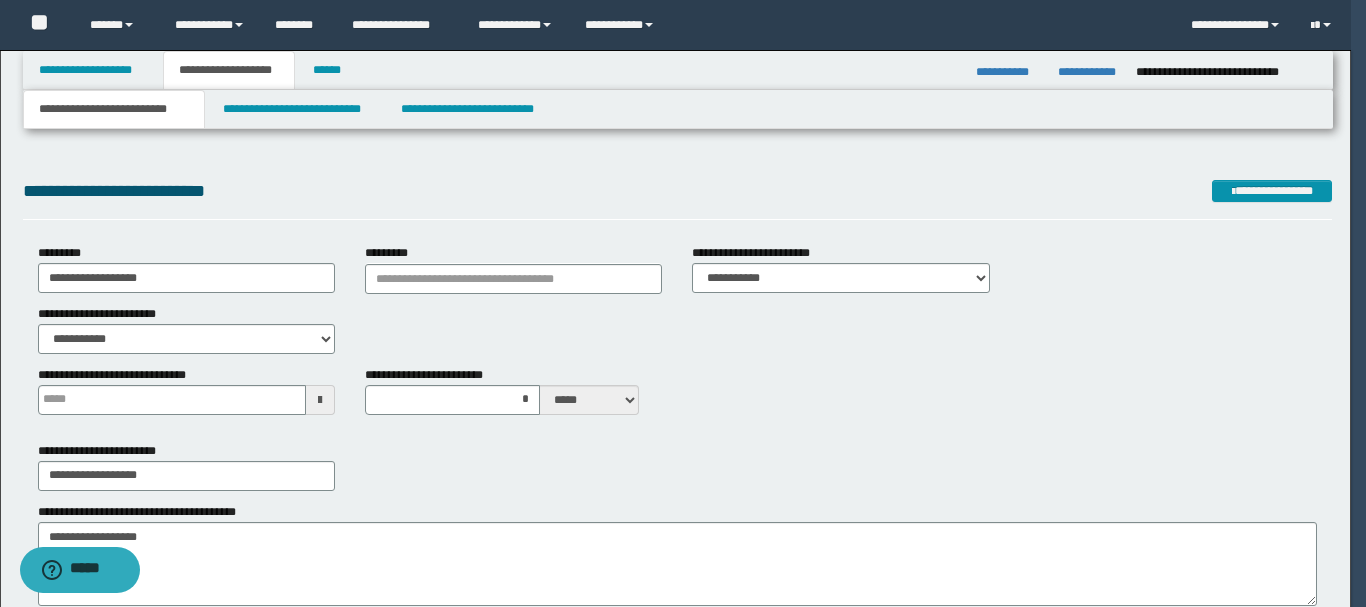 type on "*" 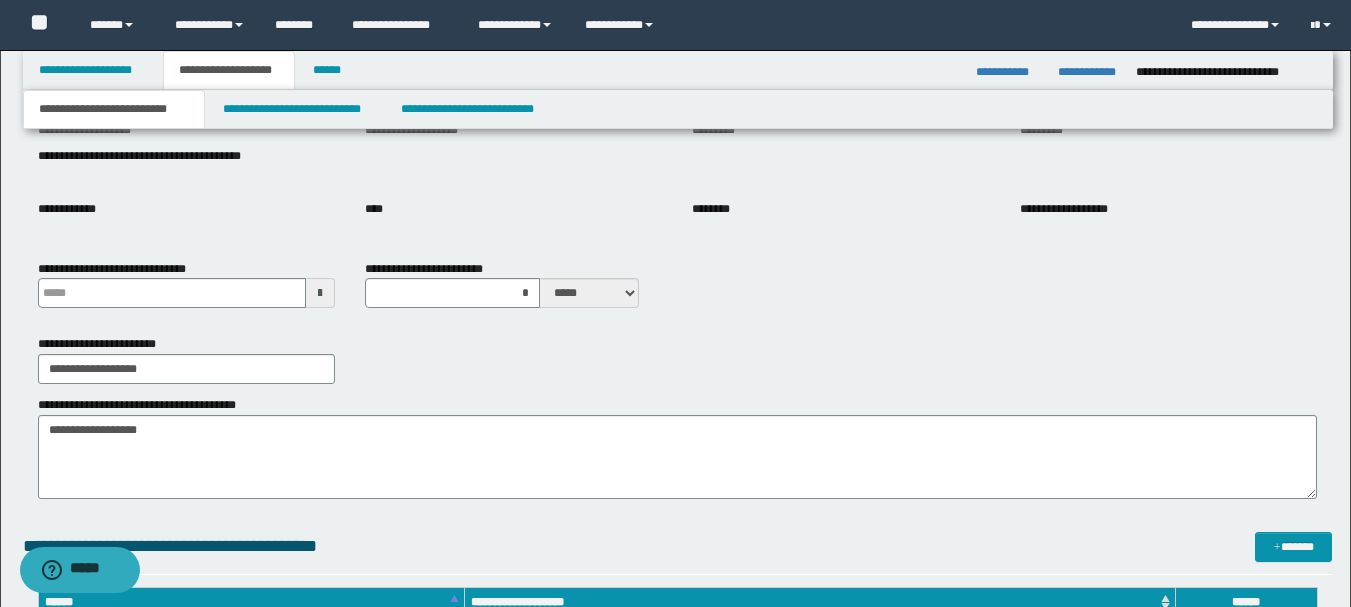 scroll, scrollTop: 200, scrollLeft: 0, axis: vertical 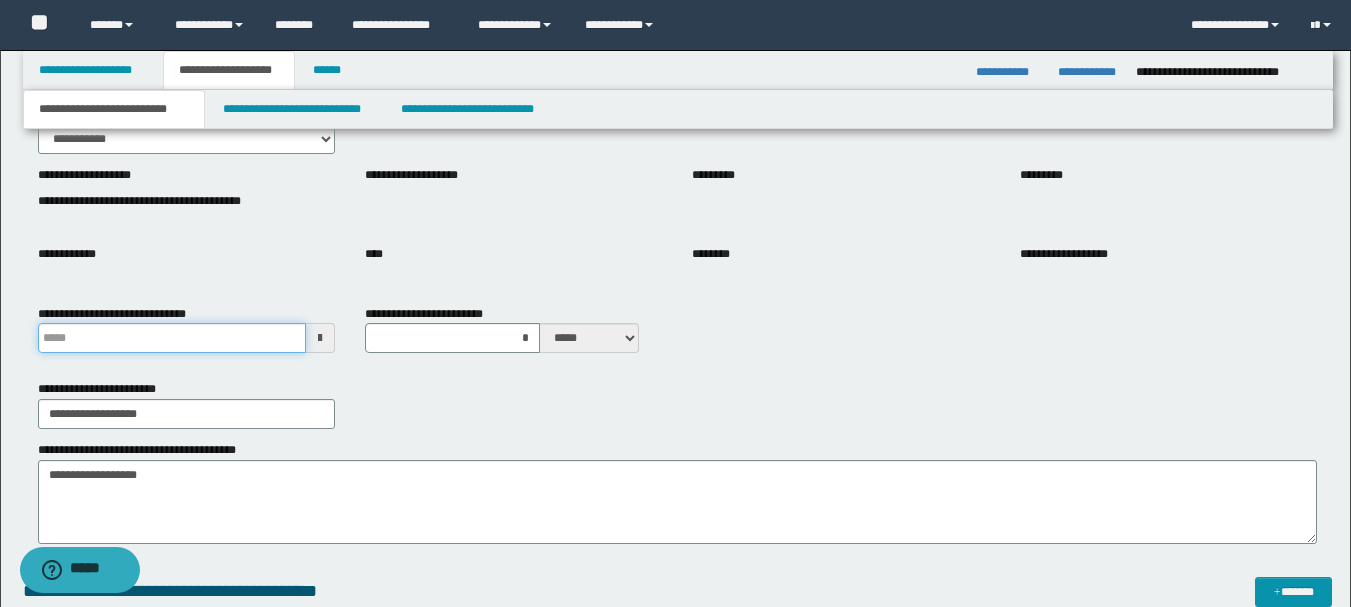 click on "**********" at bounding box center (172, 338) 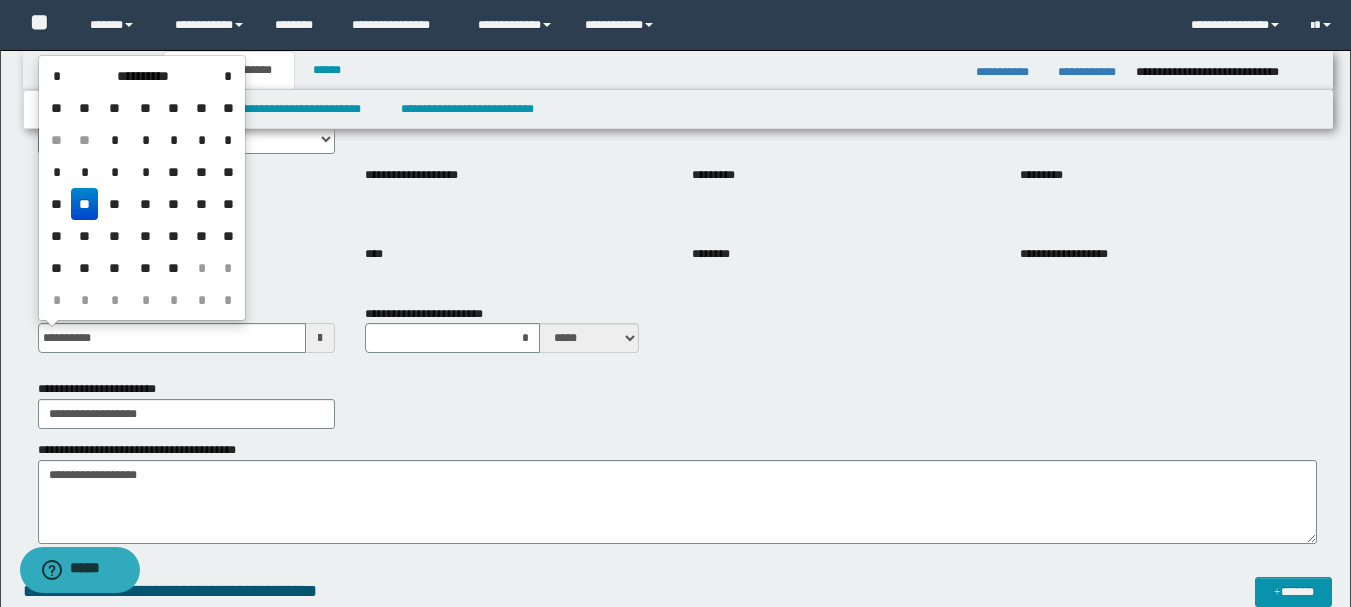 type on "**********" 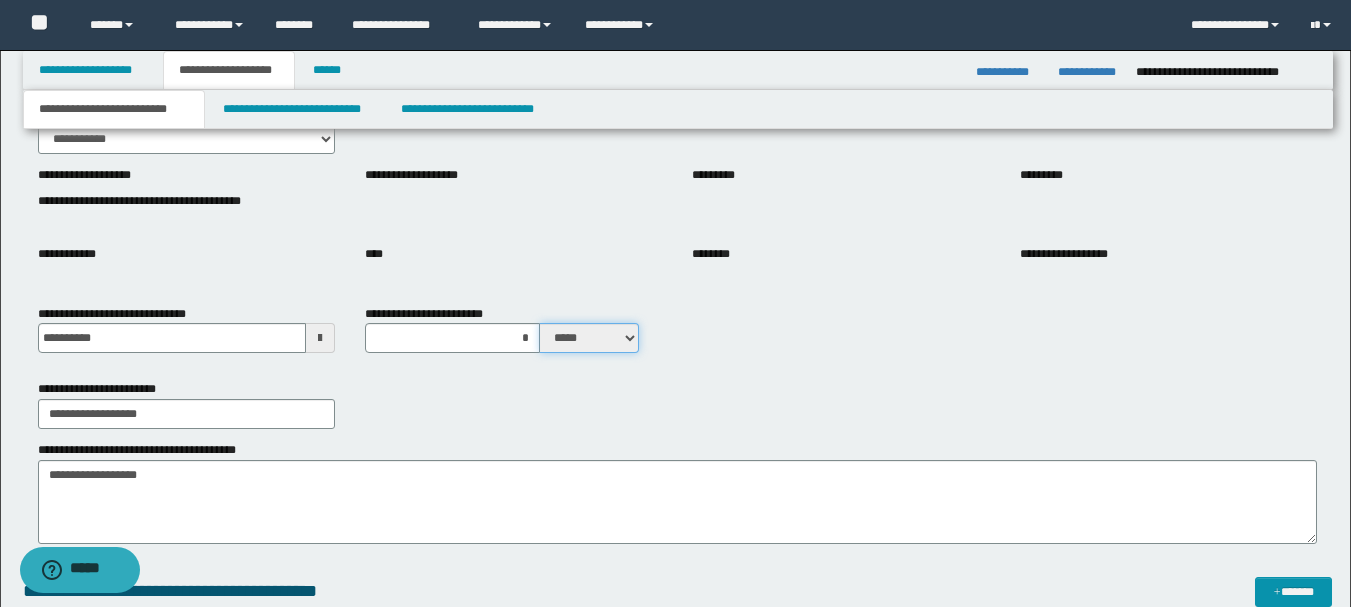 click on "*****
****" at bounding box center [589, 338] 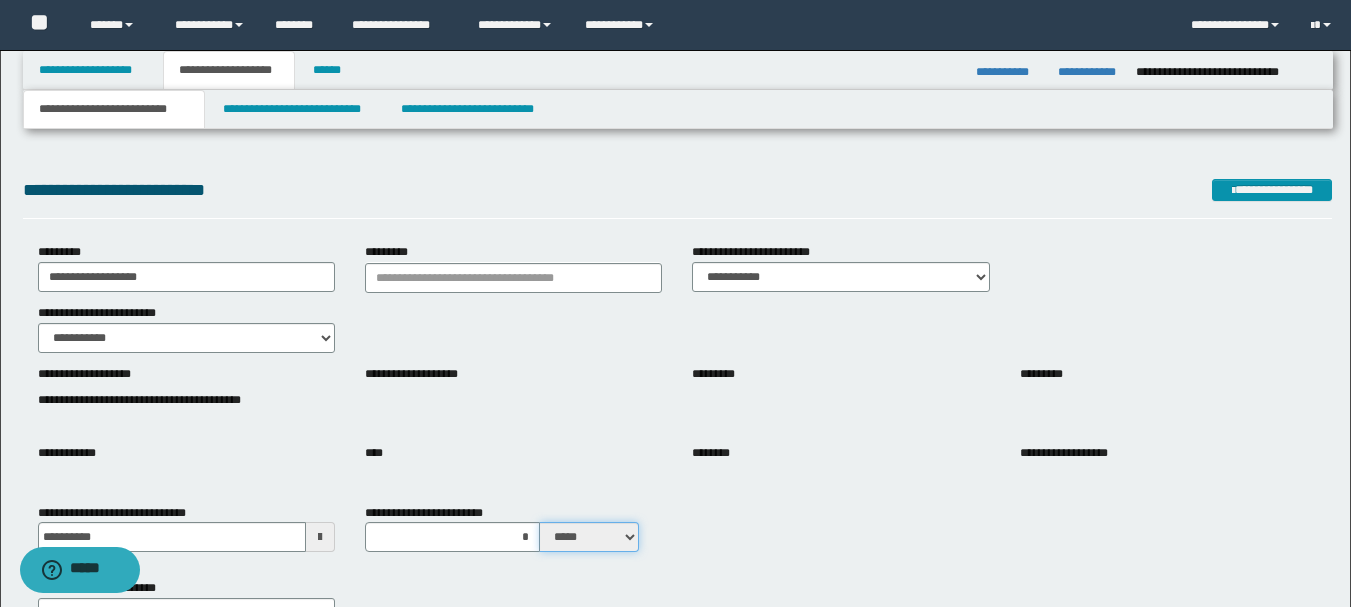 scroll, scrollTop: 0, scrollLeft: 0, axis: both 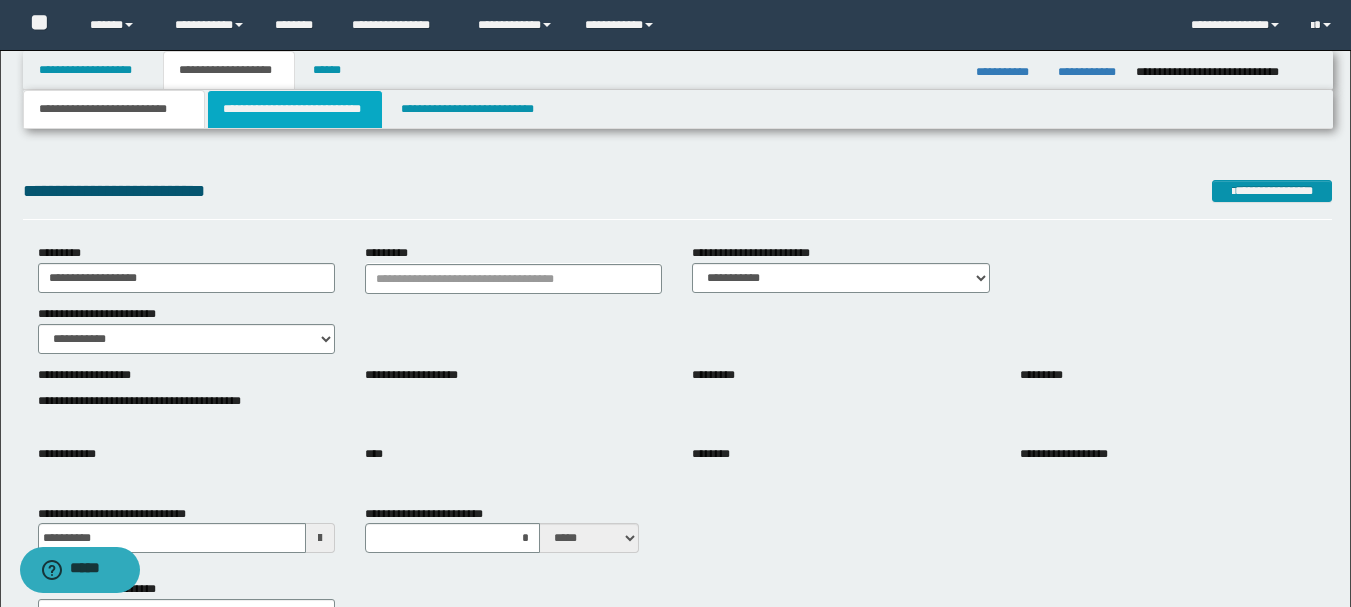 click on "**********" at bounding box center [295, 109] 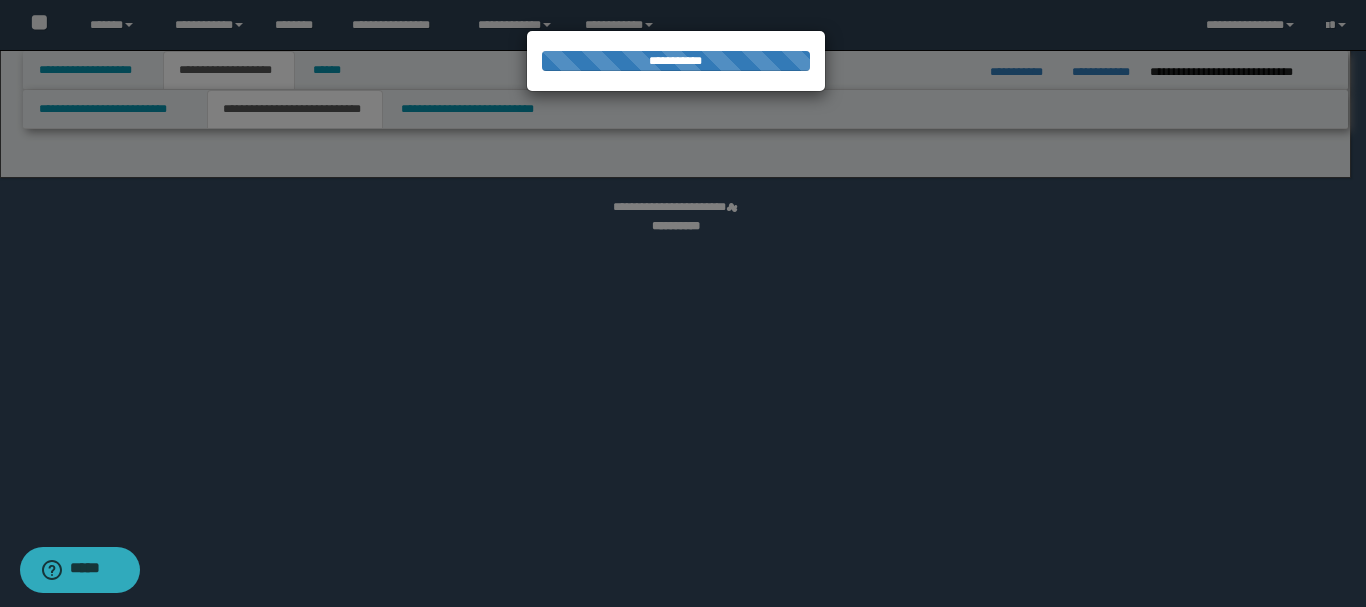 select on "*" 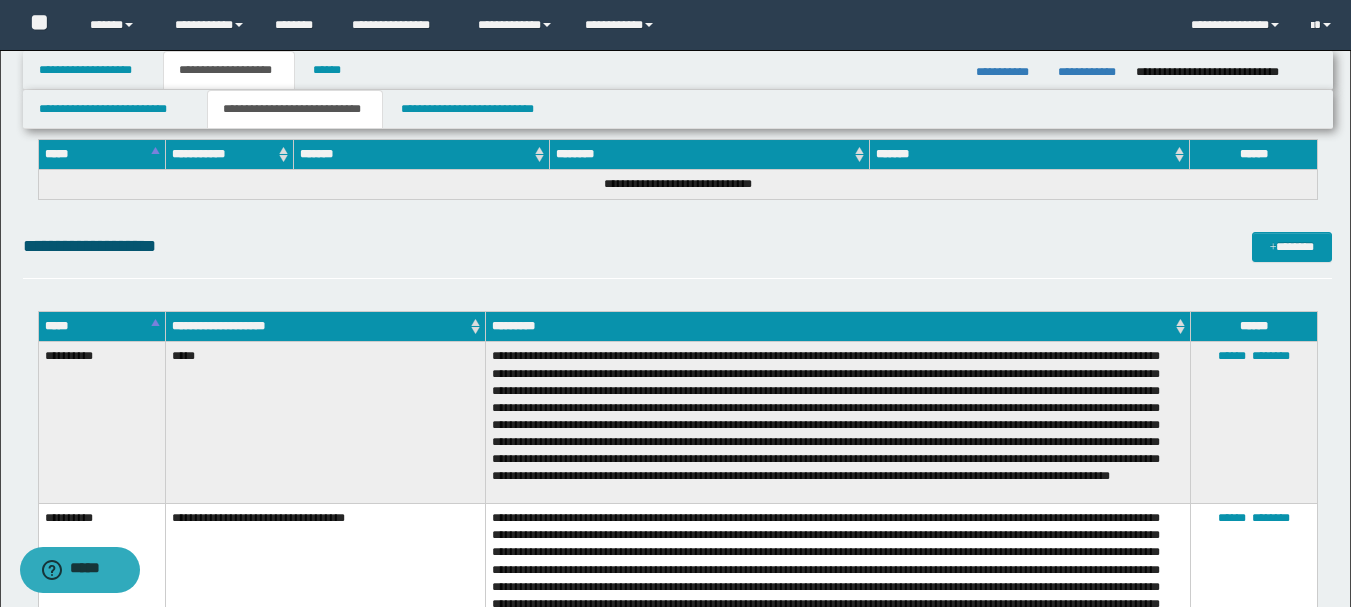 scroll, scrollTop: 300, scrollLeft: 0, axis: vertical 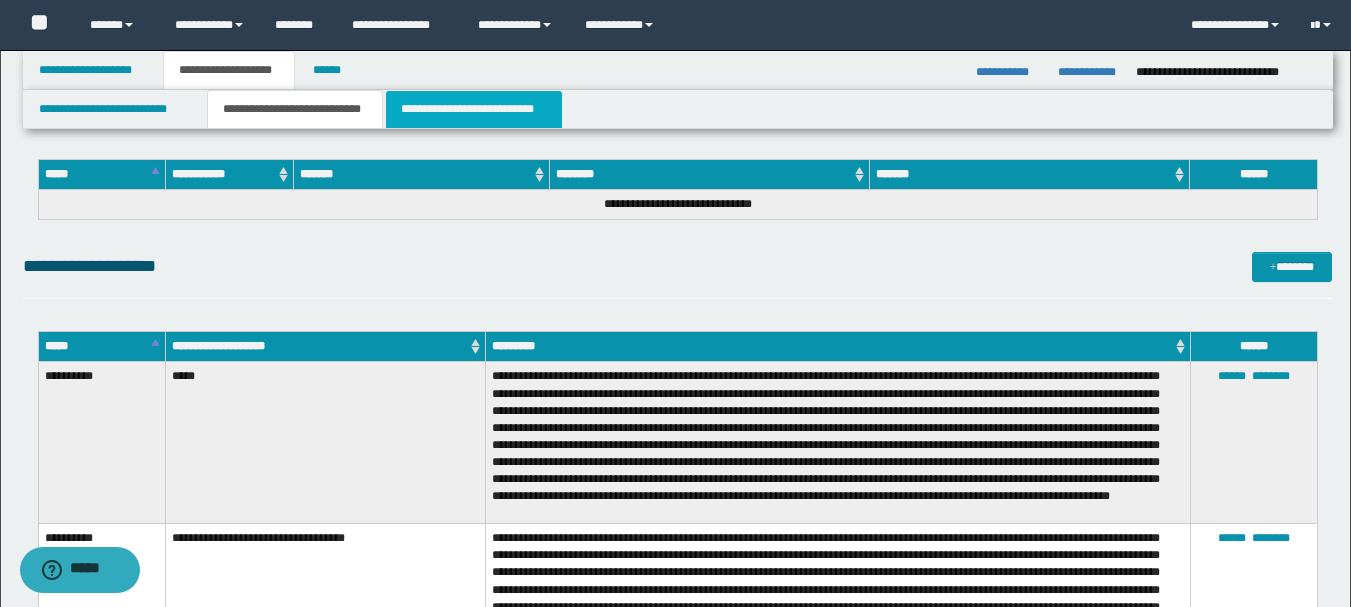 click on "**********" at bounding box center (474, 109) 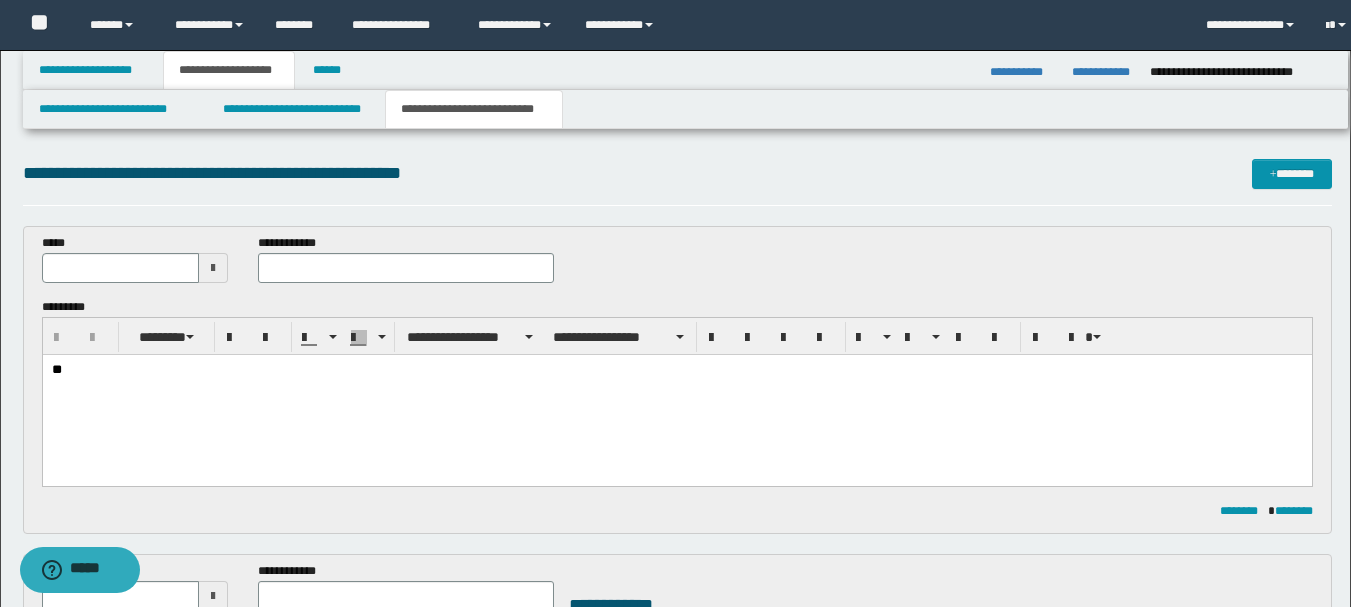 scroll, scrollTop: 0, scrollLeft: 0, axis: both 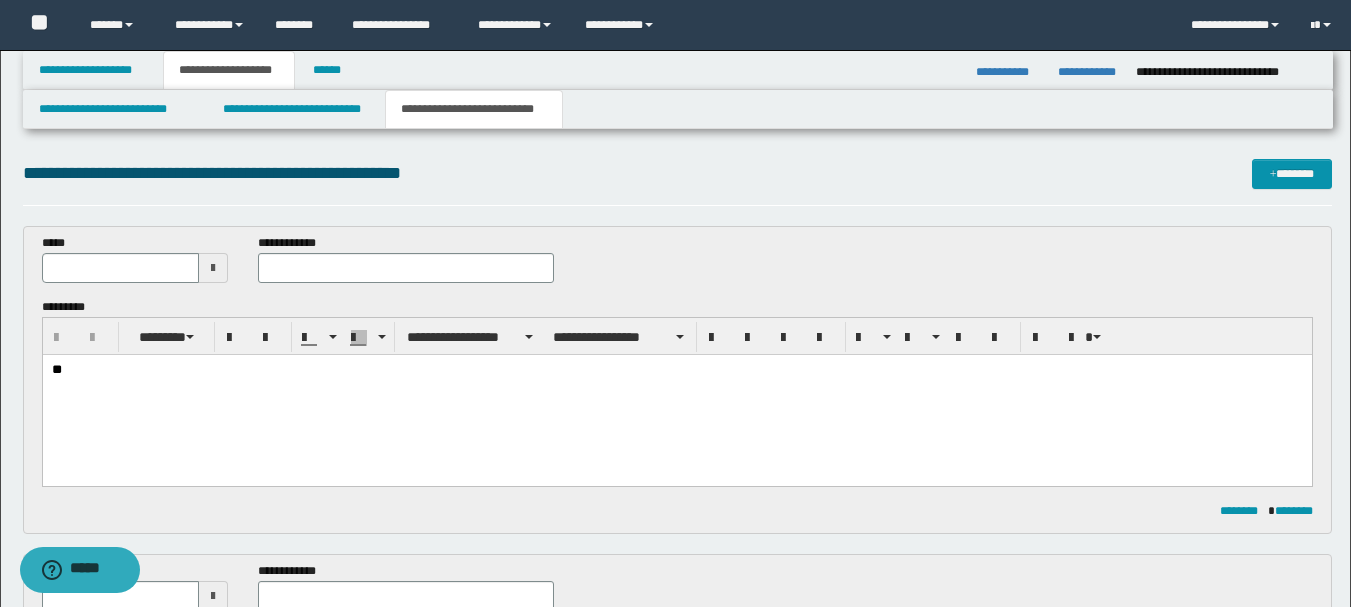 click on "**" at bounding box center (676, 370) 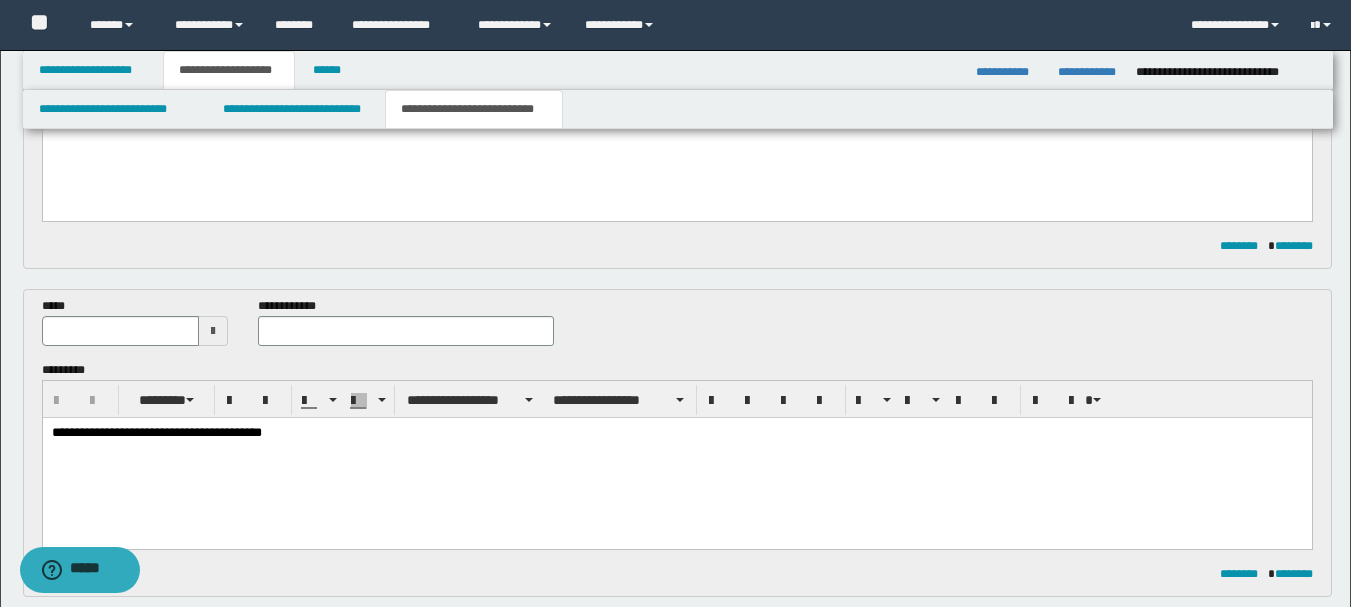 scroll, scrollTop: 400, scrollLeft: 0, axis: vertical 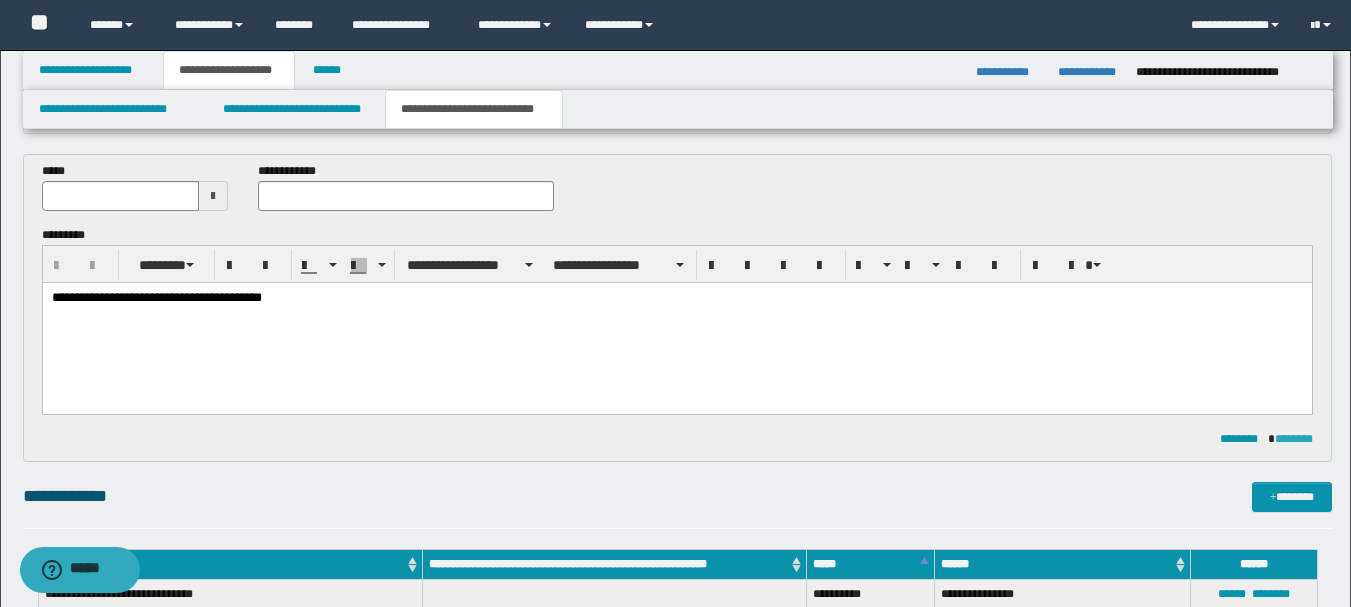 click on "********" at bounding box center (1294, 439) 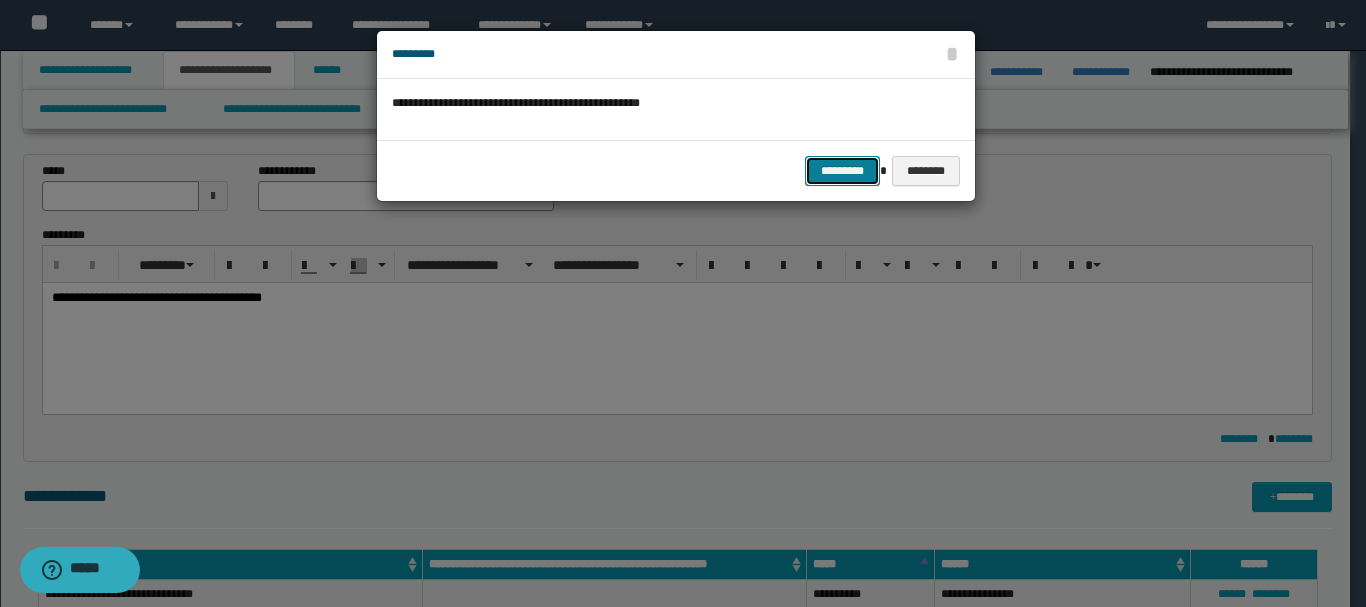 click on "*********" at bounding box center (842, 171) 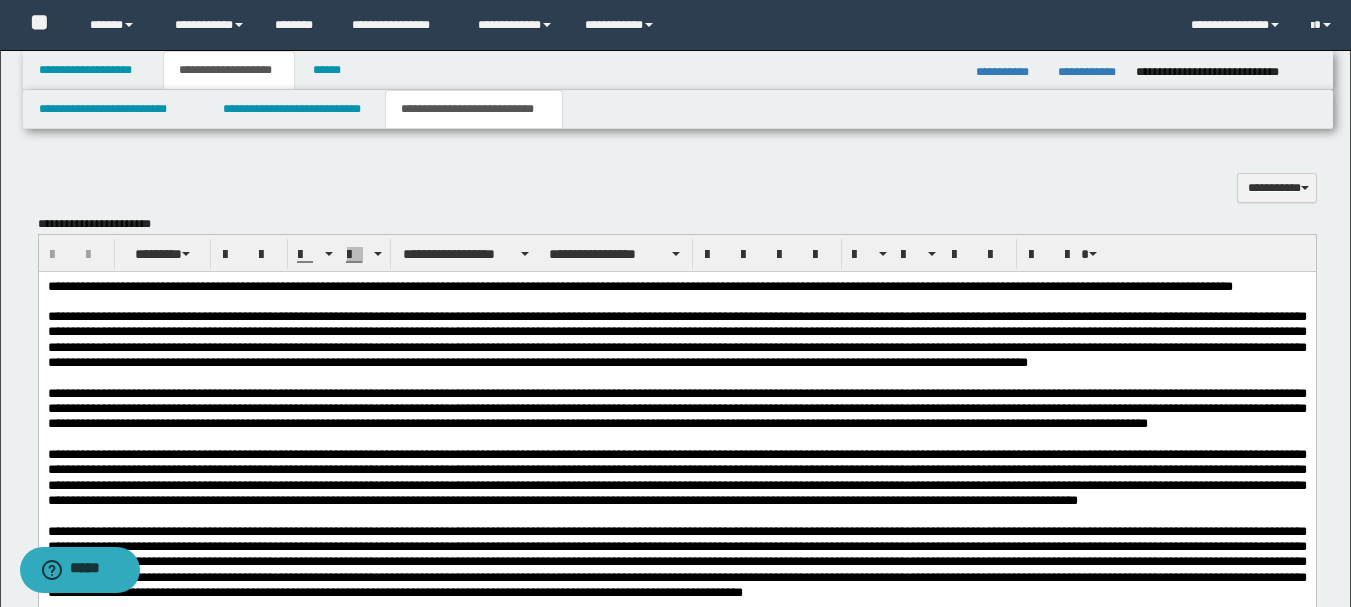 scroll, scrollTop: 600, scrollLeft: 0, axis: vertical 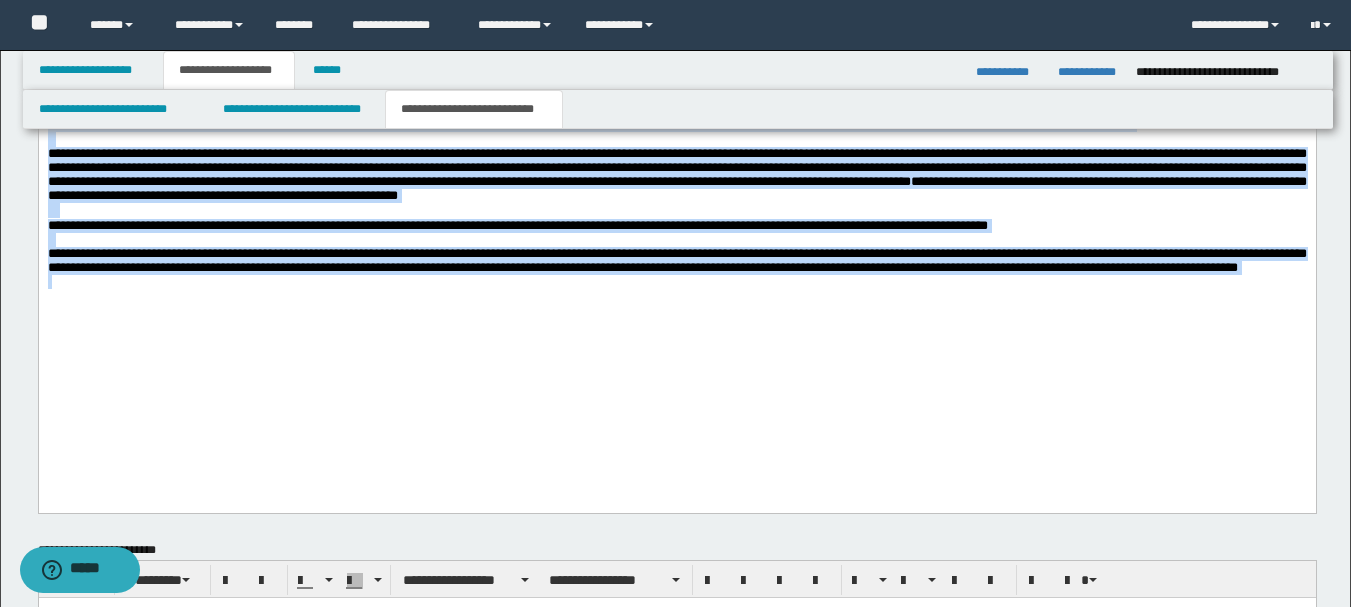 drag, startPoint x: 48, startPoint y: -257, endPoint x: 578, endPoint y: 431, distance: 868.4722 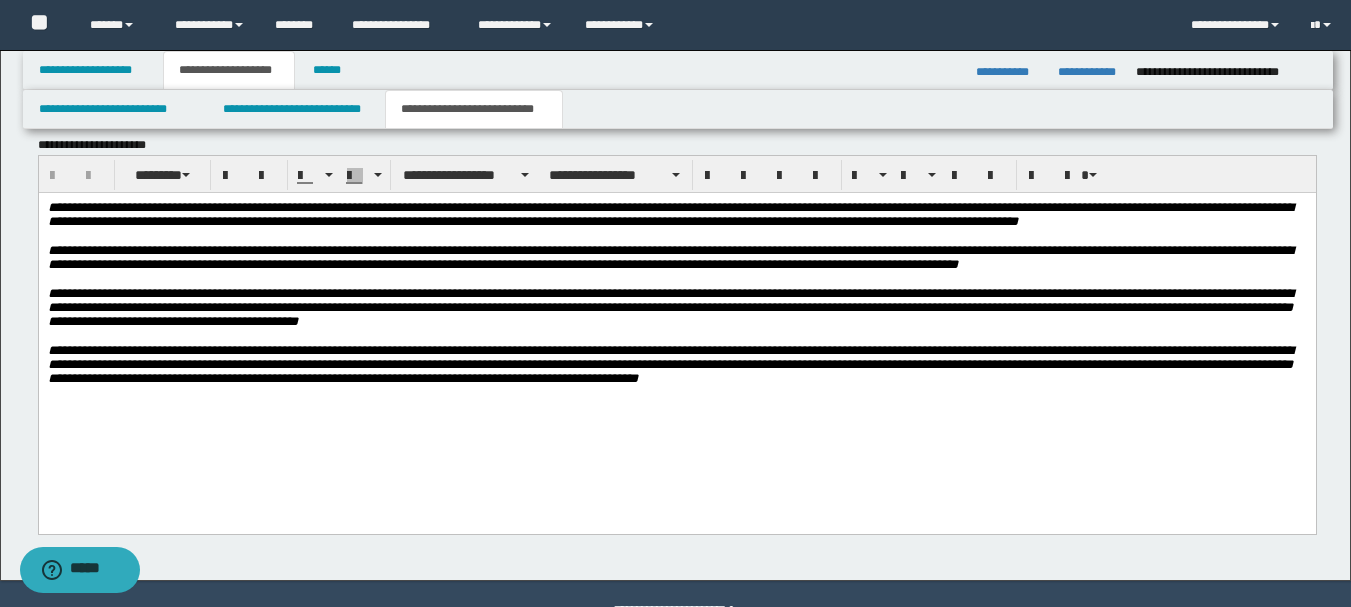 scroll, scrollTop: 1772, scrollLeft: 0, axis: vertical 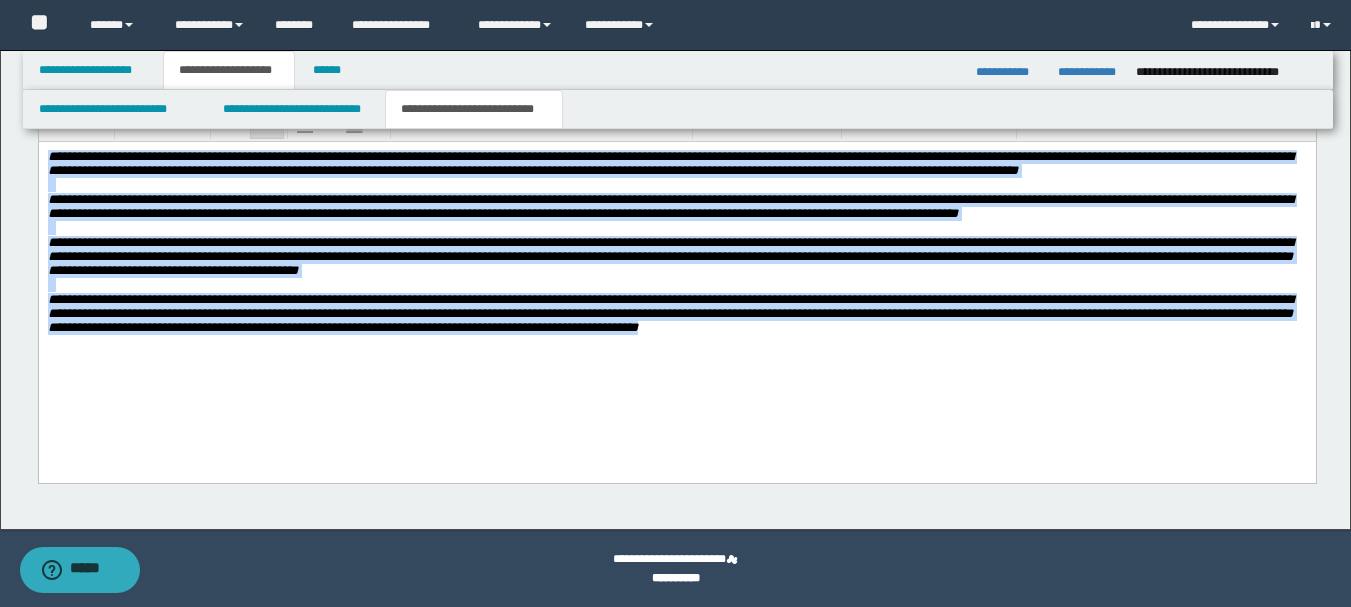 drag, startPoint x: 1258, startPoint y: 371, endPoint x: 10, endPoint y: 142, distance: 1268.836 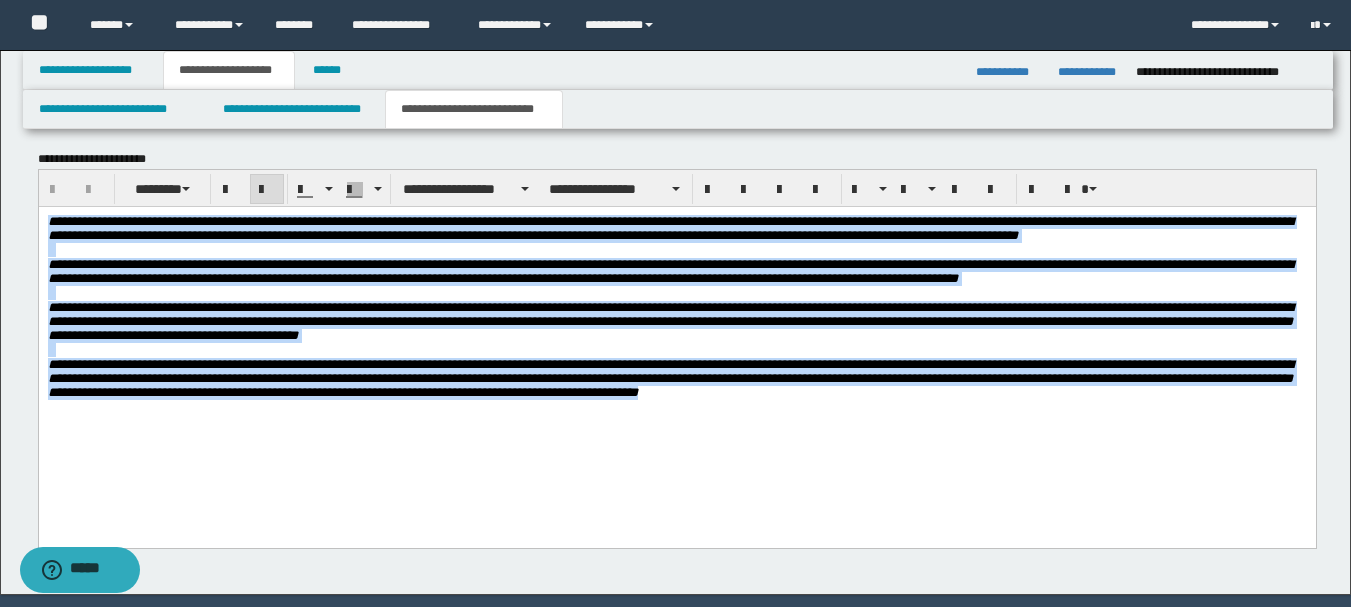 scroll, scrollTop: 1672, scrollLeft: 0, axis: vertical 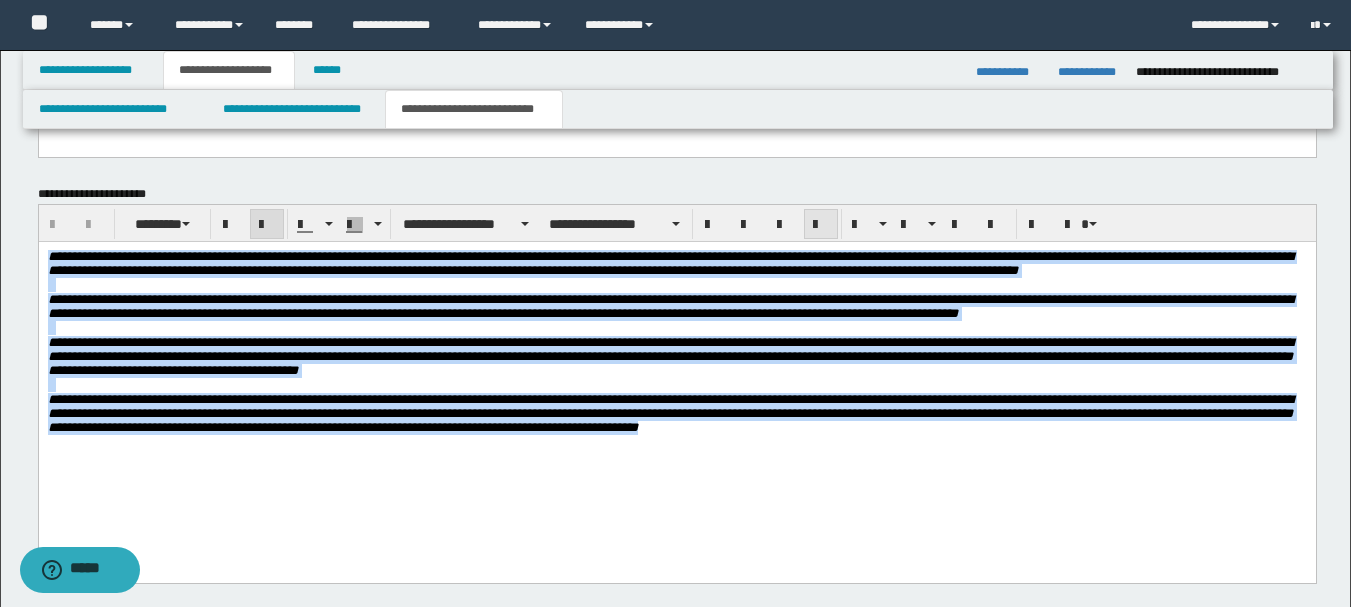 click at bounding box center [821, 225] 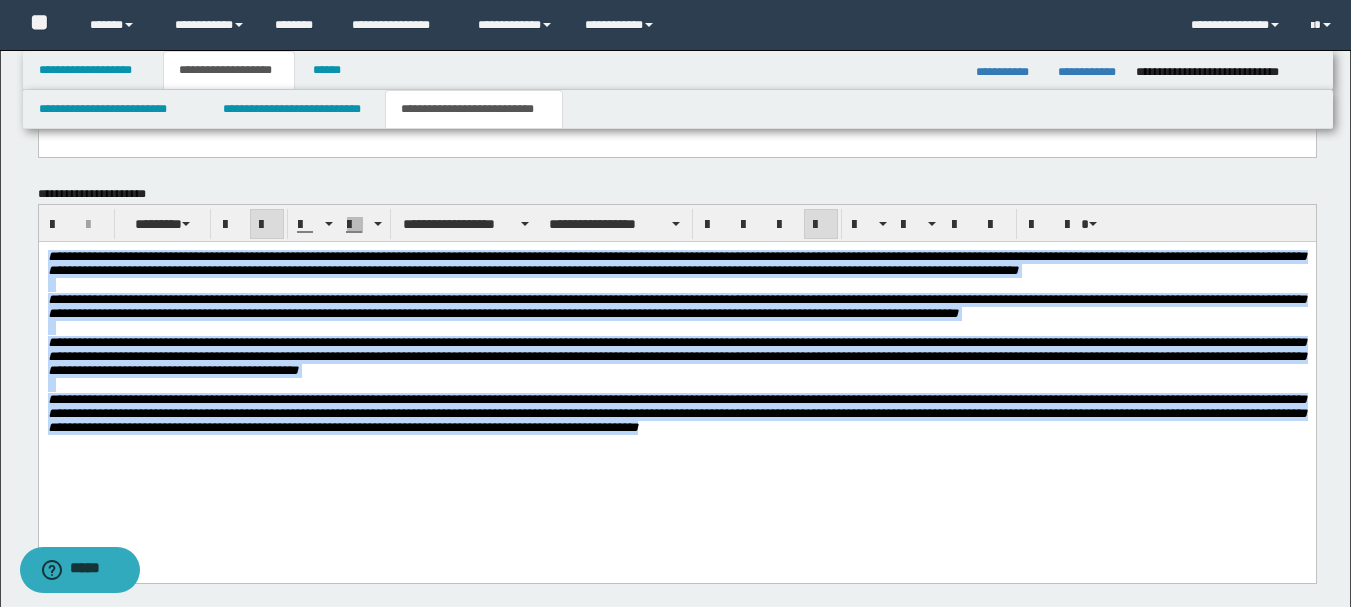 click on "**********" at bounding box center [676, 412] 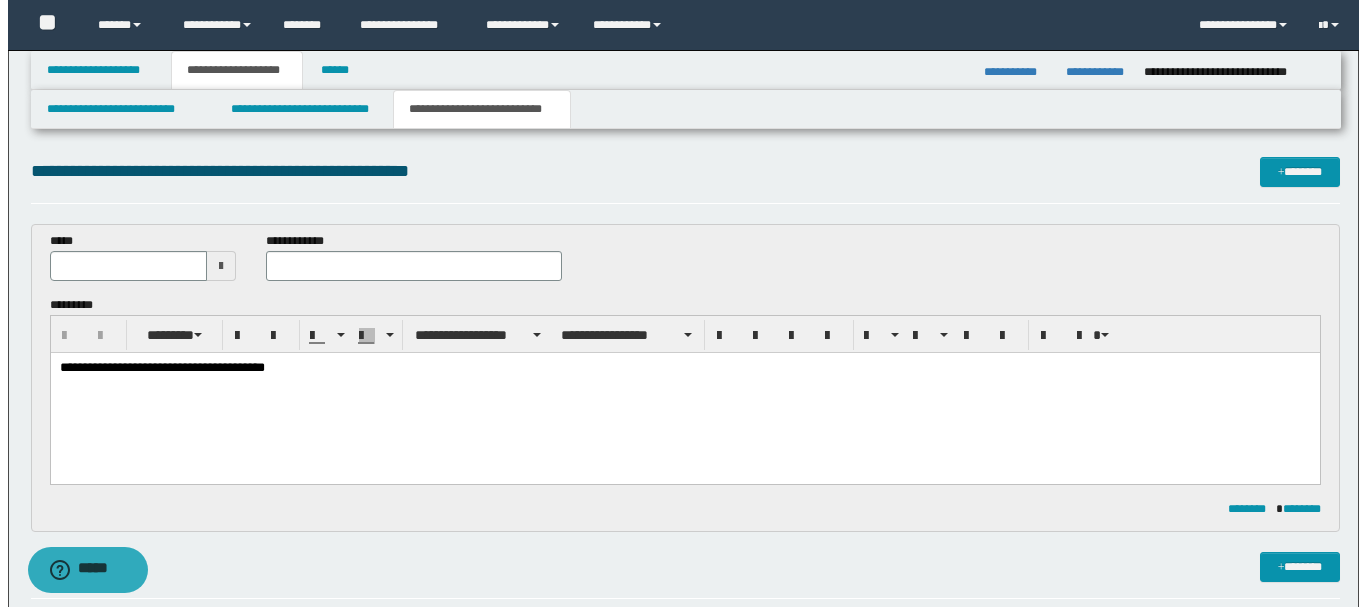 scroll, scrollTop: 0, scrollLeft: 0, axis: both 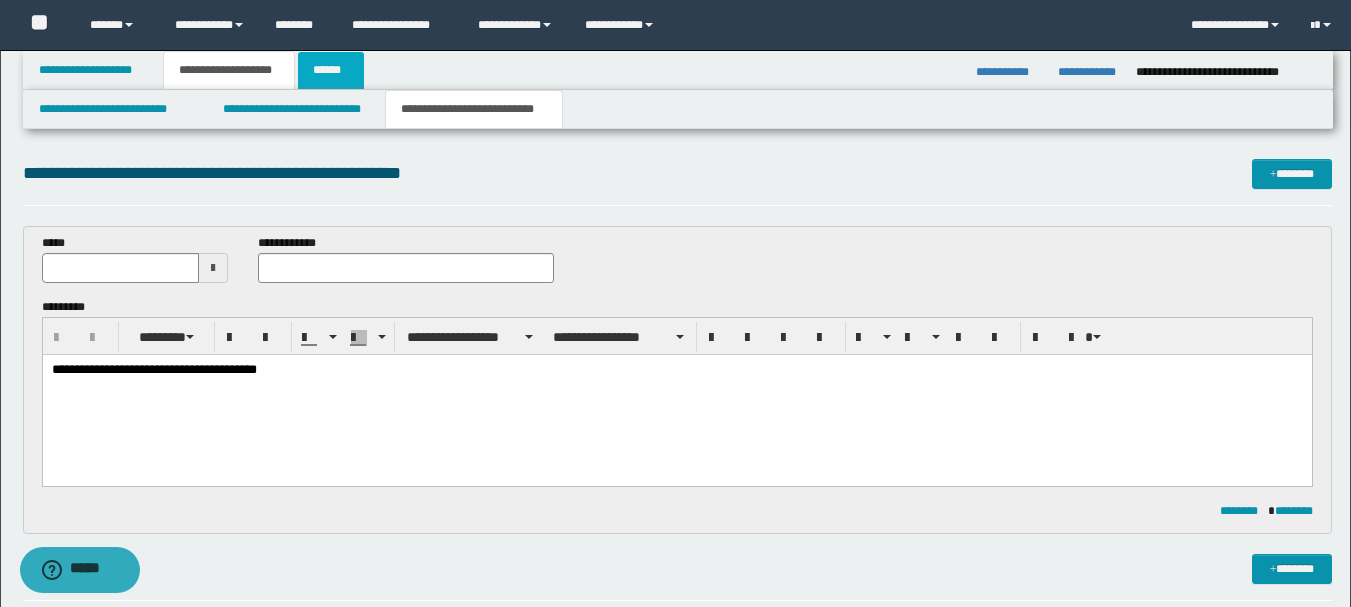 click on "******" at bounding box center [331, 70] 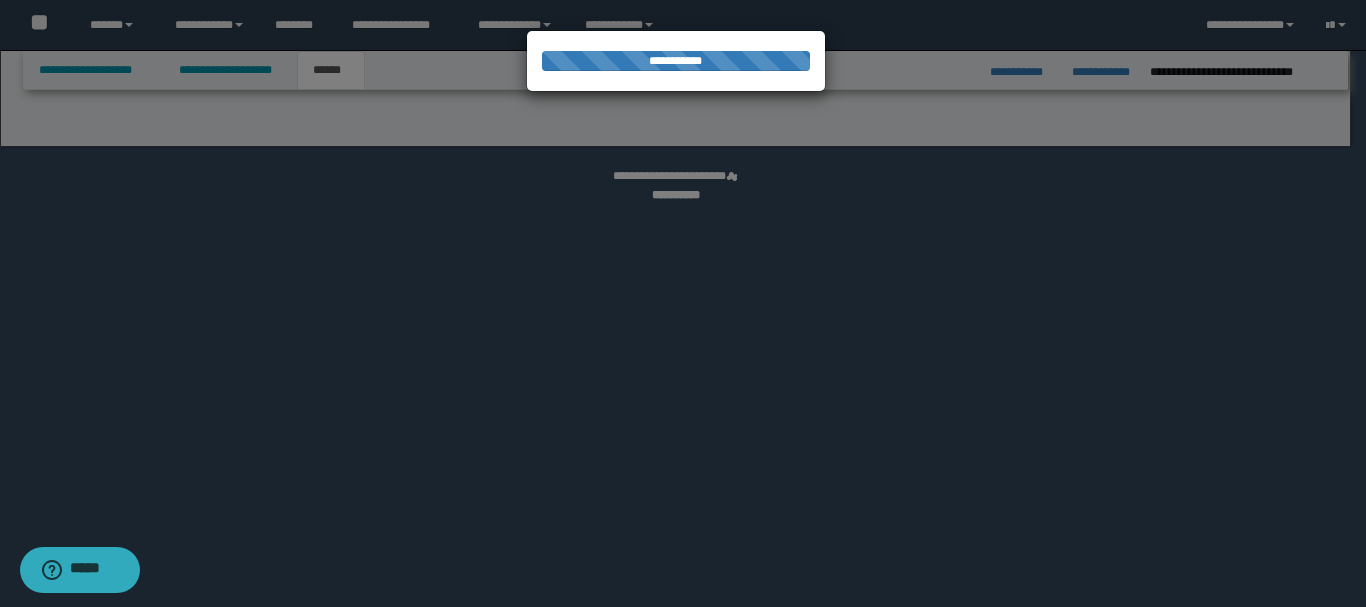 select on "*" 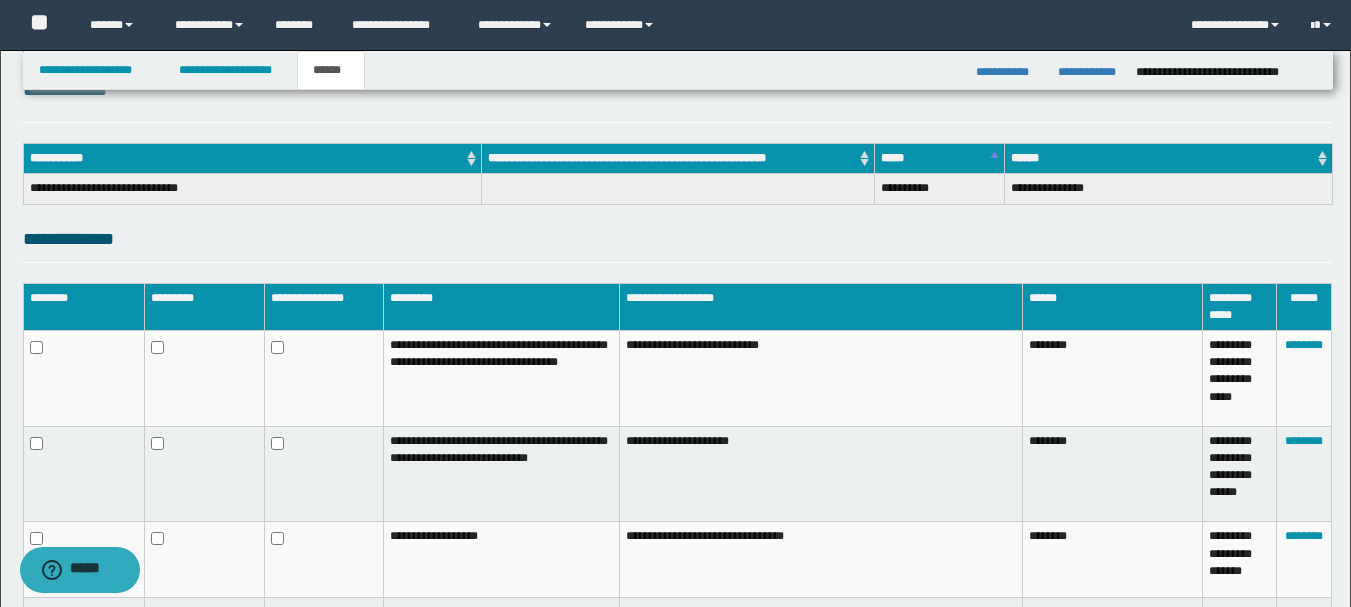 scroll, scrollTop: 300, scrollLeft: 0, axis: vertical 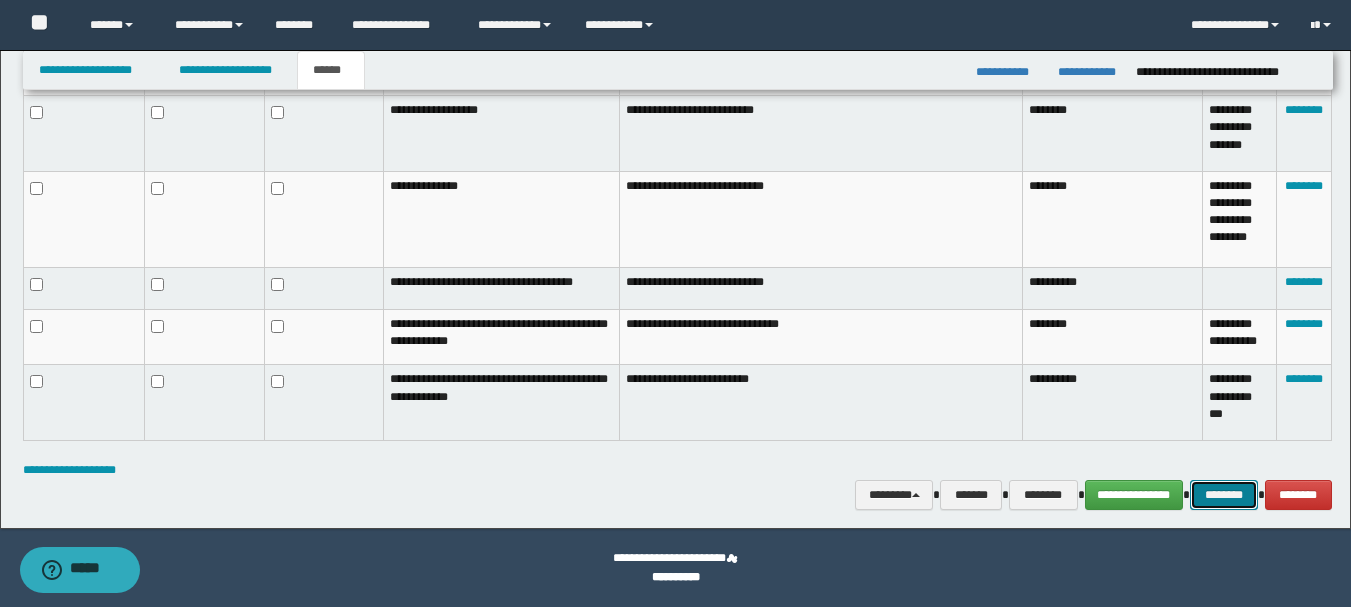 click on "********" at bounding box center (1224, 495) 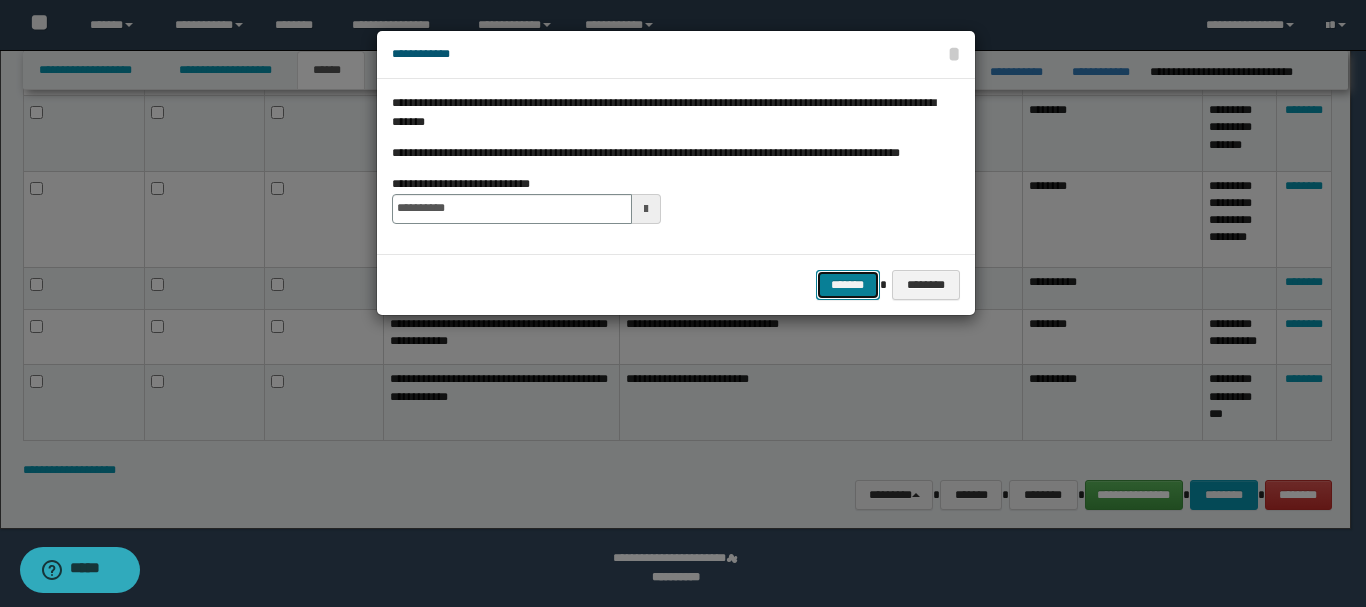 click on "*******" at bounding box center (848, 285) 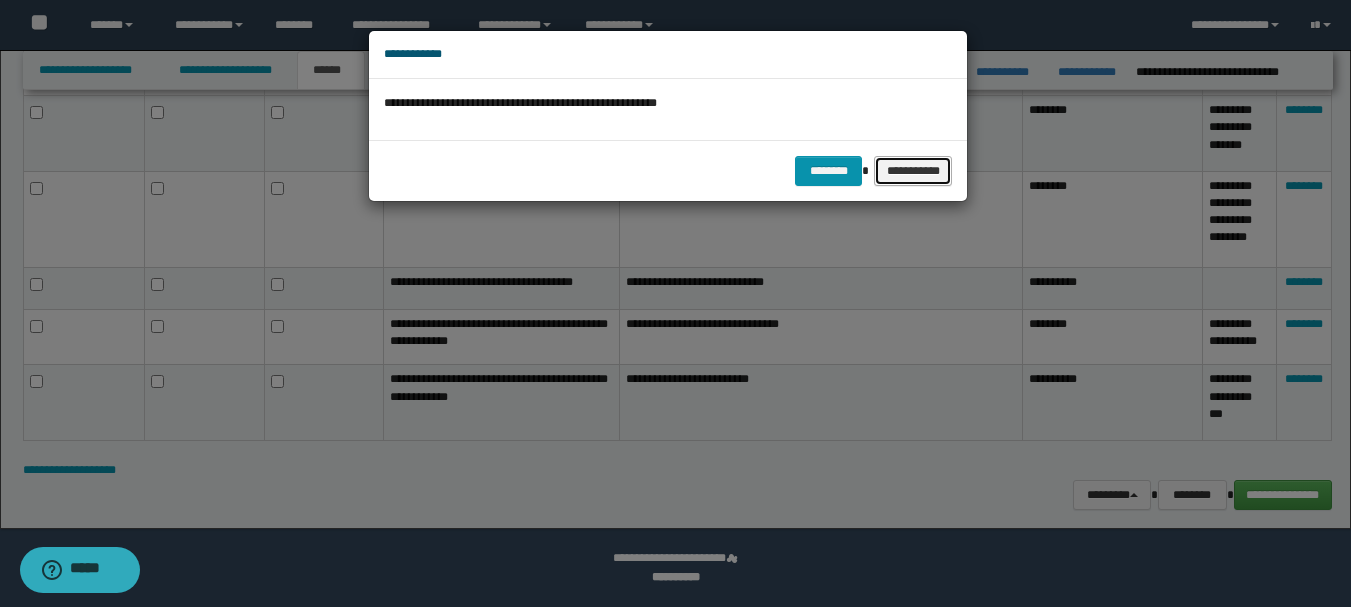 click on "**********" at bounding box center [913, 171] 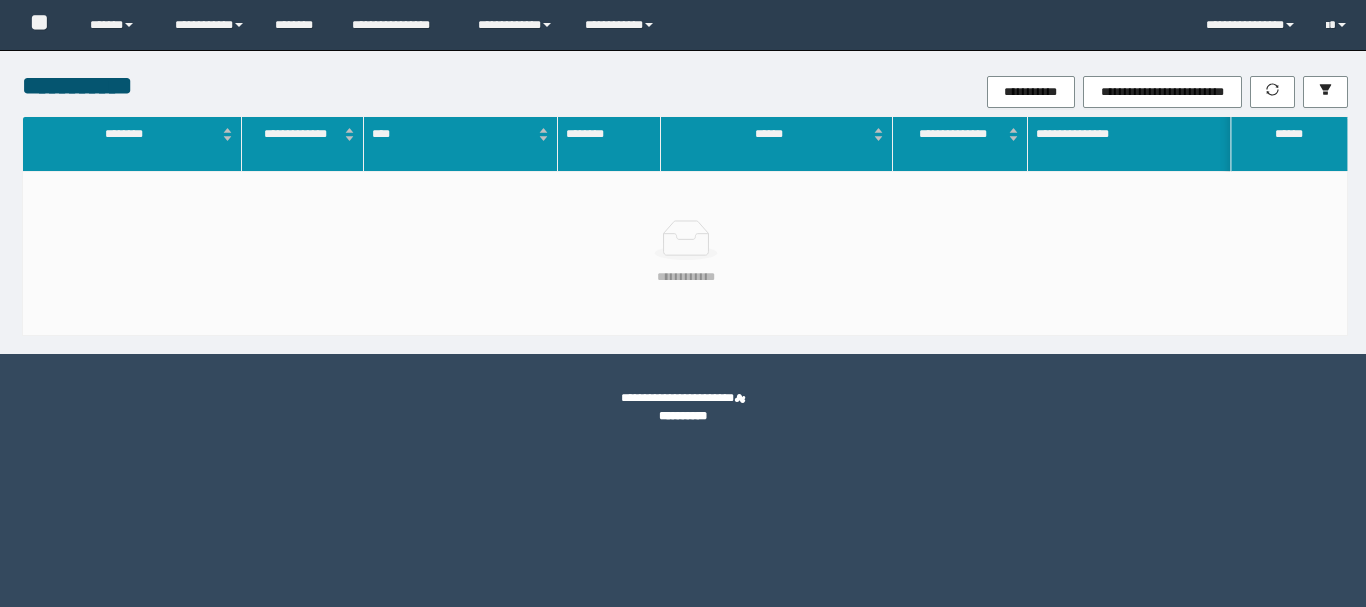 scroll, scrollTop: 0, scrollLeft: 0, axis: both 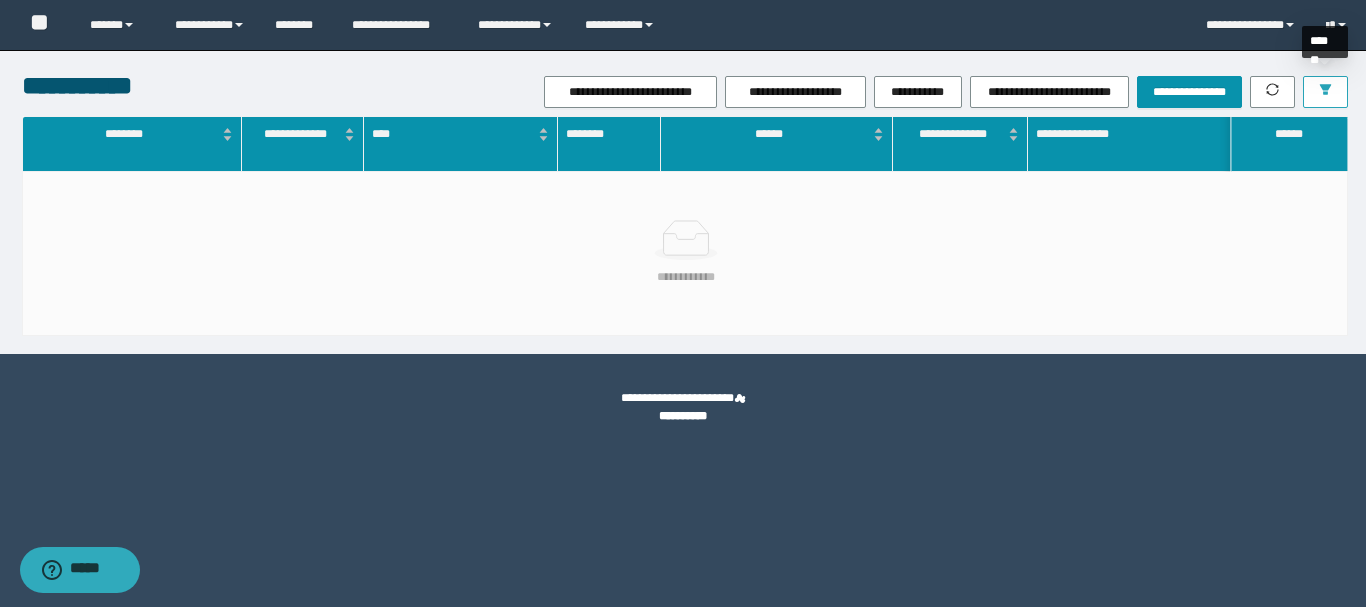 click 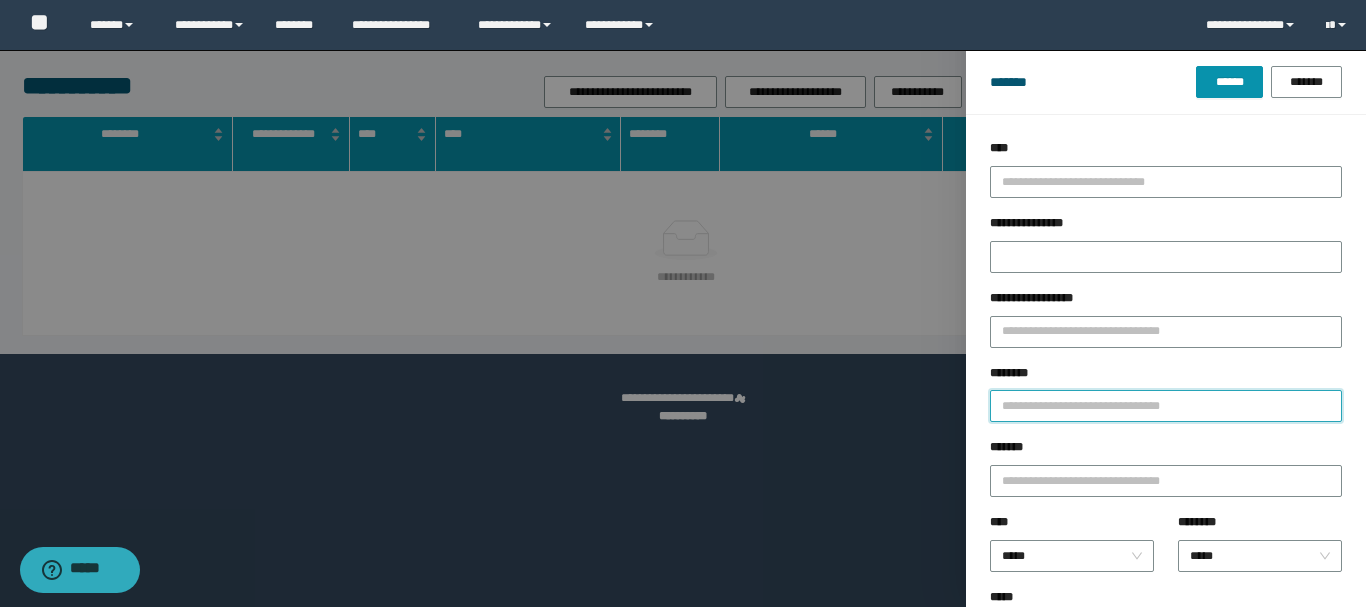 click on "********" at bounding box center [1166, 406] 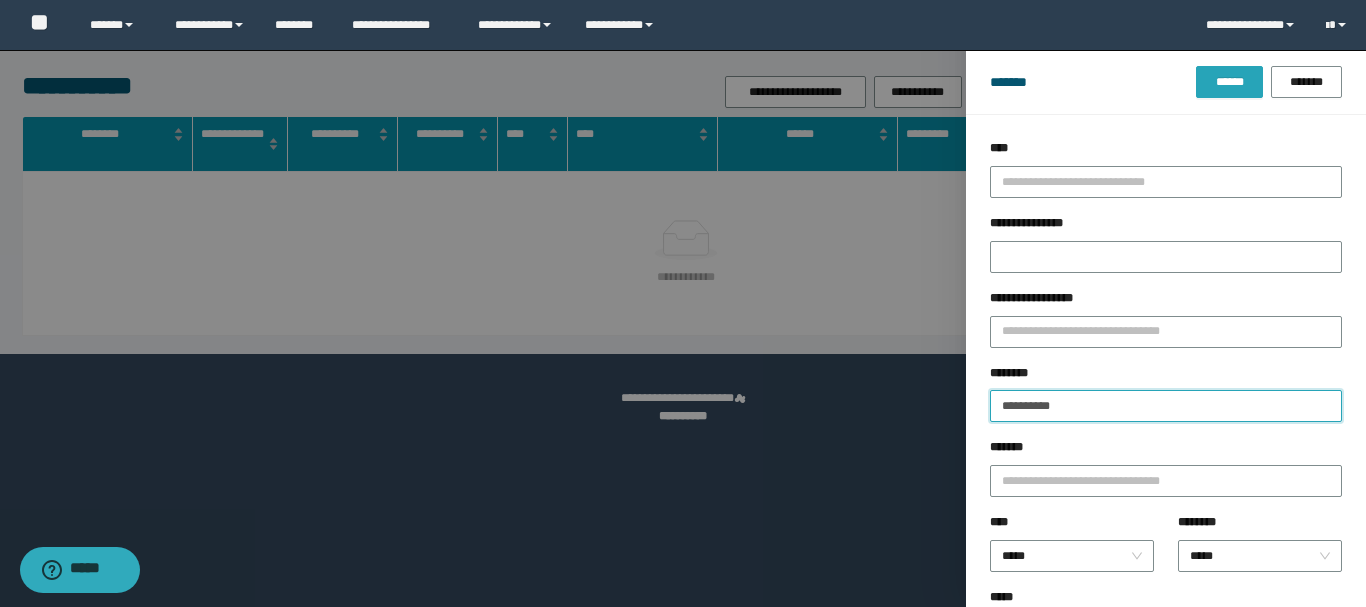 type on "**********" 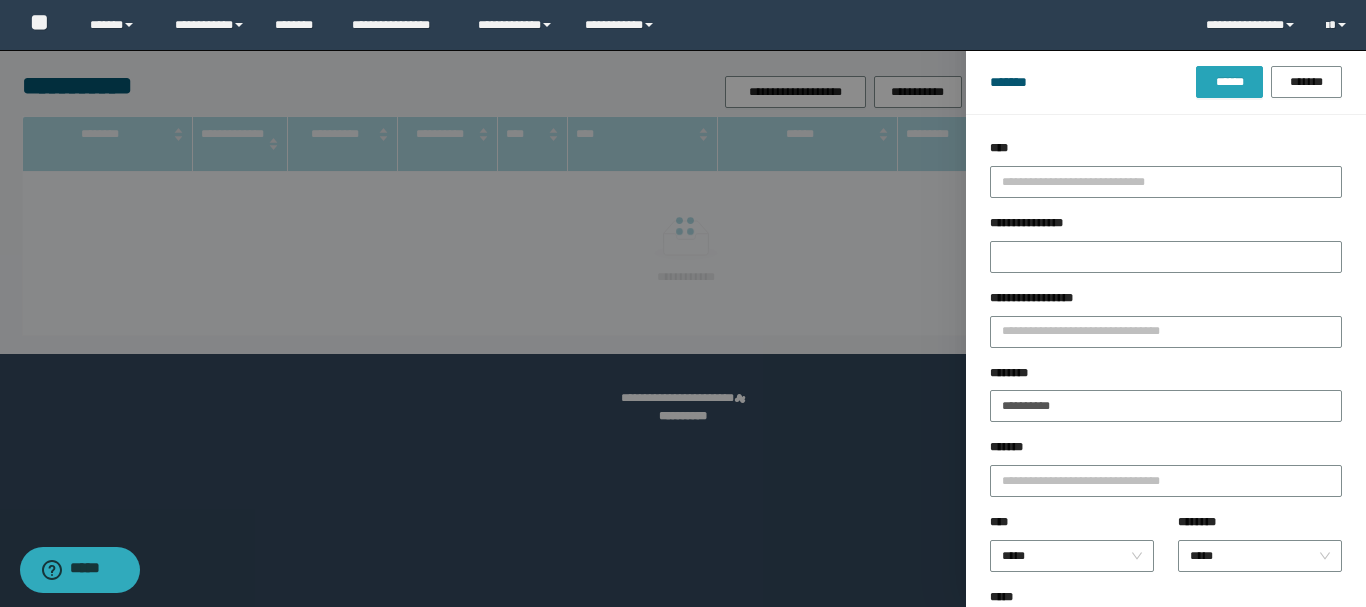 click on "******" at bounding box center [1229, 82] 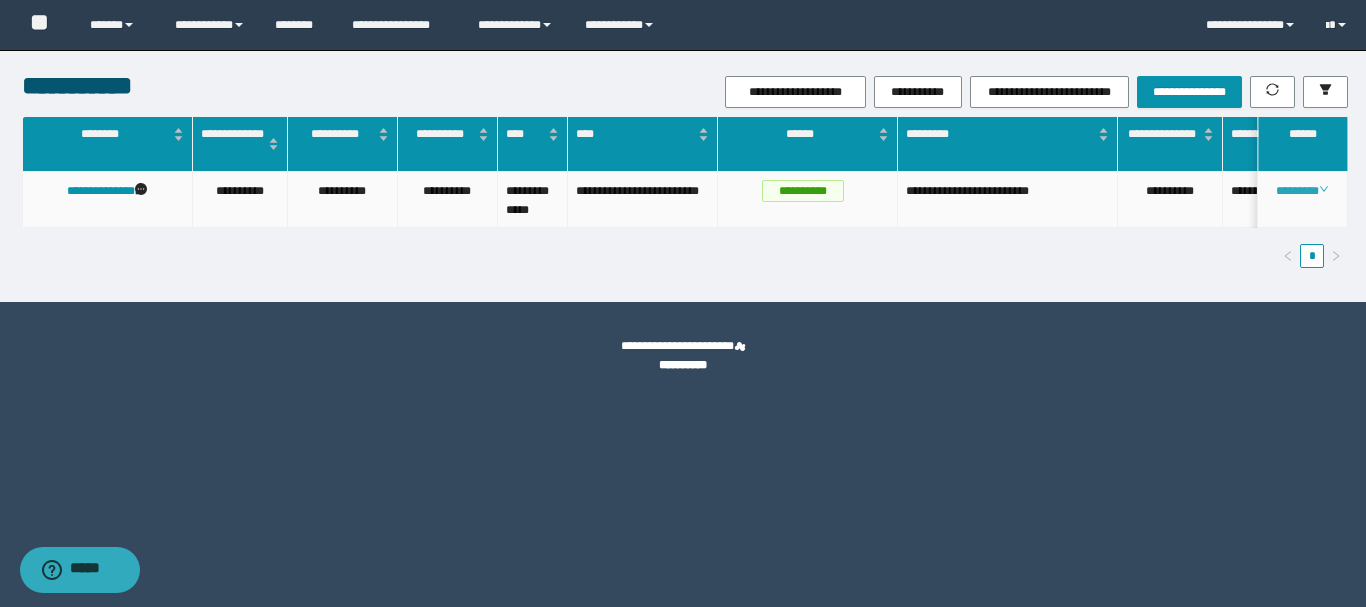 click on "********" at bounding box center (1302, 191) 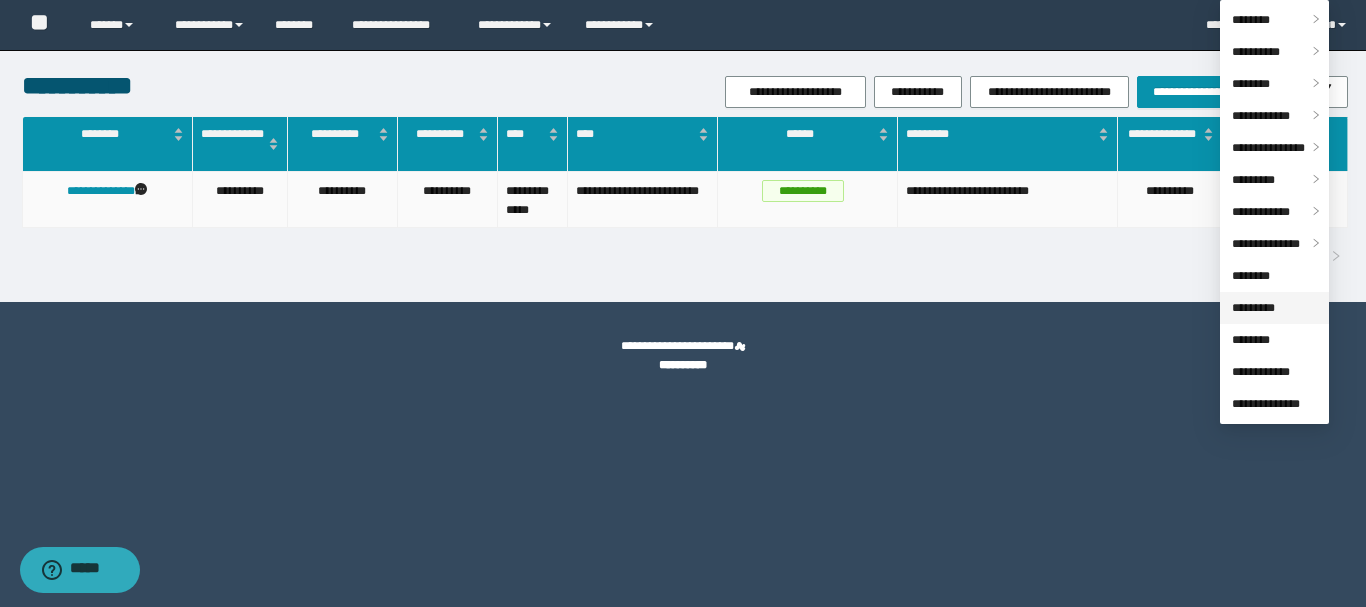 click on "*********" at bounding box center (1253, 308) 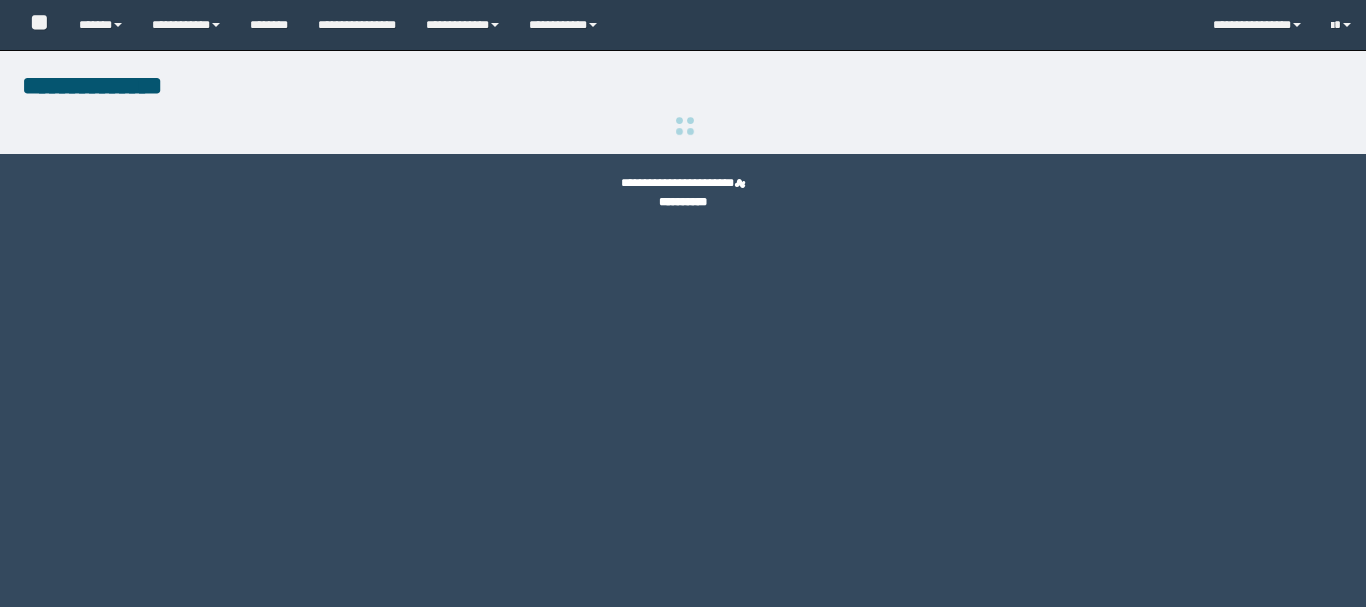scroll, scrollTop: 0, scrollLeft: 0, axis: both 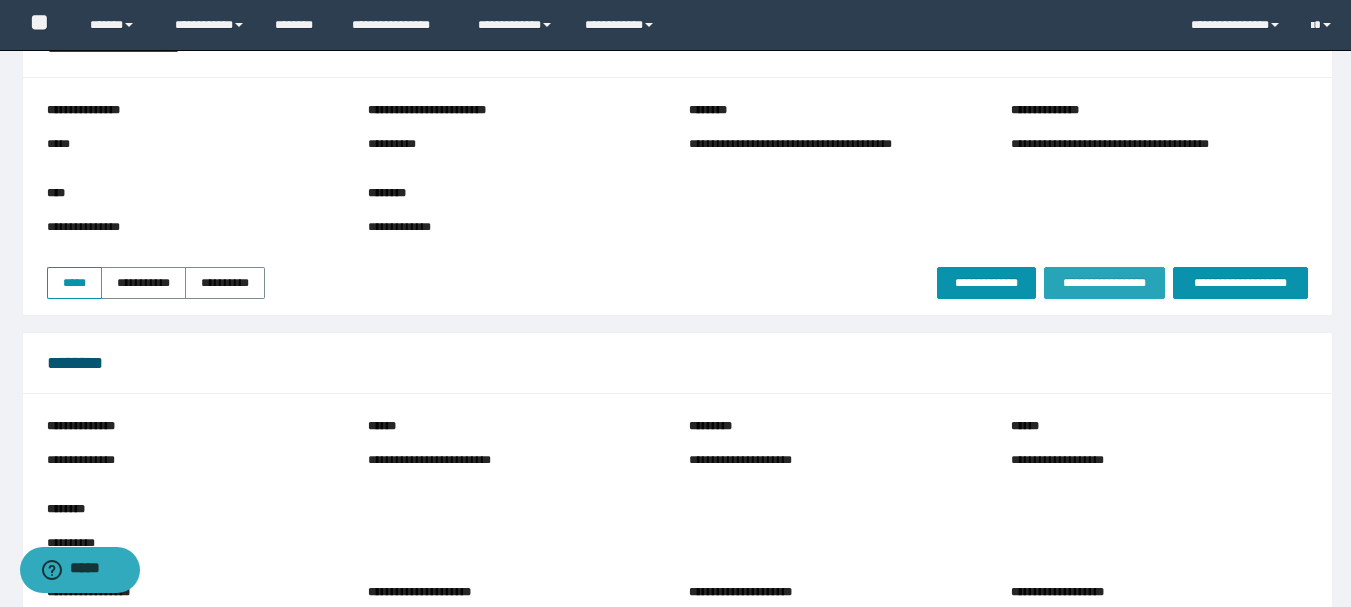 click on "**********" at bounding box center [1104, 283] 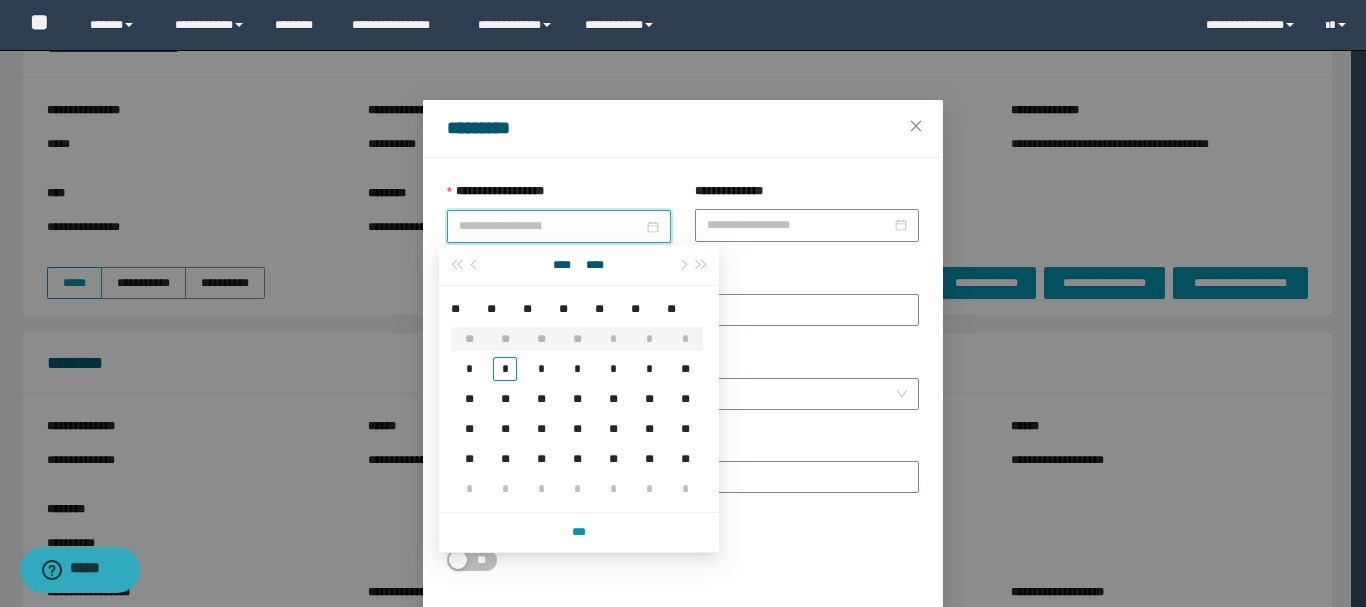 click on "**********" at bounding box center [551, 226] 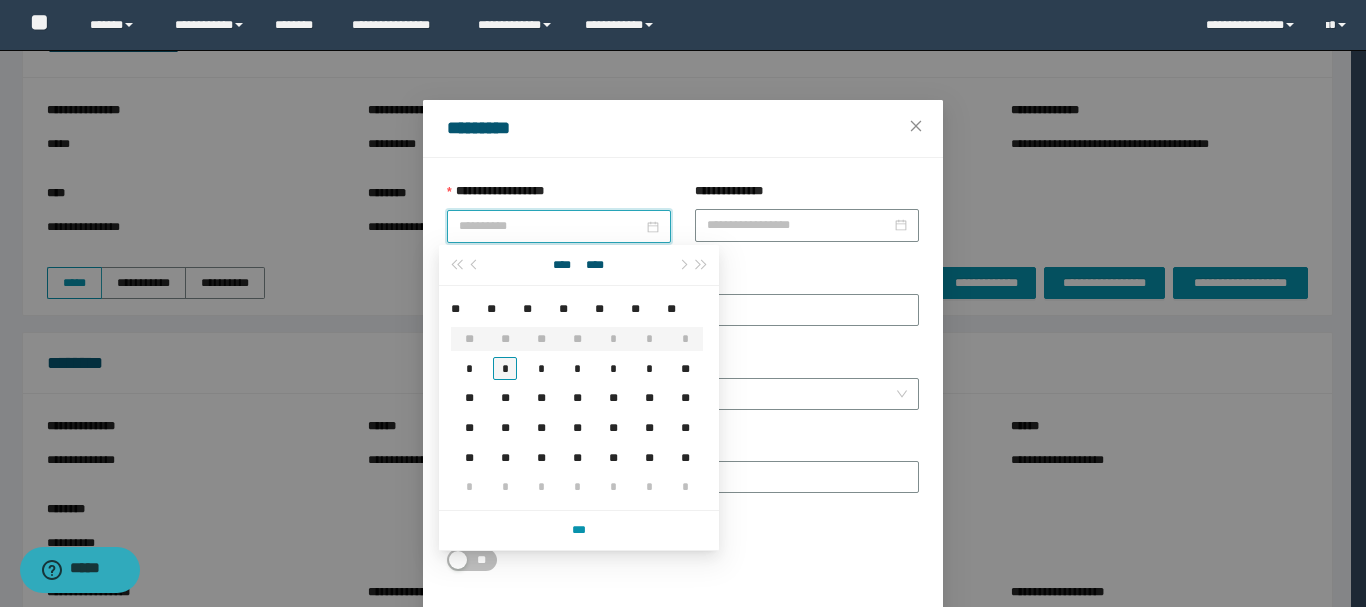 type on "**********" 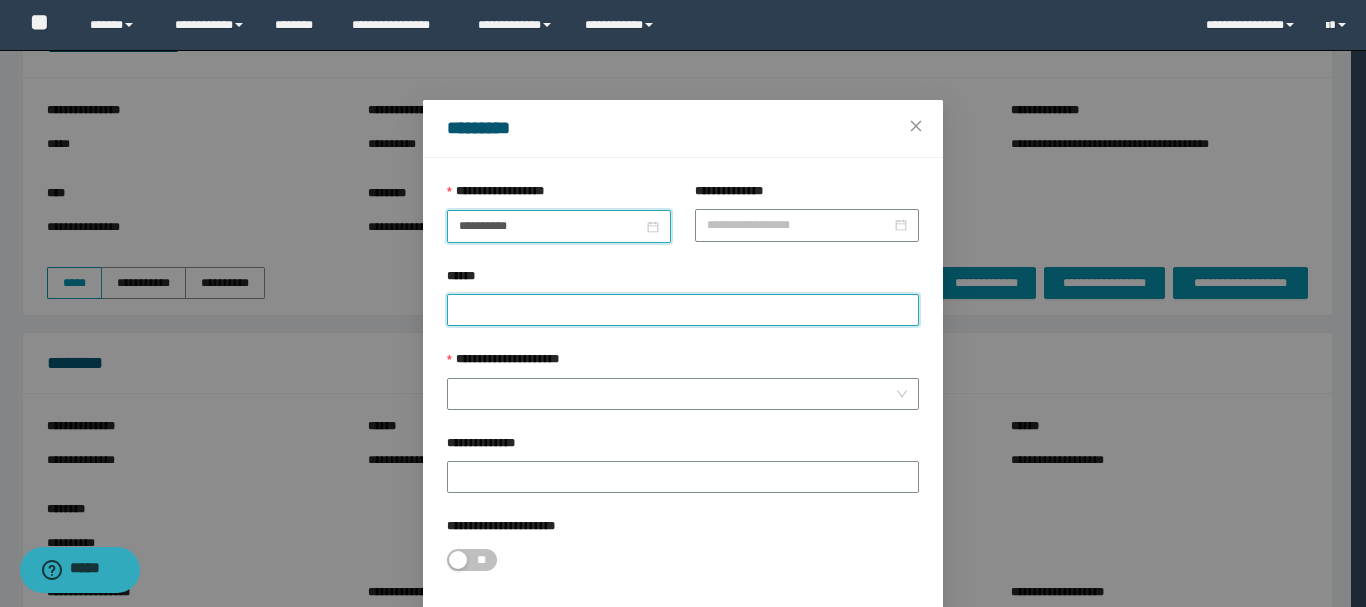 click on "******" at bounding box center [683, 310] 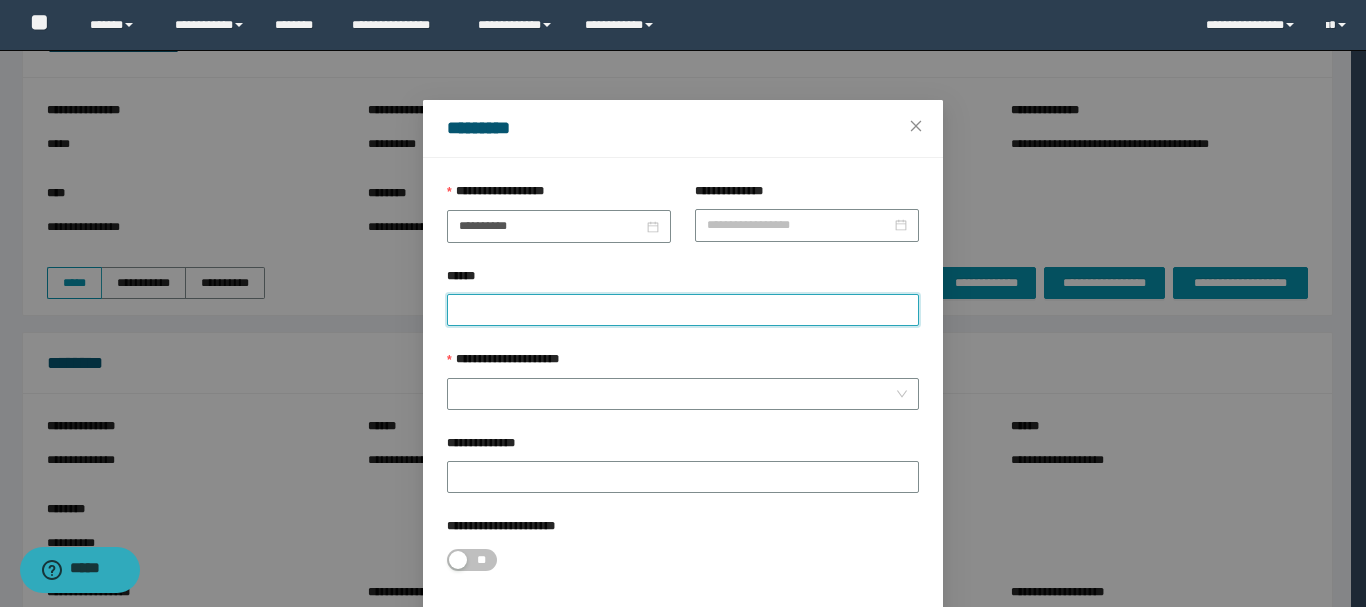 paste on "**********" 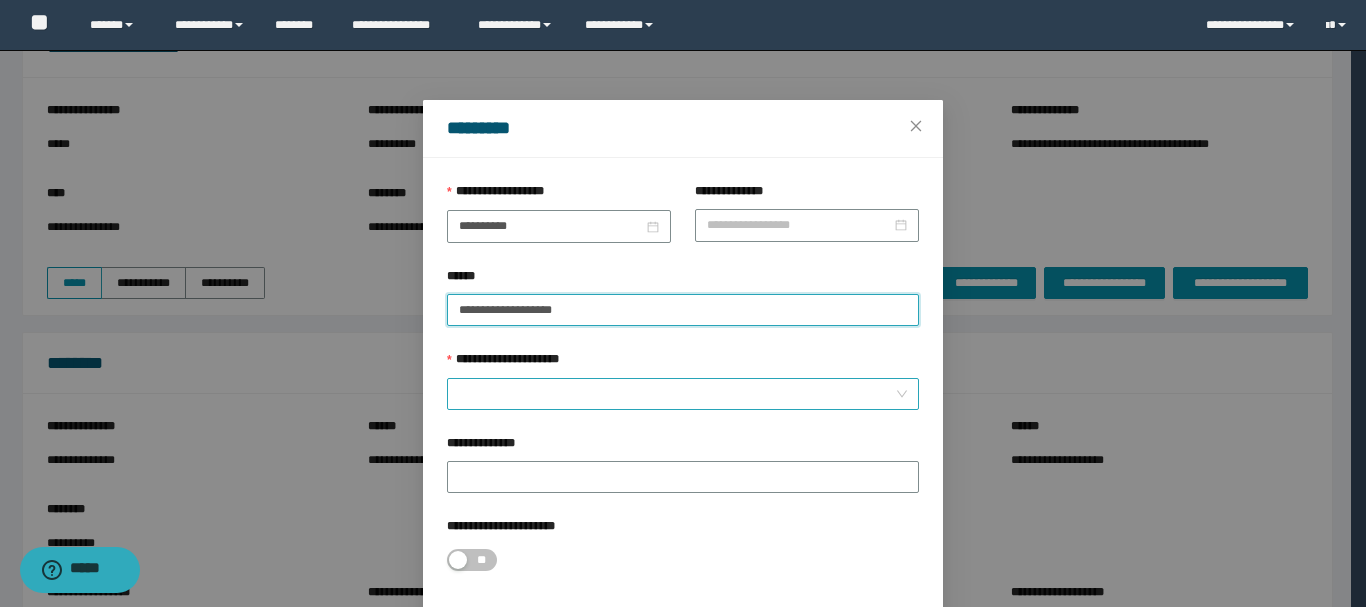 type on "**********" 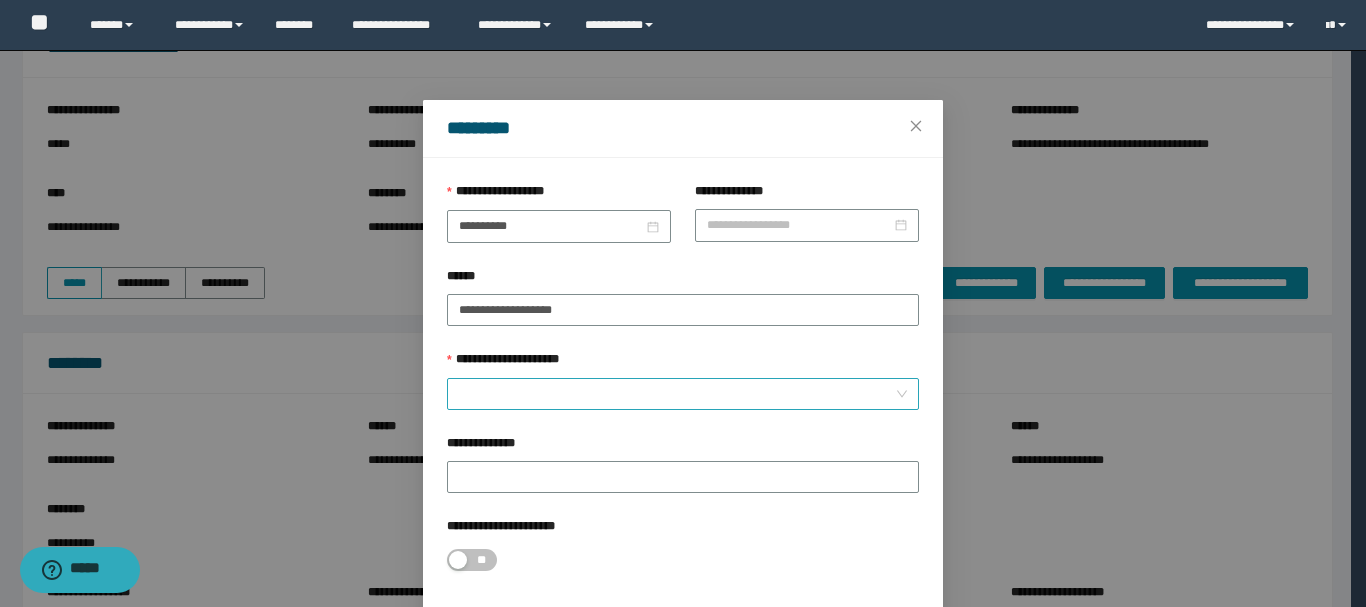click on "**********" at bounding box center [677, 394] 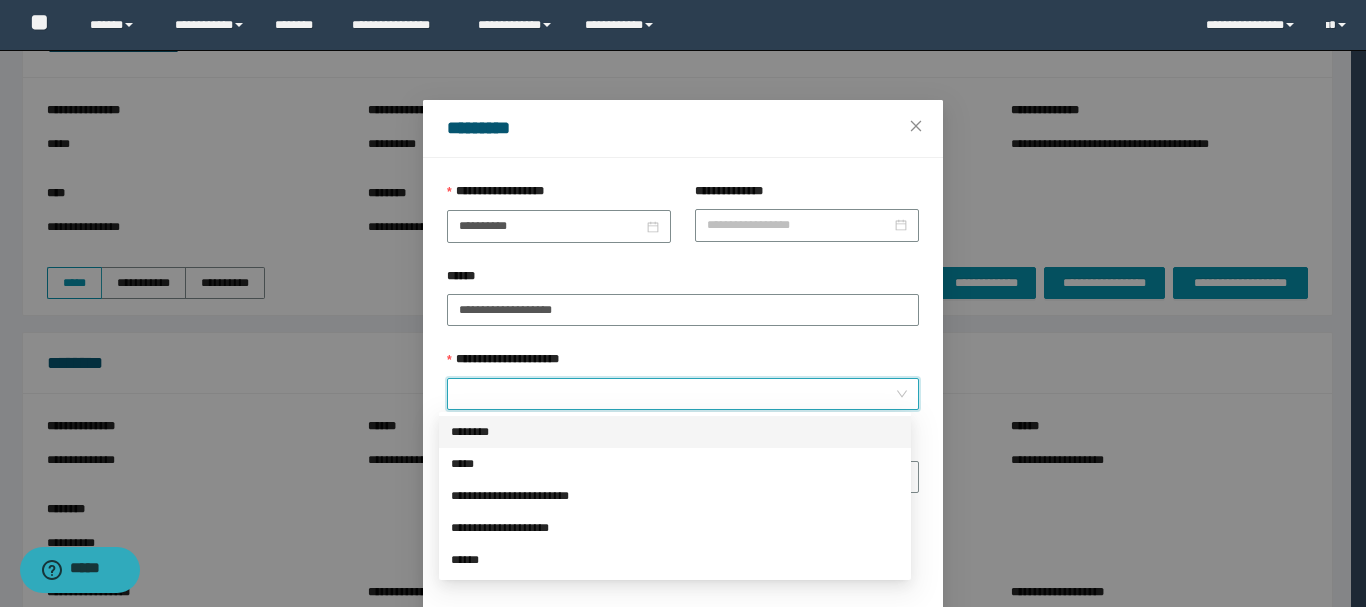click on "********" at bounding box center (675, 432) 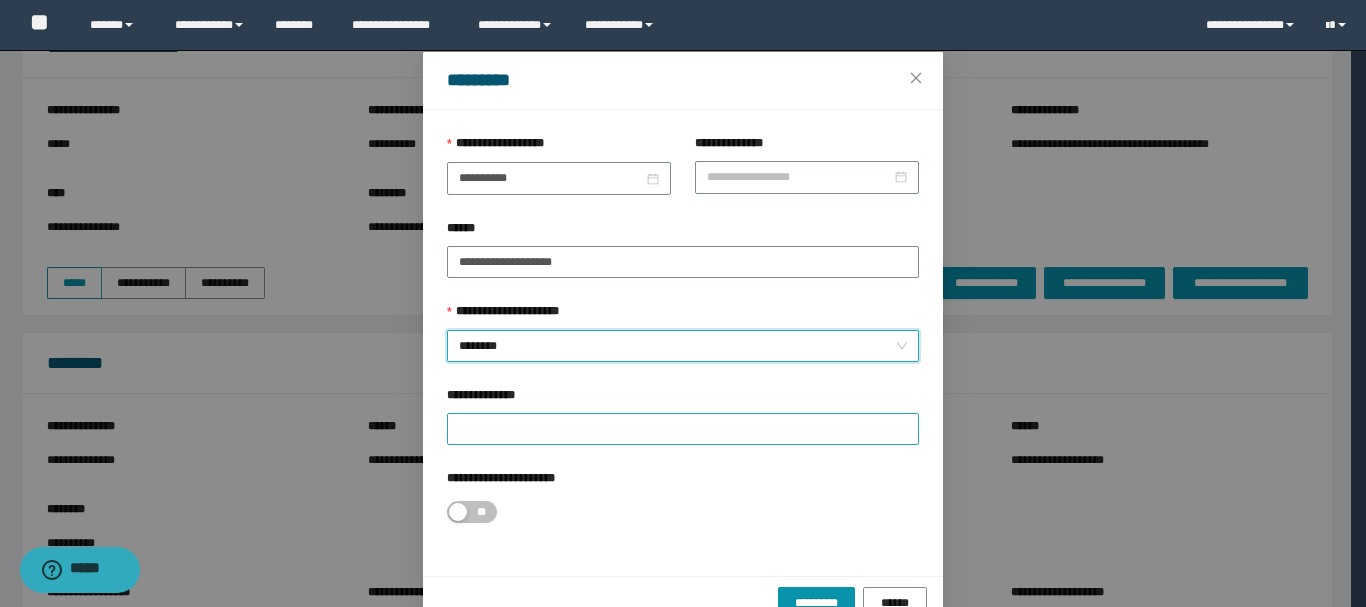 scroll, scrollTop: 92, scrollLeft: 0, axis: vertical 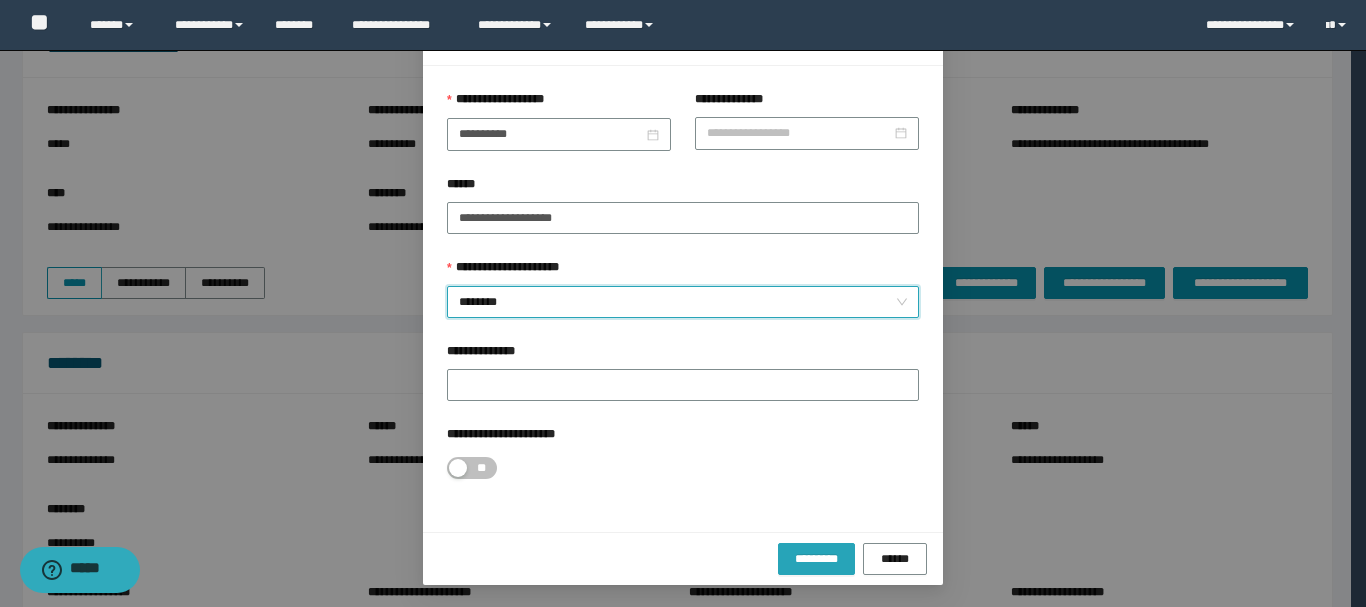 click on "*********" at bounding box center (816, 559) 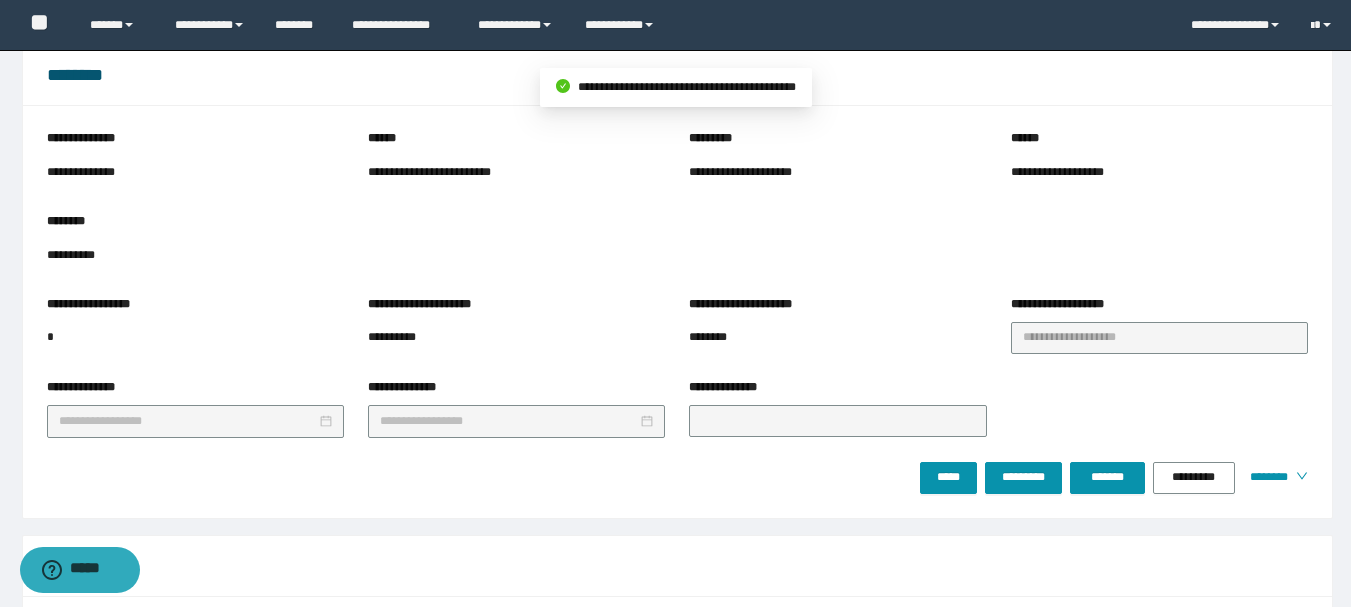 scroll, scrollTop: 400, scrollLeft: 0, axis: vertical 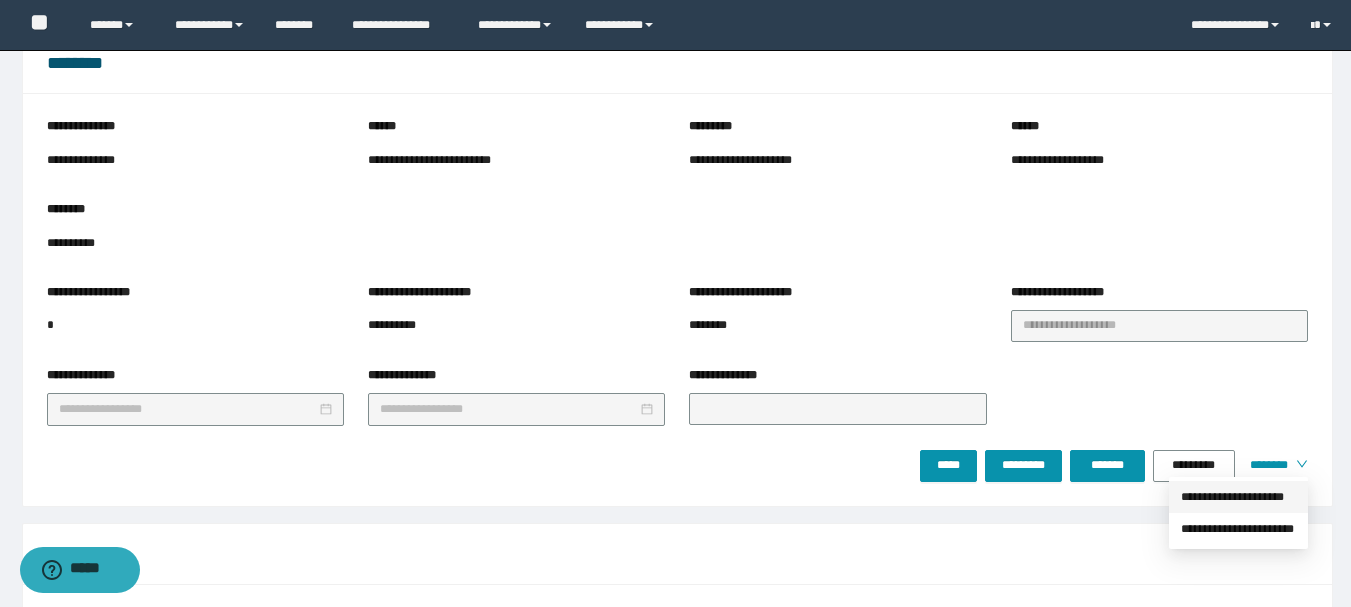 click on "**********" at bounding box center (1238, 497) 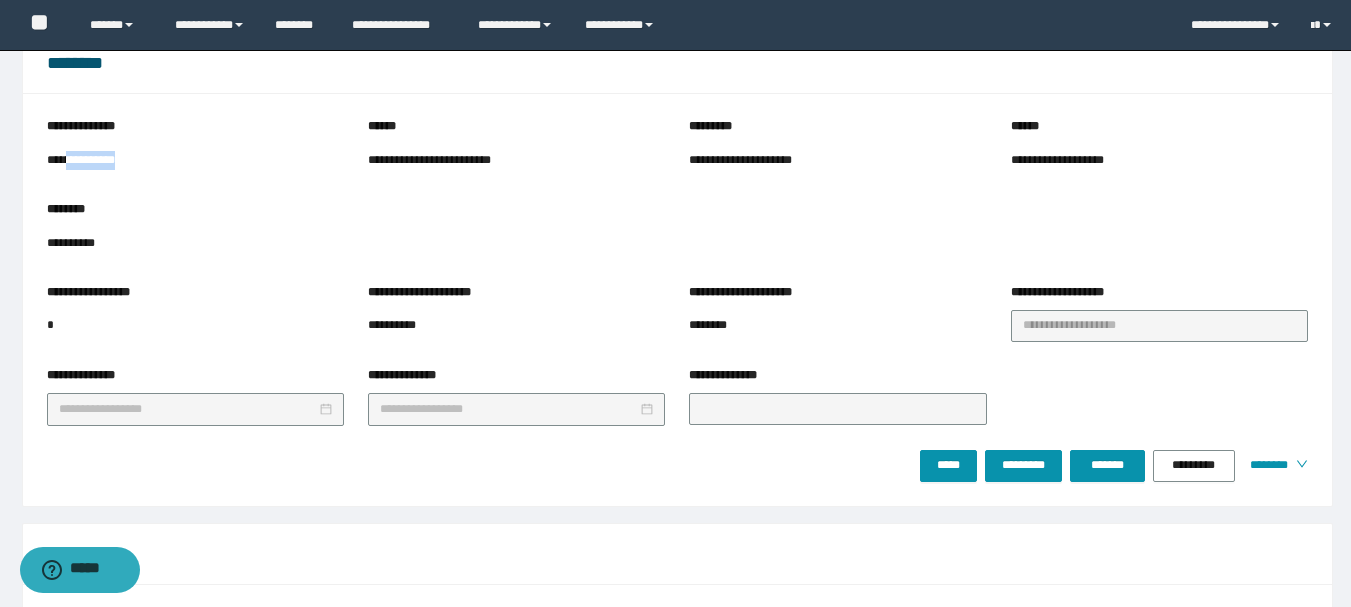 drag, startPoint x: 129, startPoint y: 160, endPoint x: 68, endPoint y: 159, distance: 61.008198 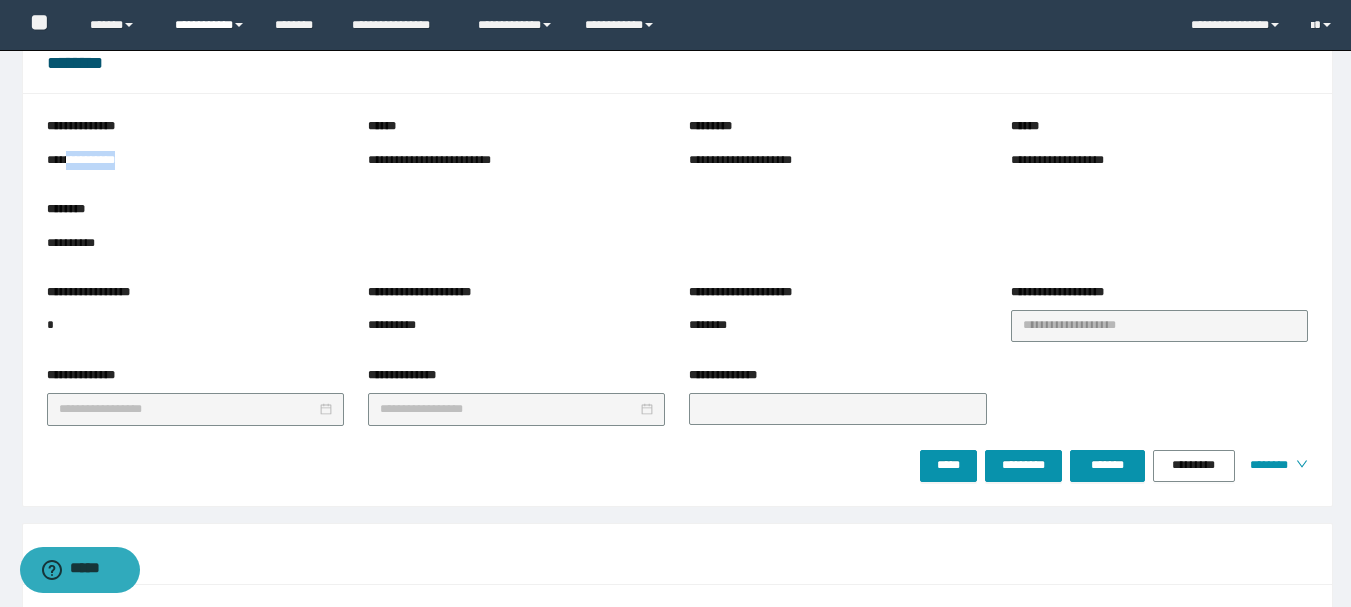 click on "**********" at bounding box center (210, 25) 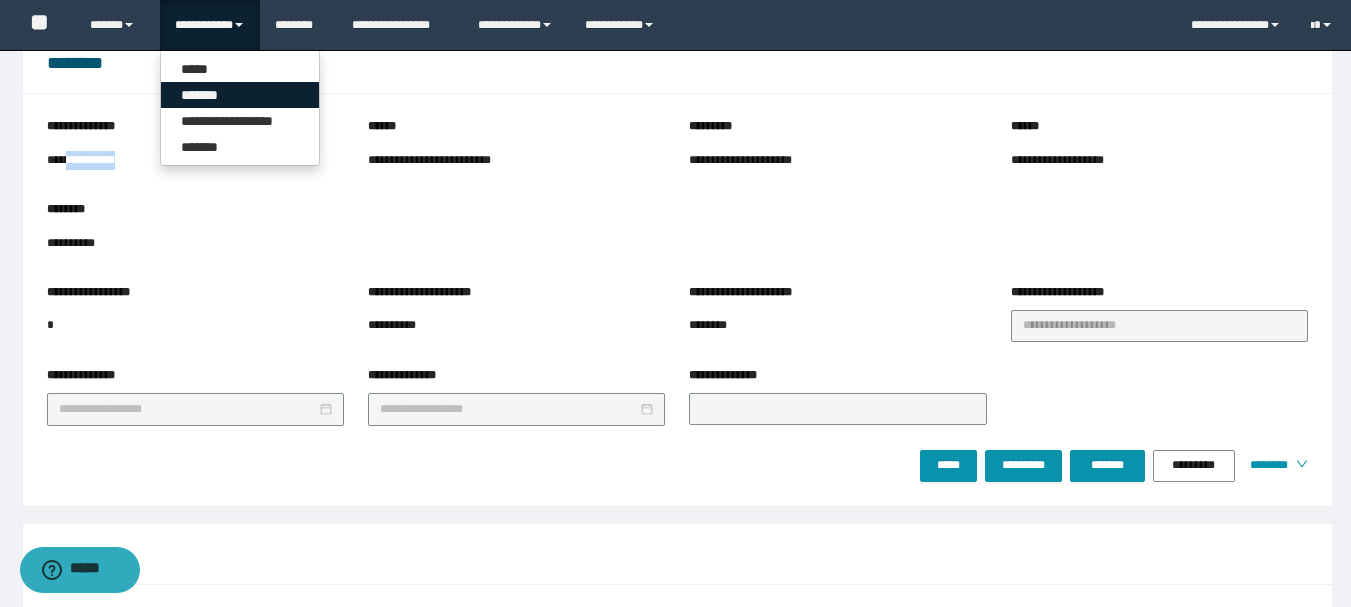 drag, startPoint x: 239, startPoint y: 90, endPoint x: 175, endPoint y: 95, distance: 64.195015 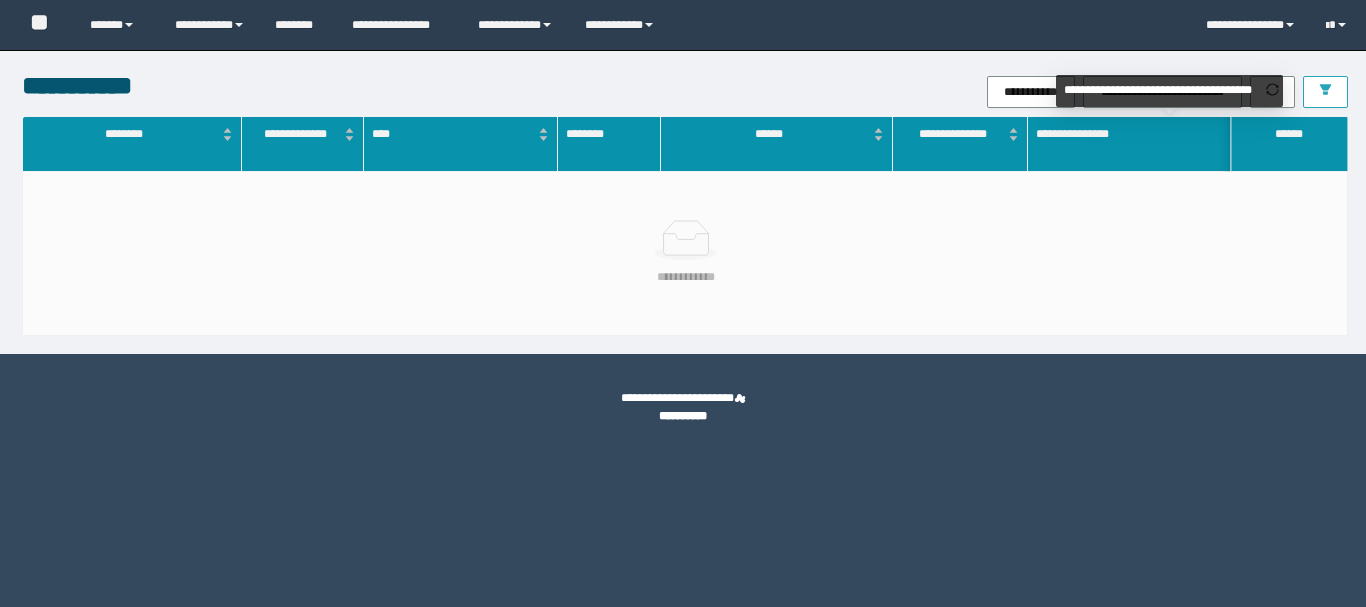 scroll, scrollTop: 0, scrollLeft: 0, axis: both 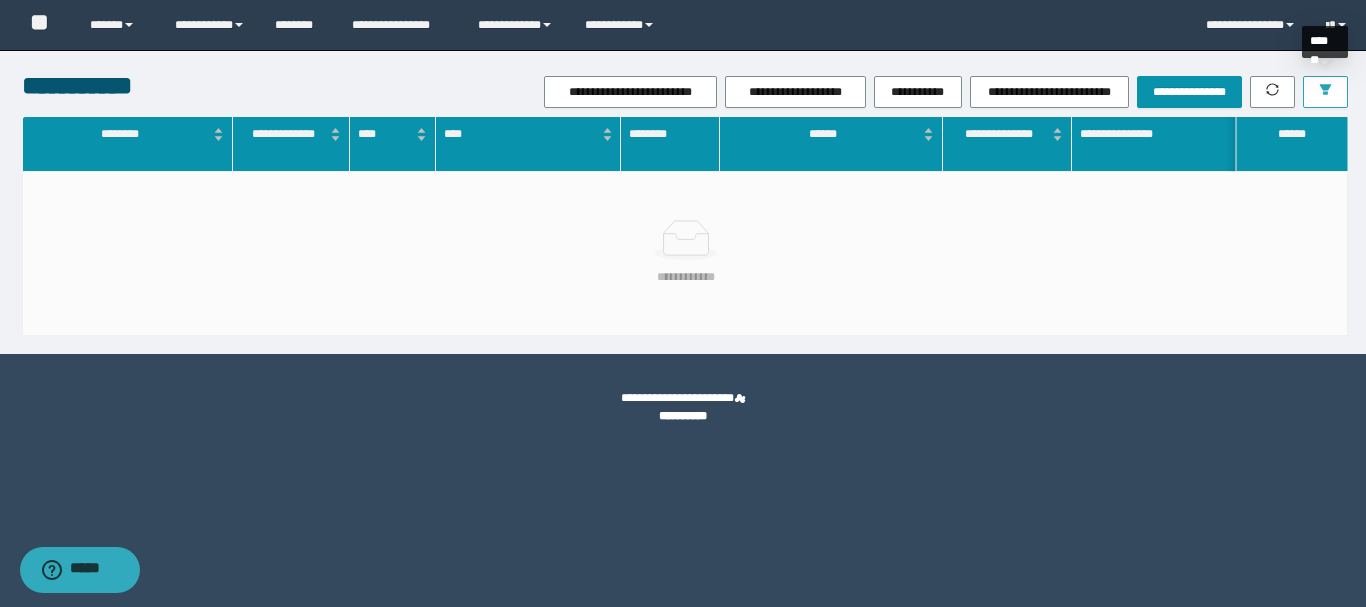 click at bounding box center [1325, 92] 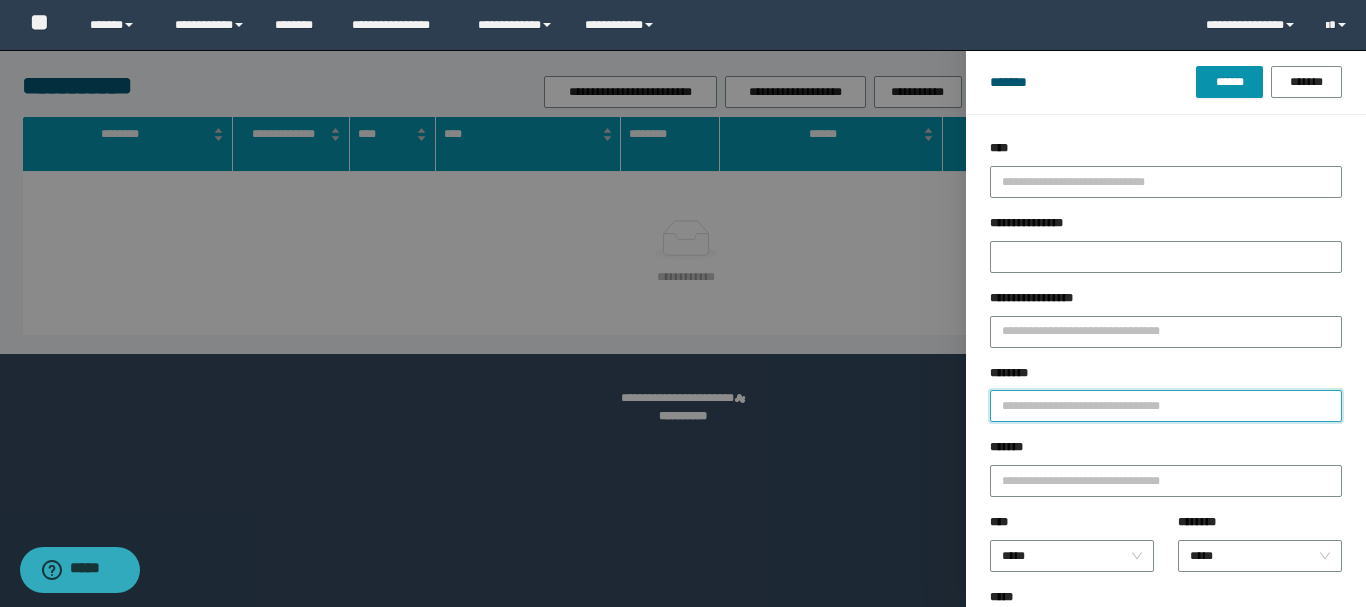 click on "********" at bounding box center (1166, 406) 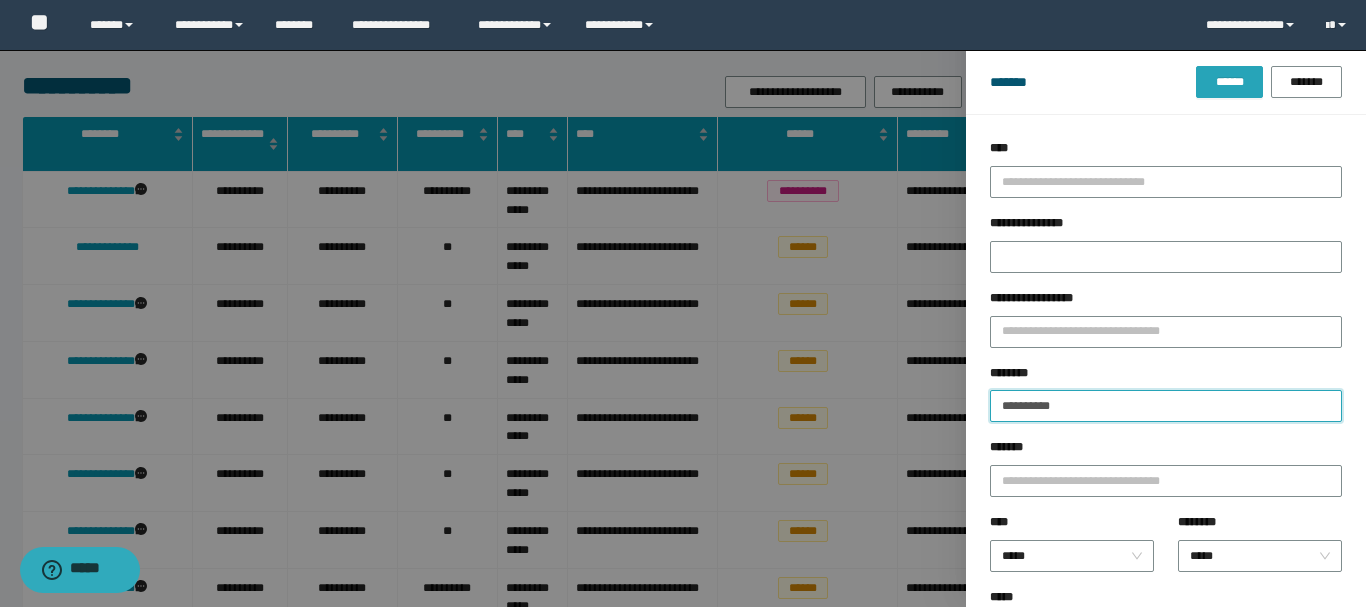 type on "**********" 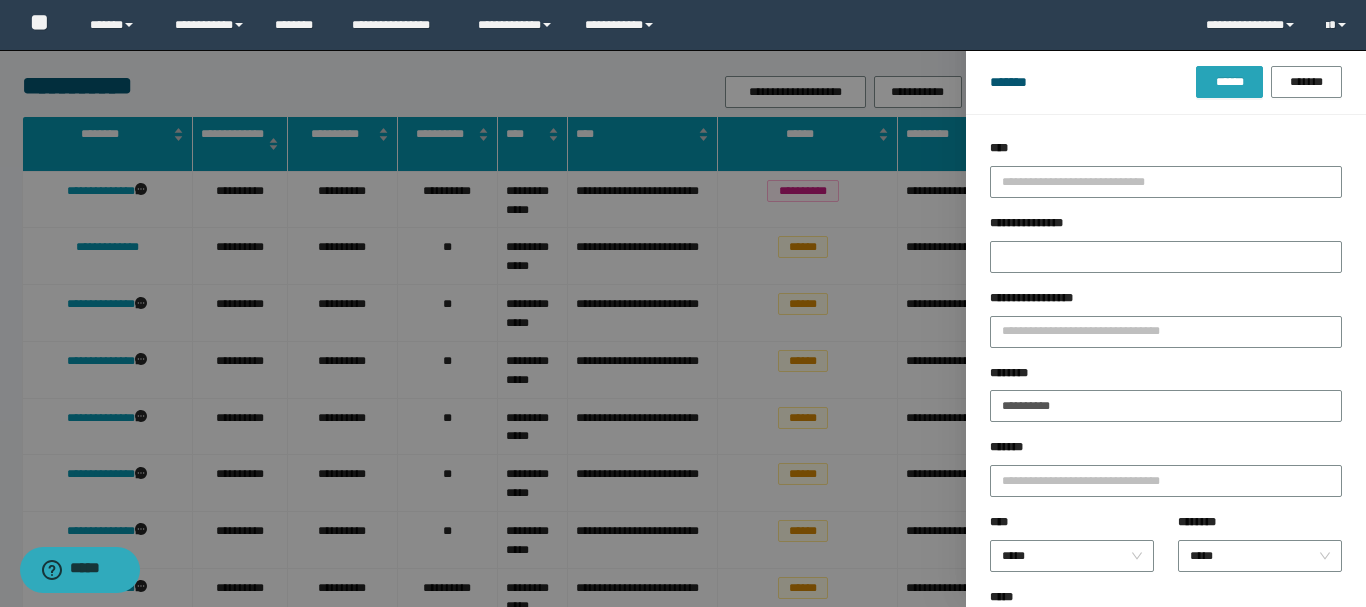 click on "******" at bounding box center (1229, 82) 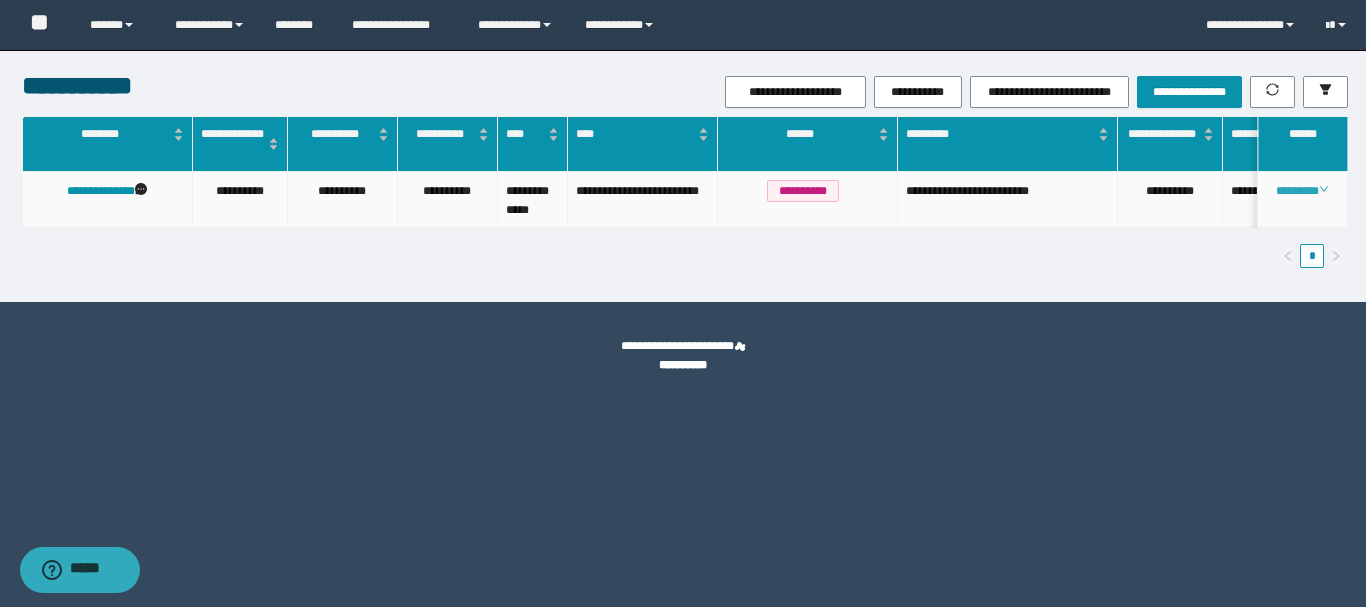 click on "********" at bounding box center [1302, 191] 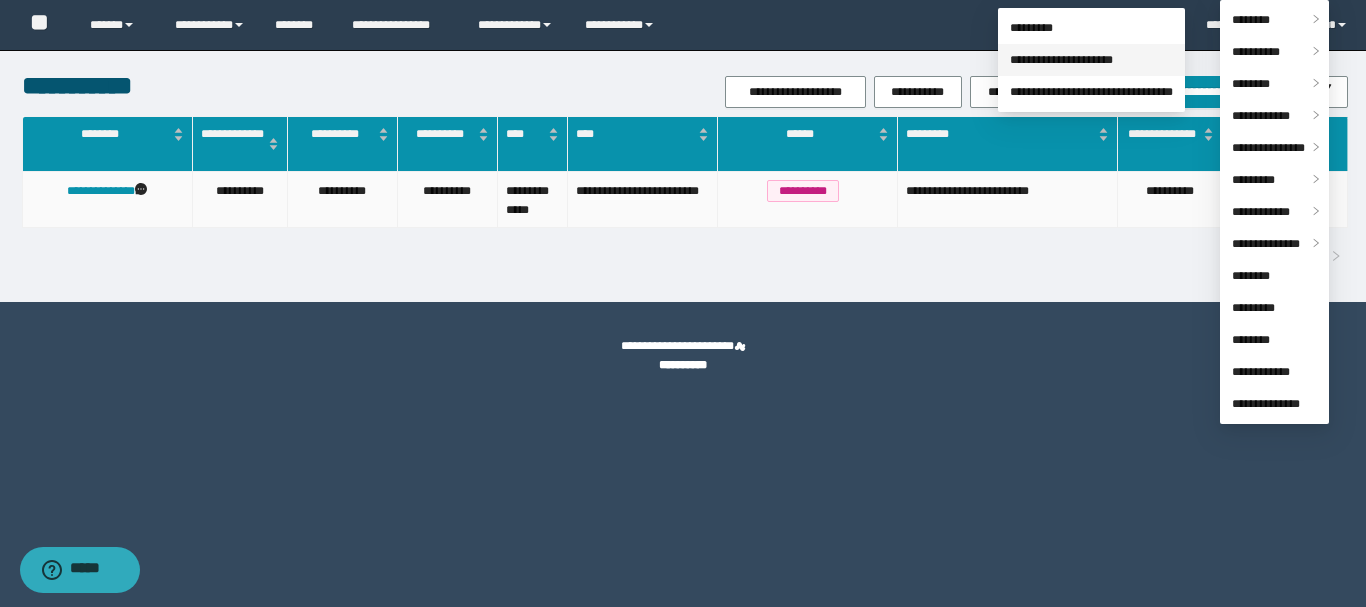 click on "**********" at bounding box center (1061, 60) 